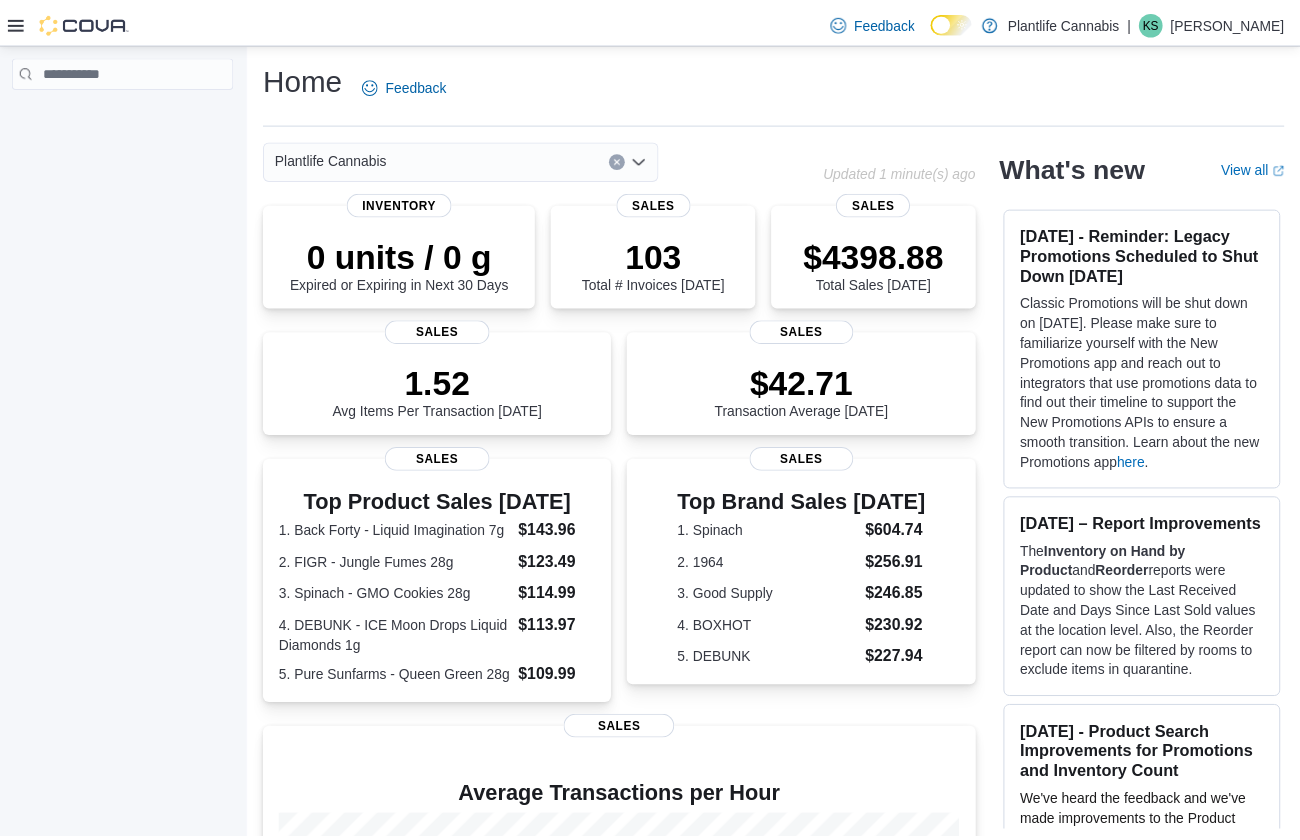 scroll, scrollTop: 0, scrollLeft: 0, axis: both 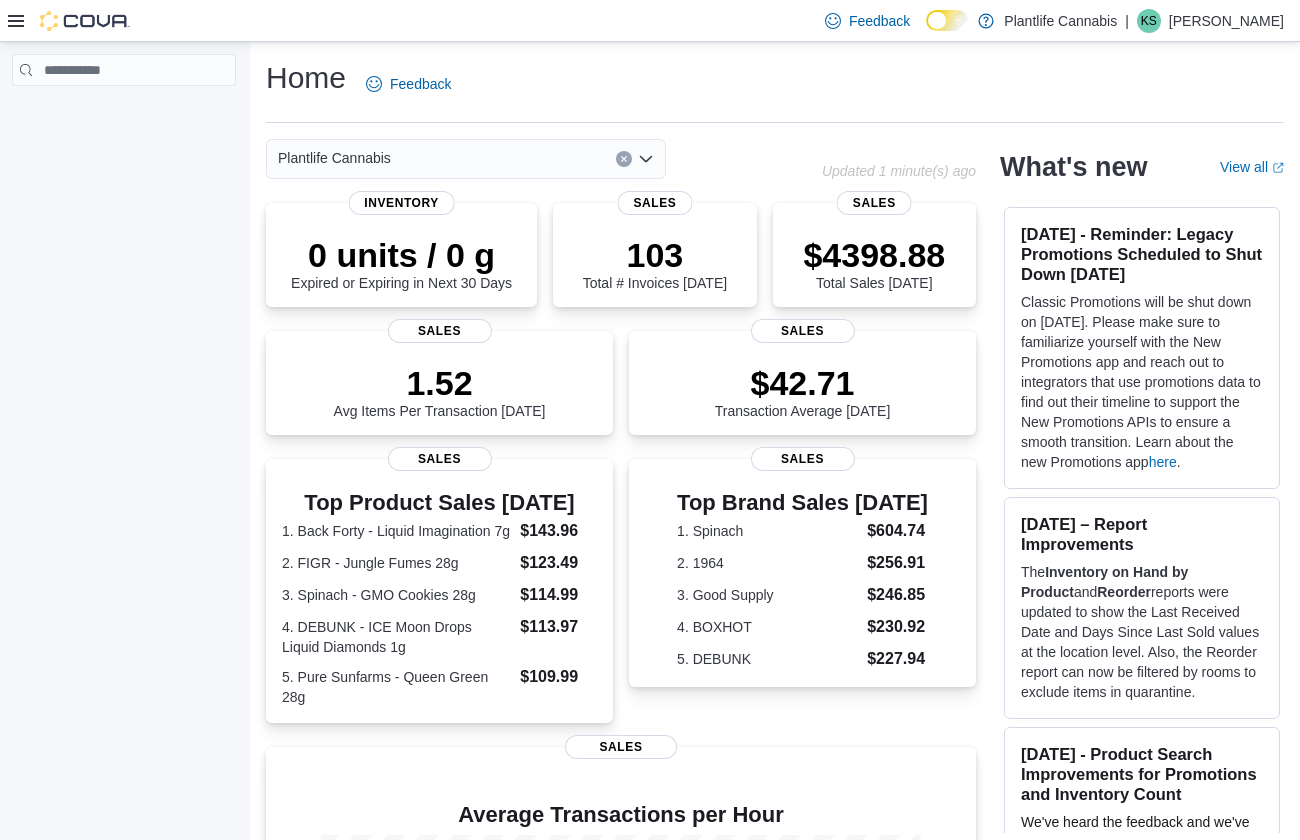 click 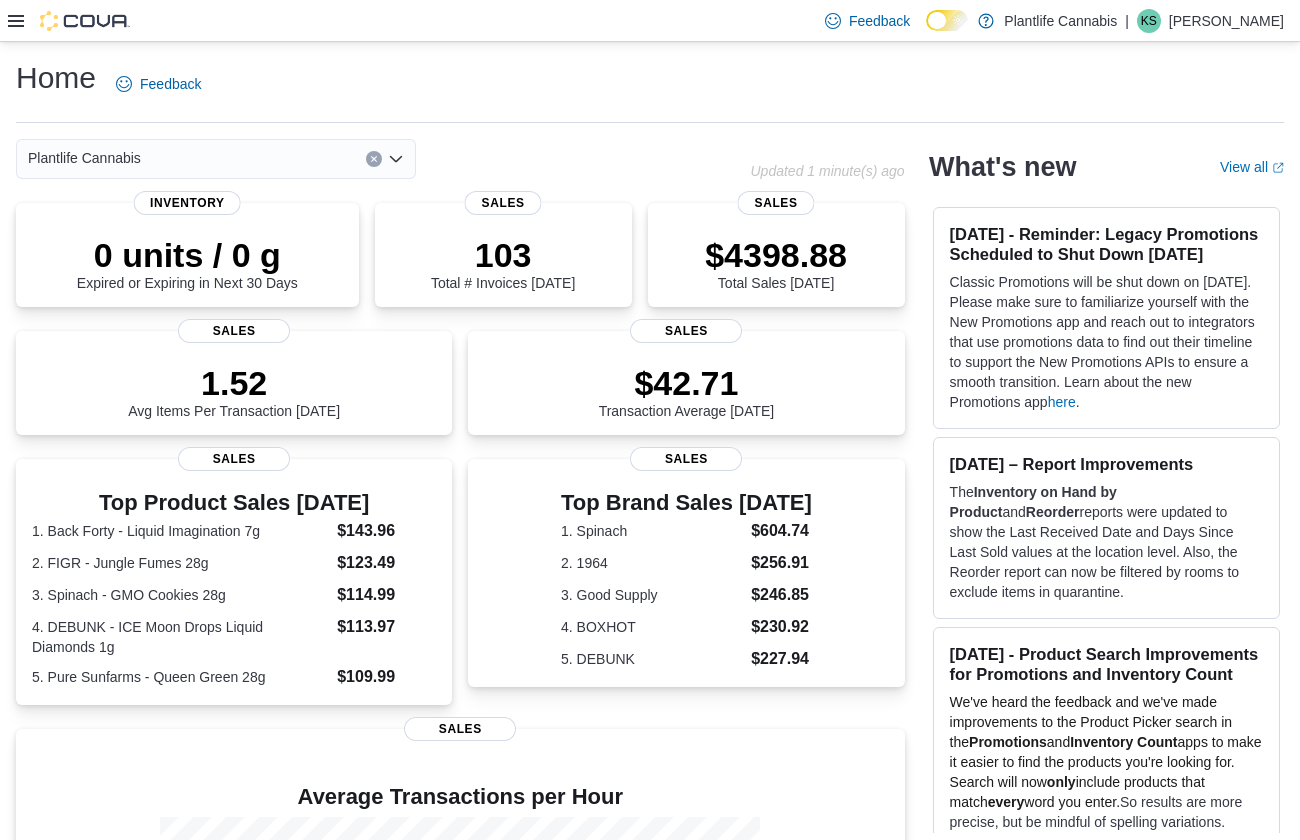 click 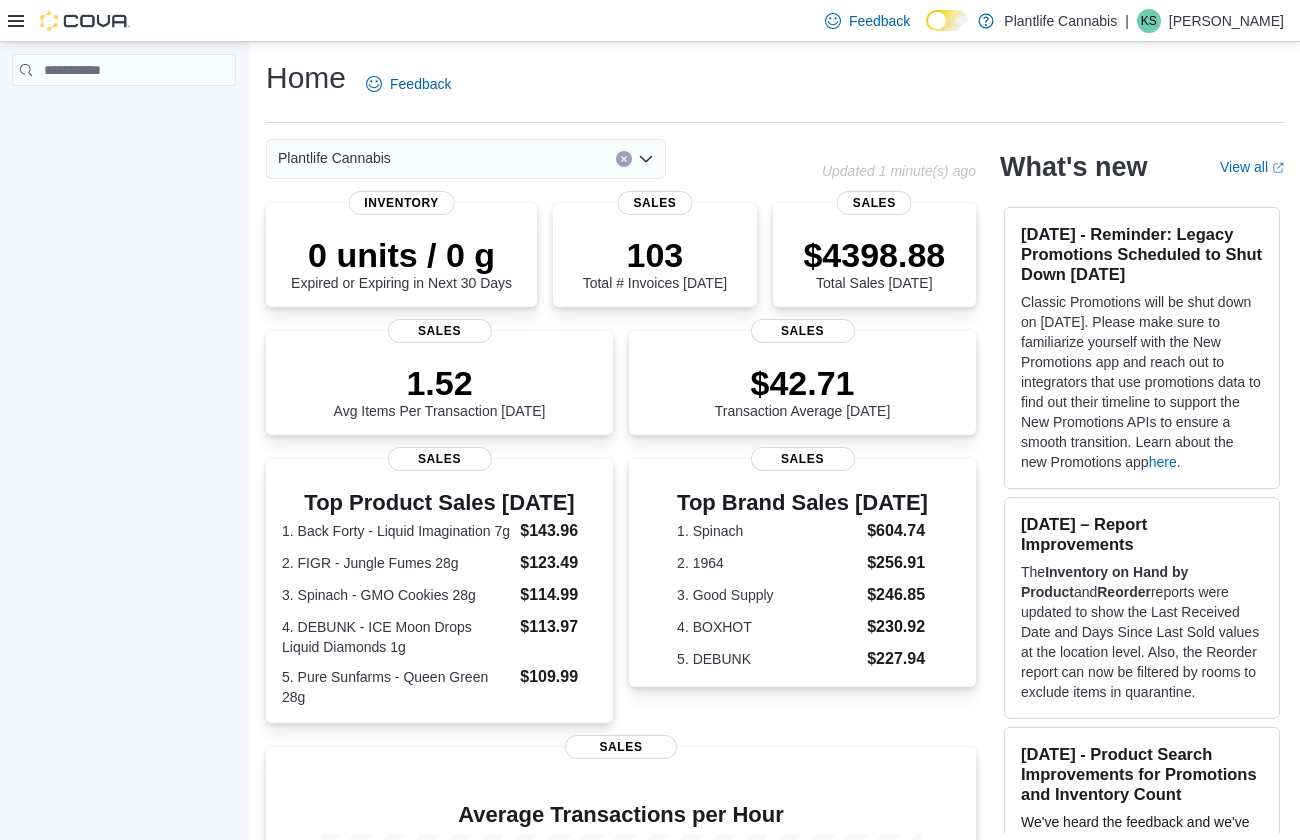 click 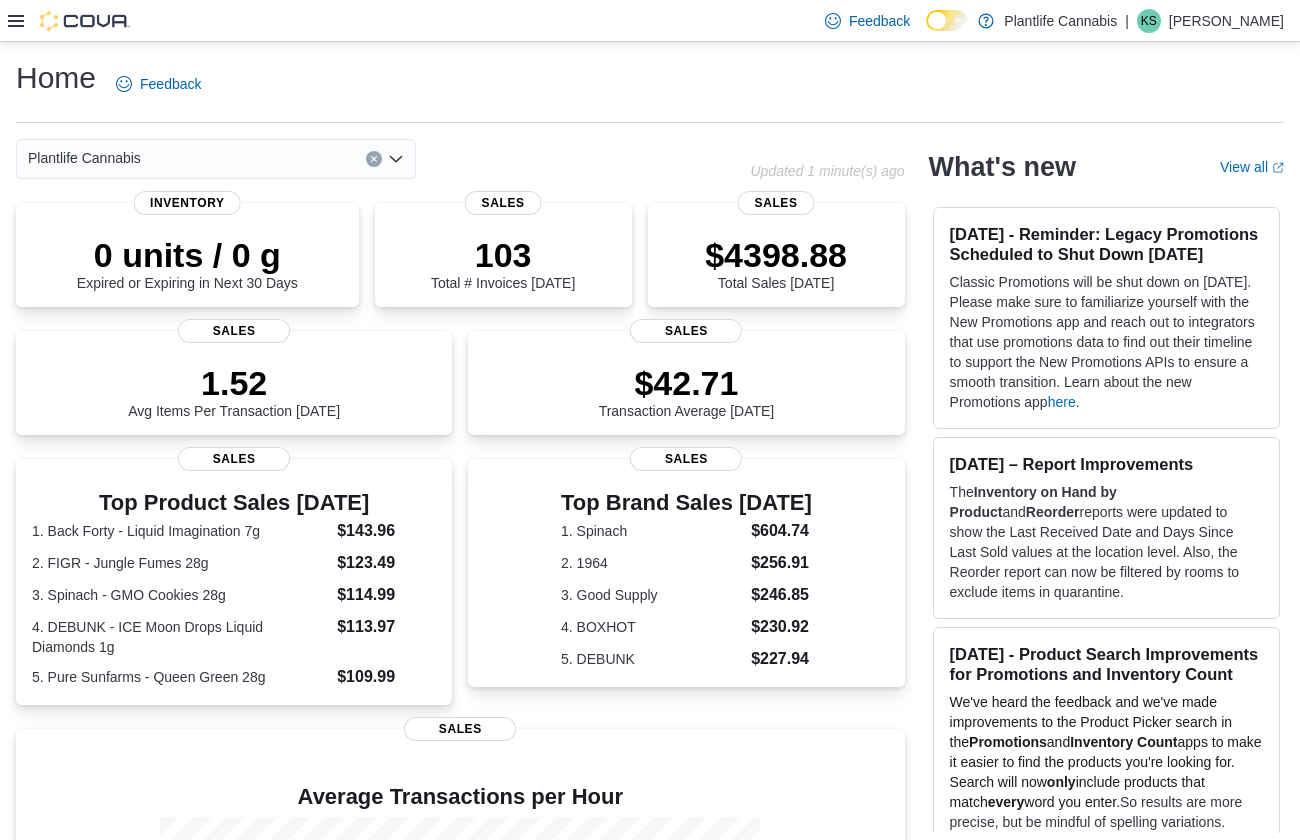 click 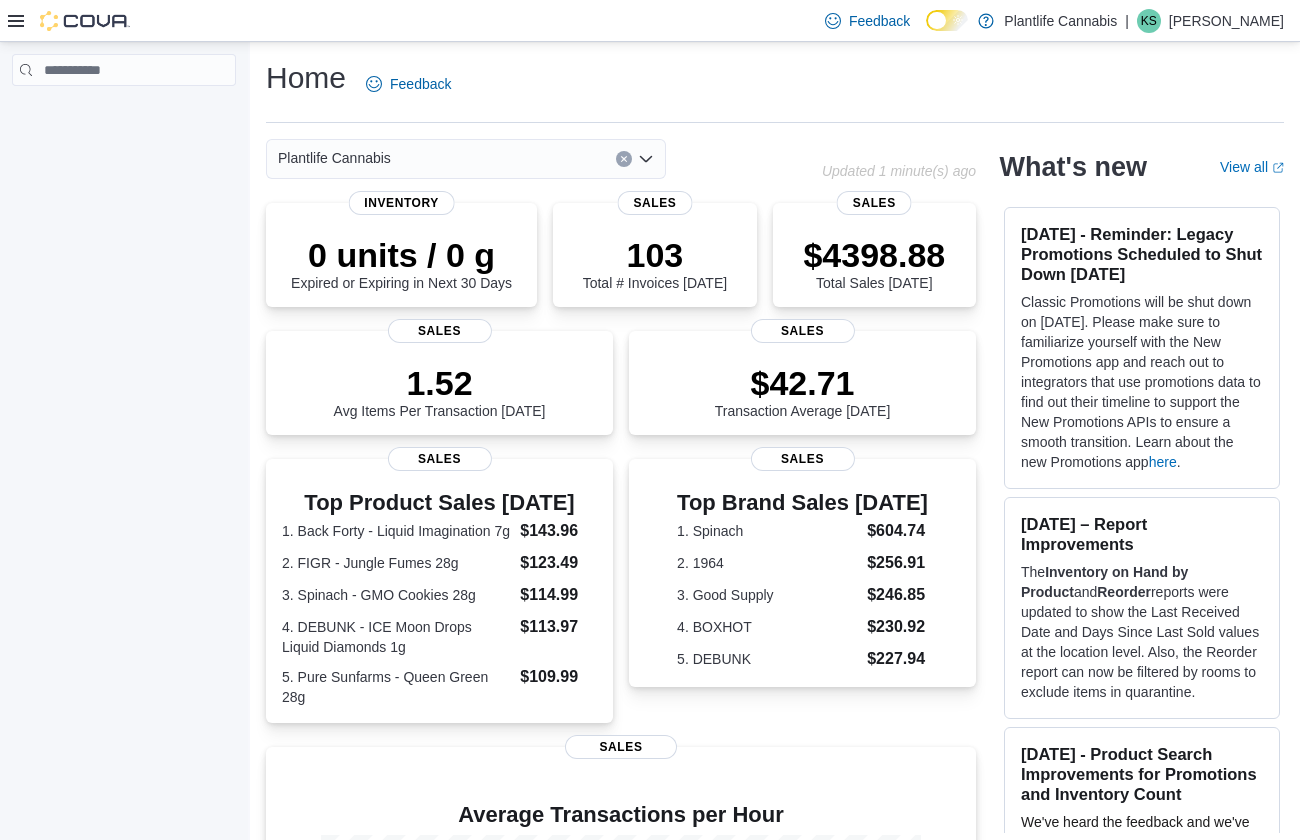 click at bounding box center (69, 20) 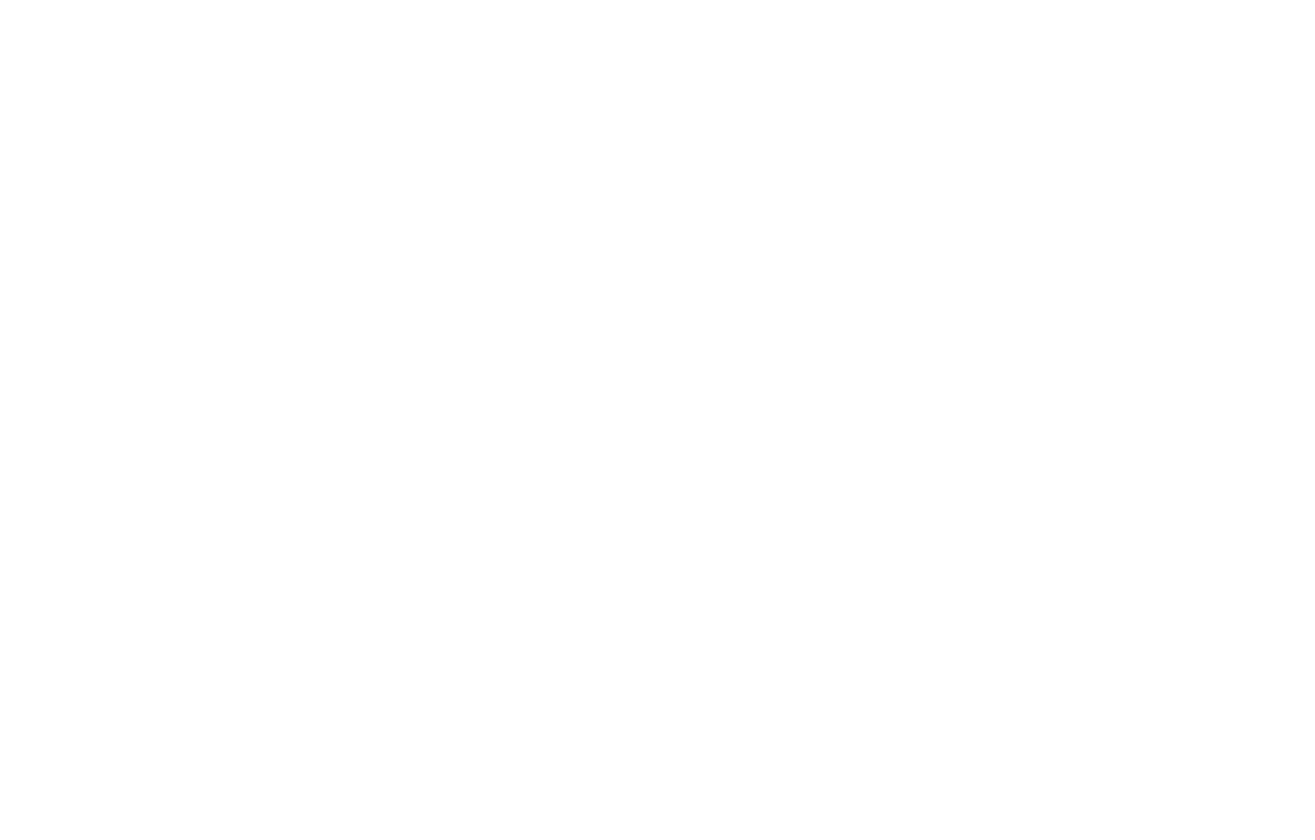 scroll, scrollTop: 0, scrollLeft: 0, axis: both 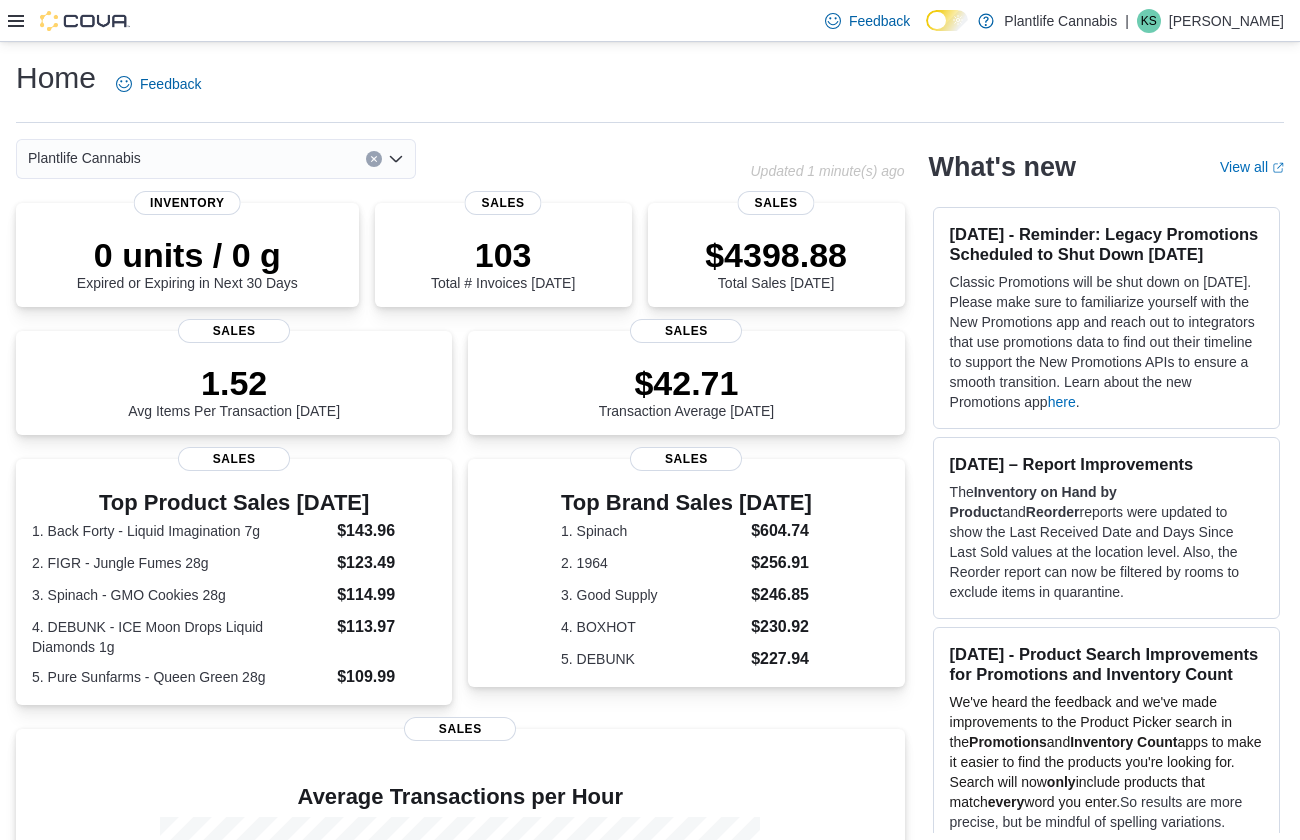click 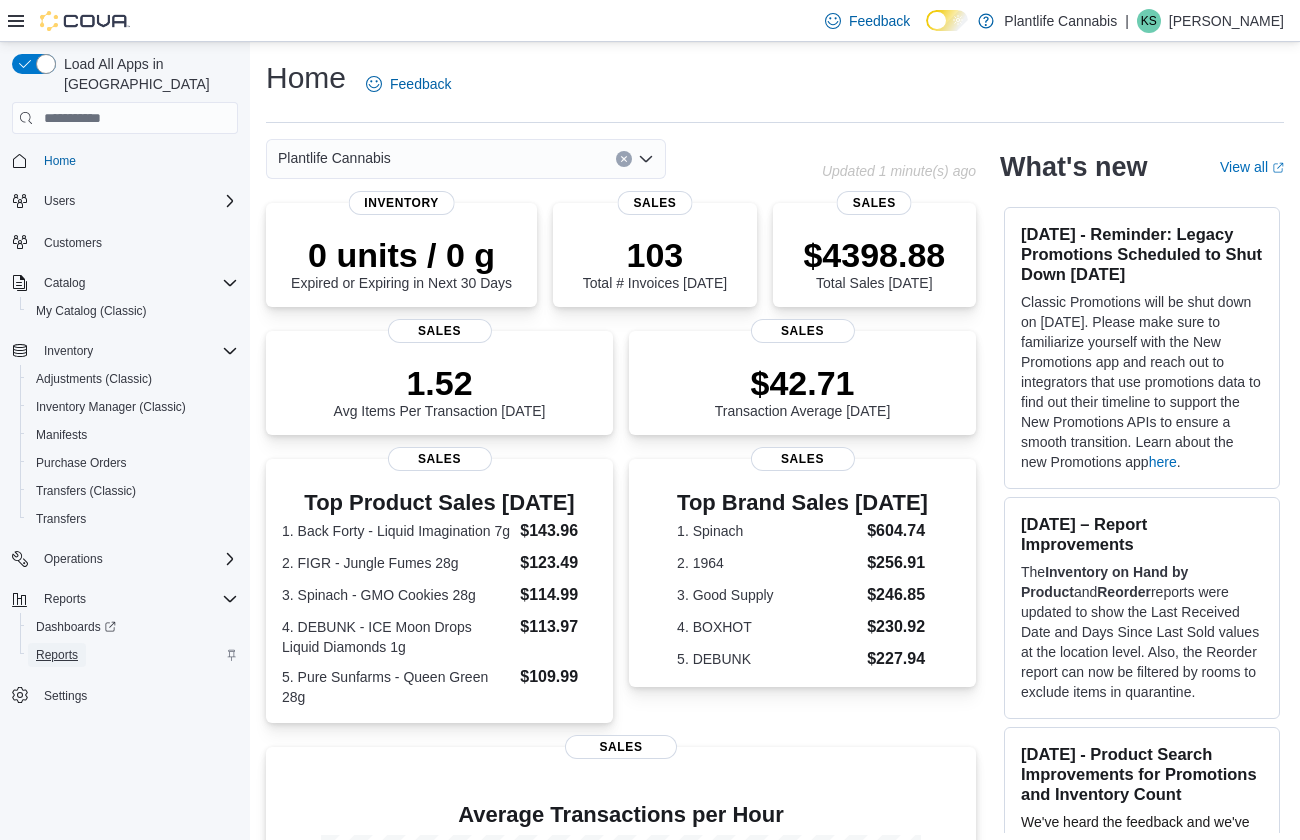 click on "Reports" at bounding box center (57, 655) 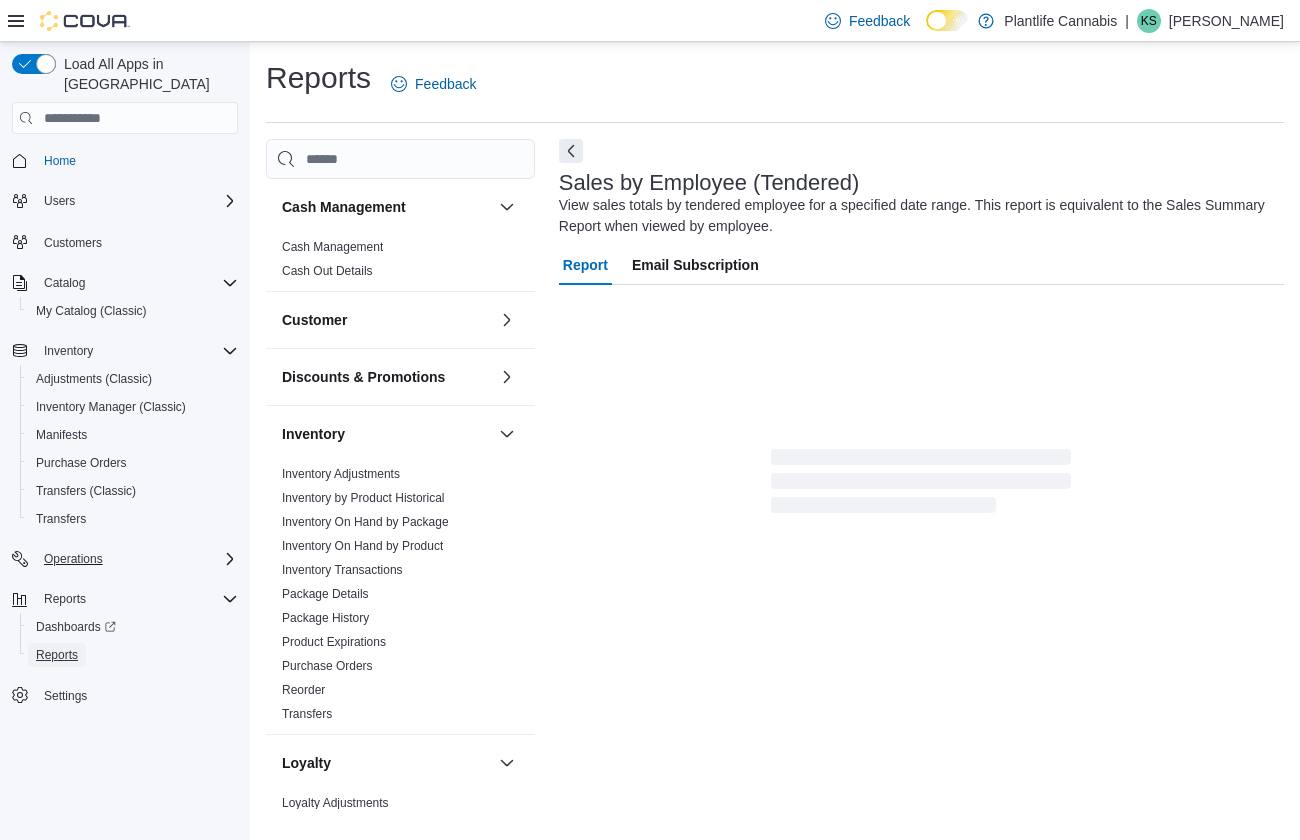scroll, scrollTop: 5, scrollLeft: 0, axis: vertical 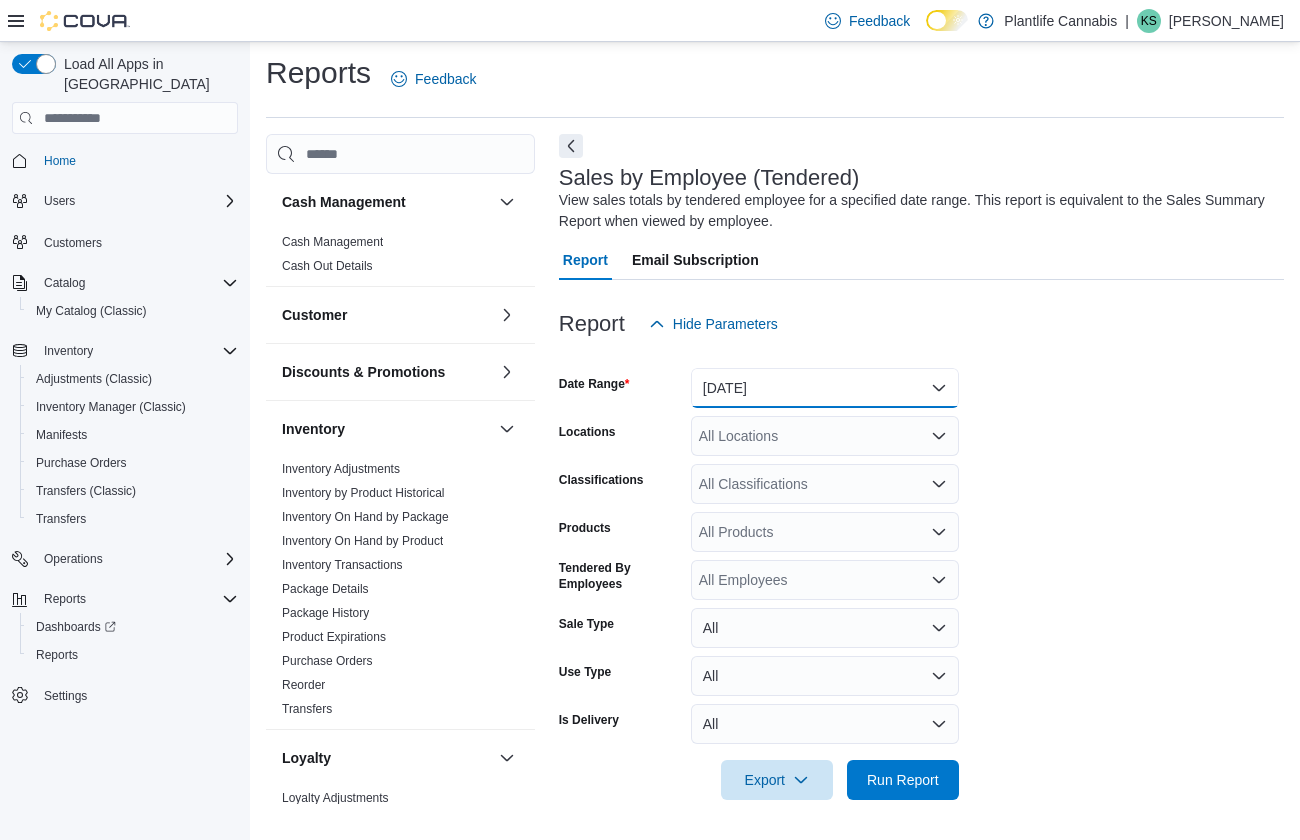 click on "[DATE]" at bounding box center [825, 388] 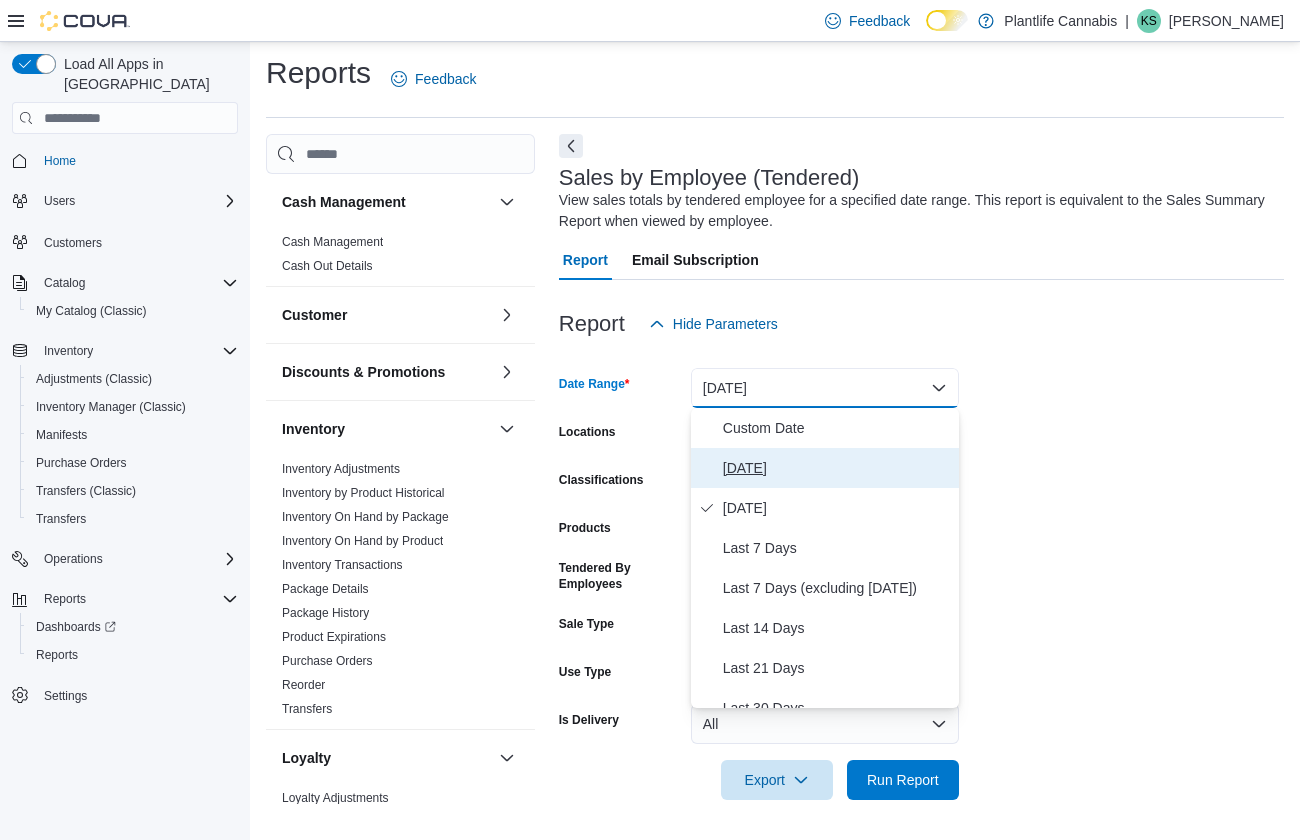 click on "[DATE]" at bounding box center [837, 468] 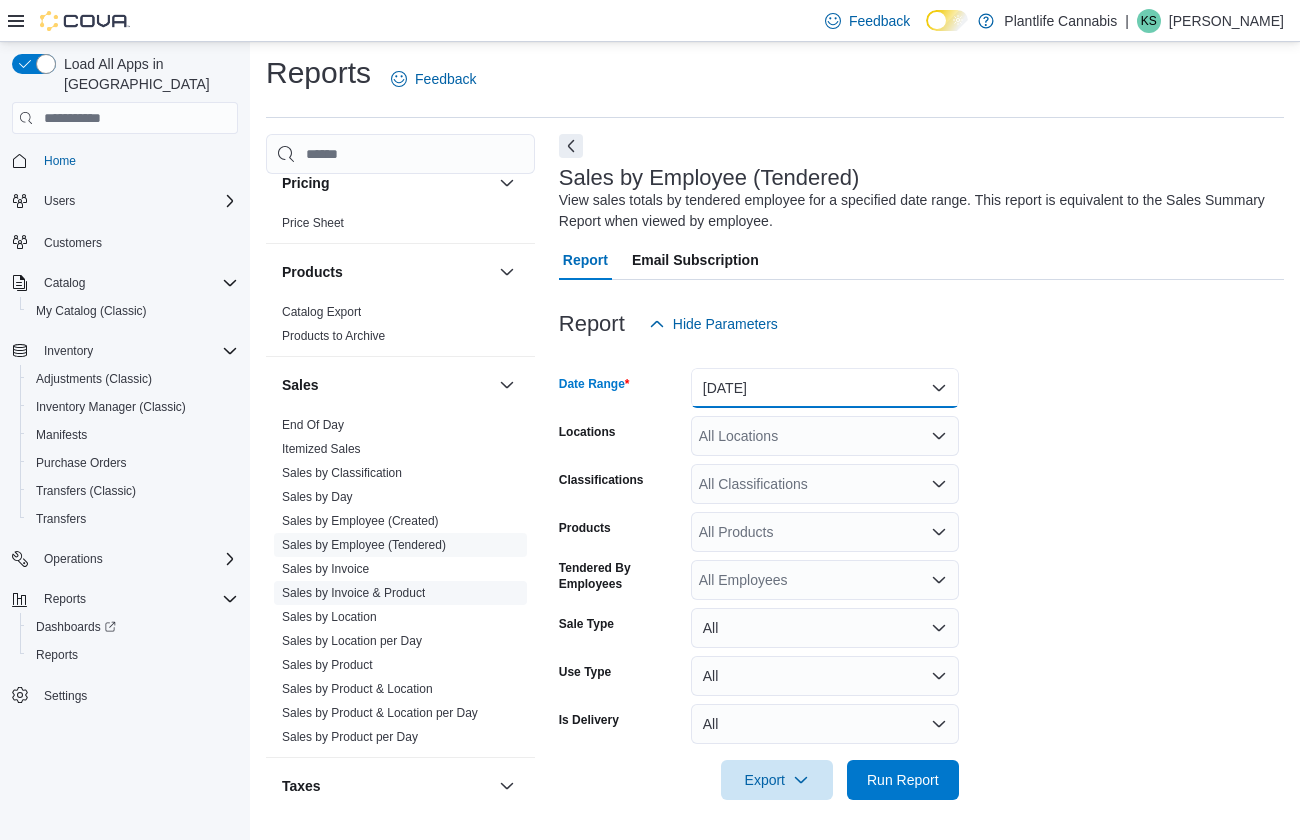 scroll, scrollTop: 778, scrollLeft: 0, axis: vertical 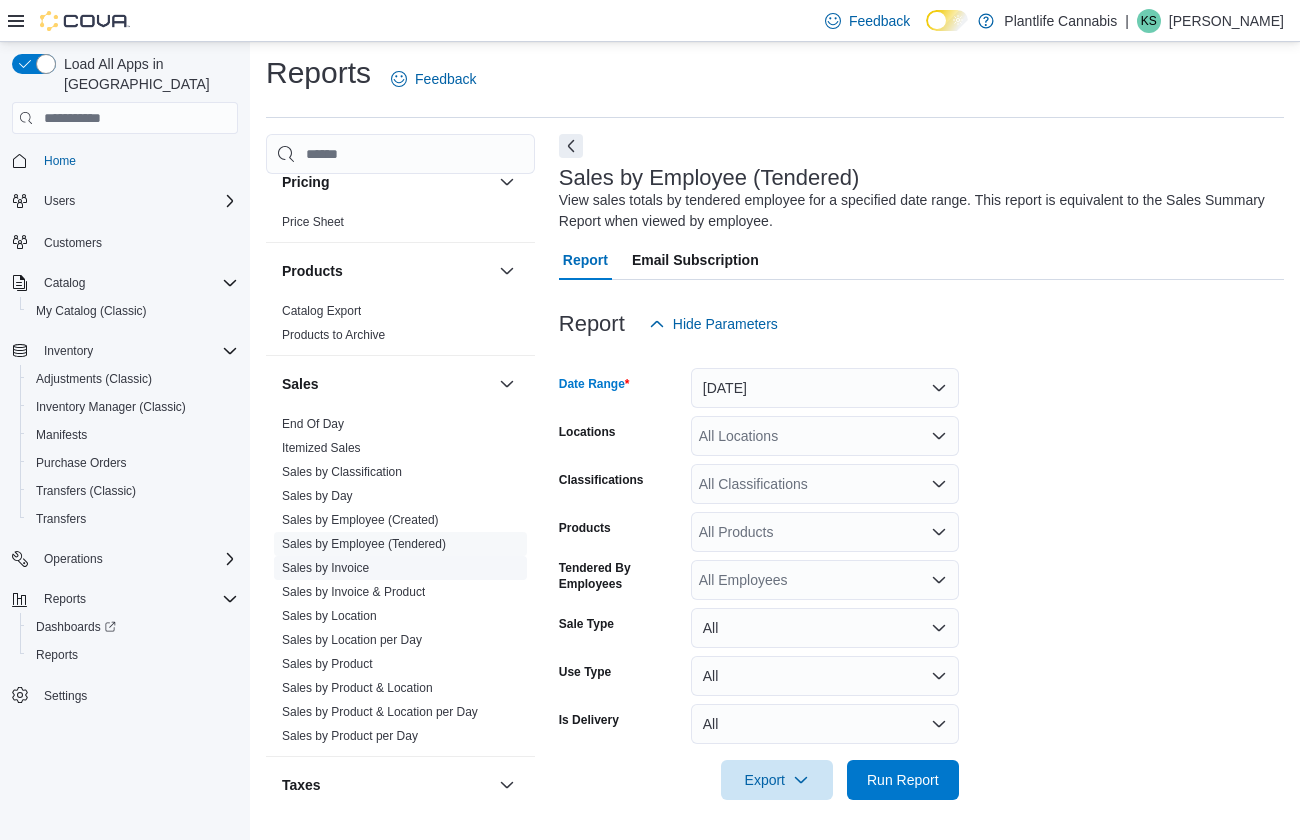 click on "Sales by Invoice" at bounding box center (400, 568) 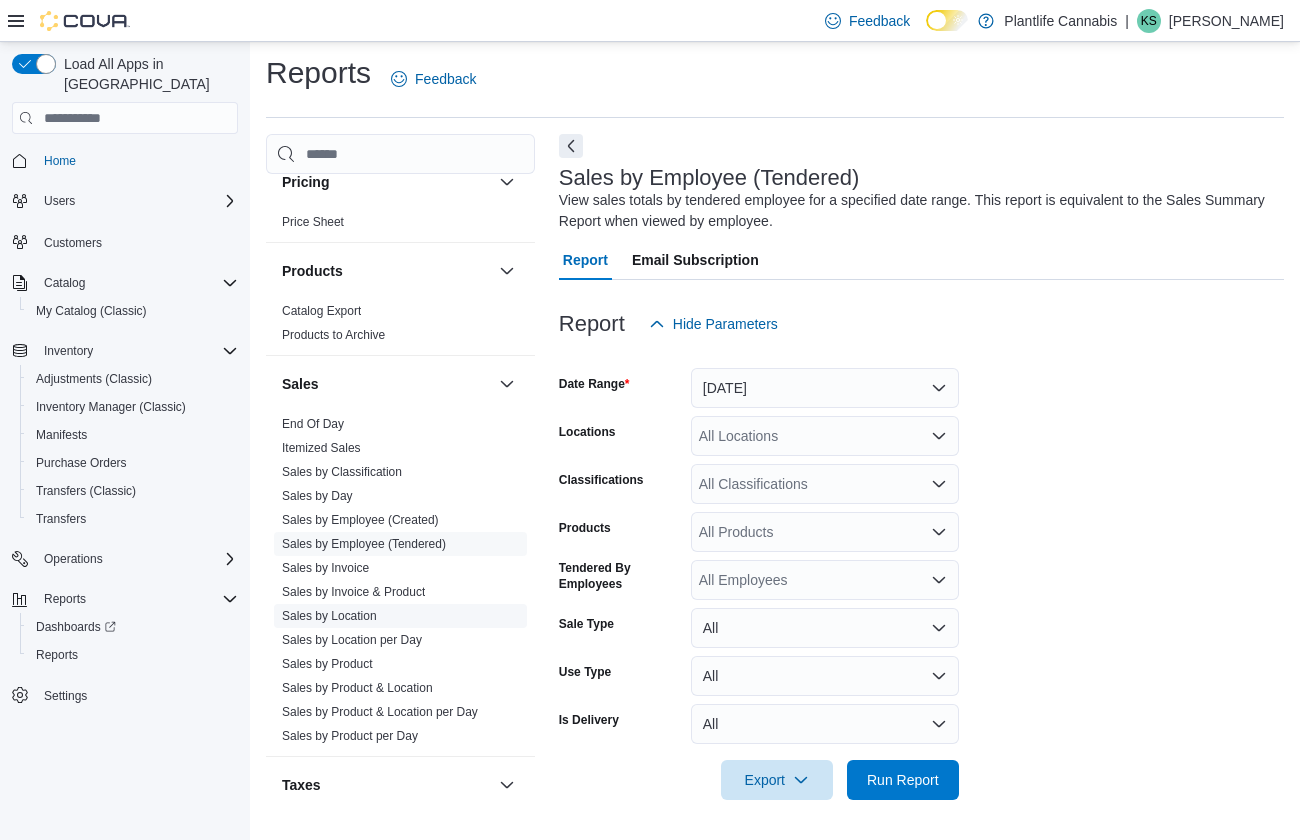 click on "Sales by Location" at bounding box center [329, 616] 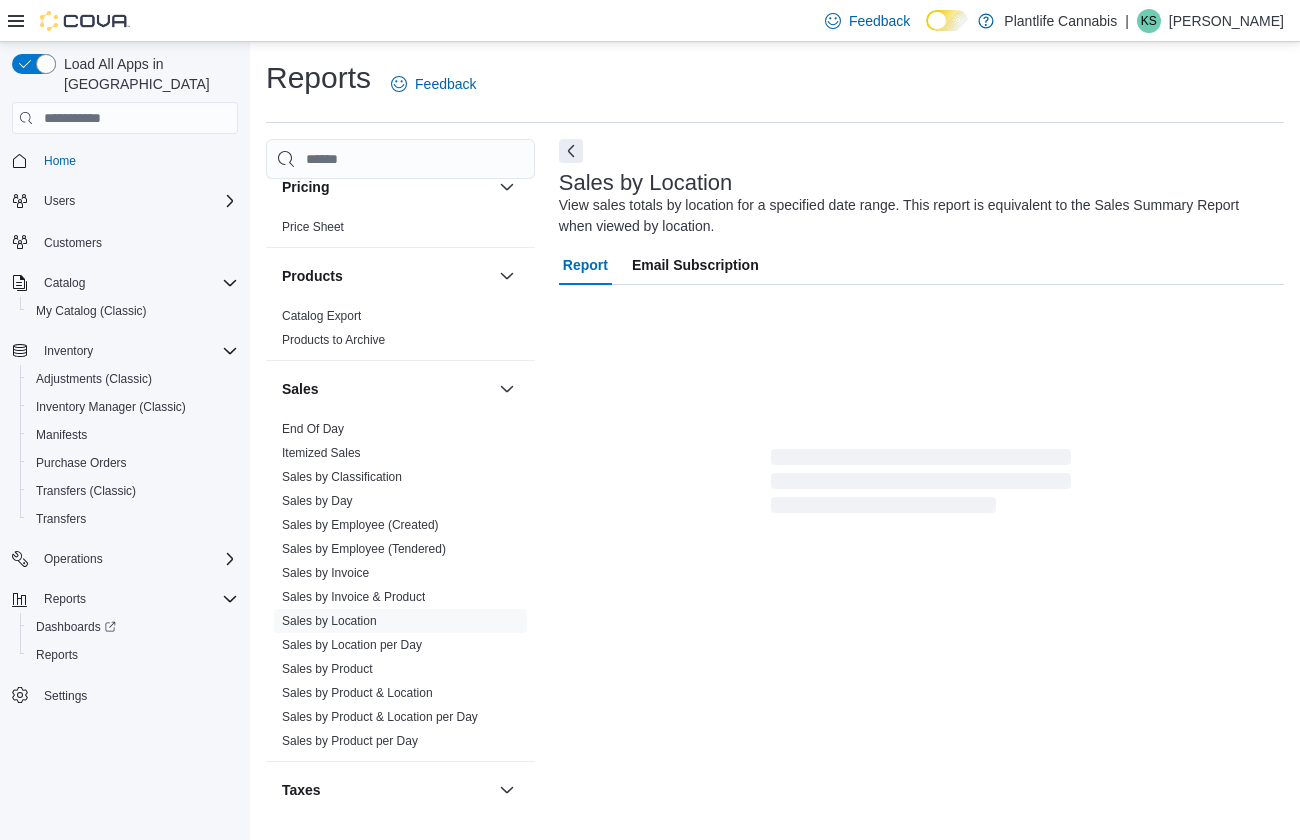 scroll, scrollTop: 0, scrollLeft: 0, axis: both 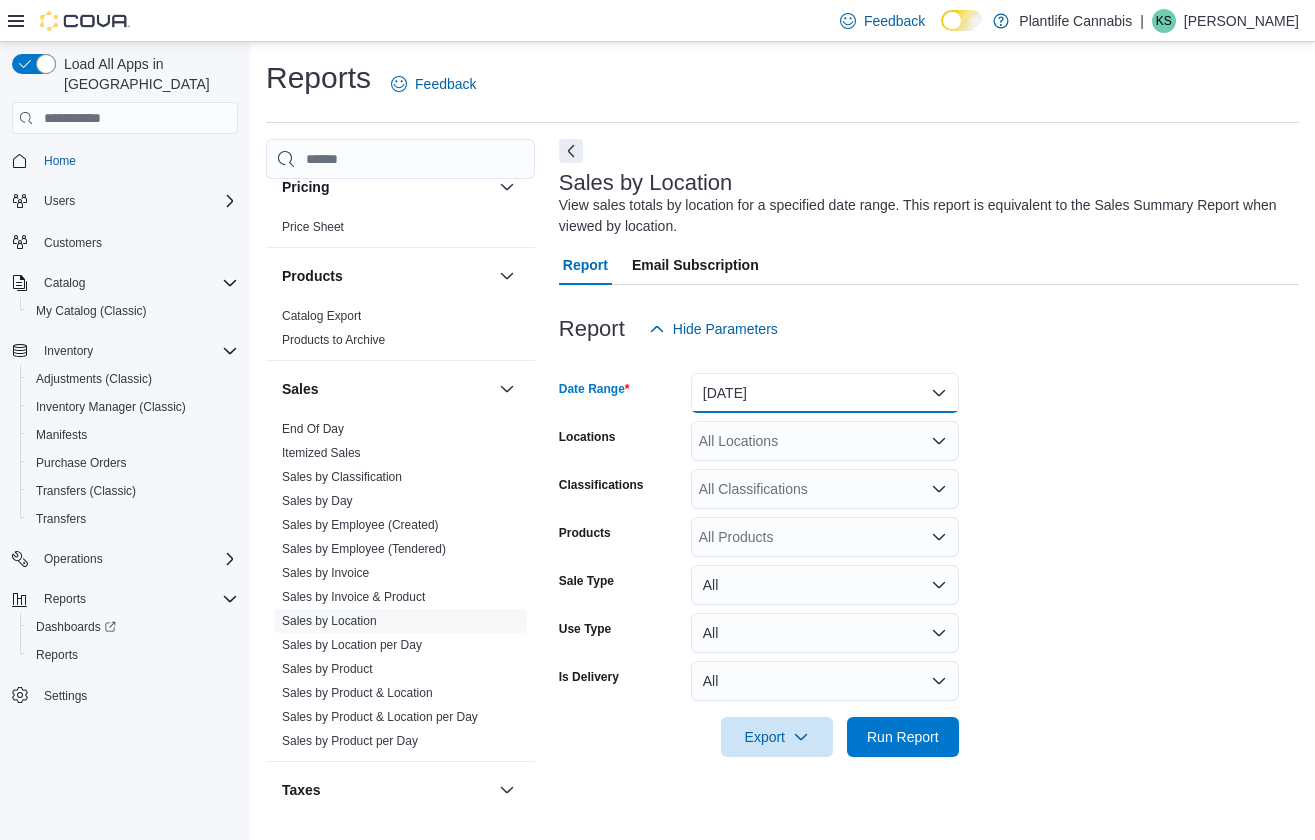 click on "[DATE]" at bounding box center (825, 393) 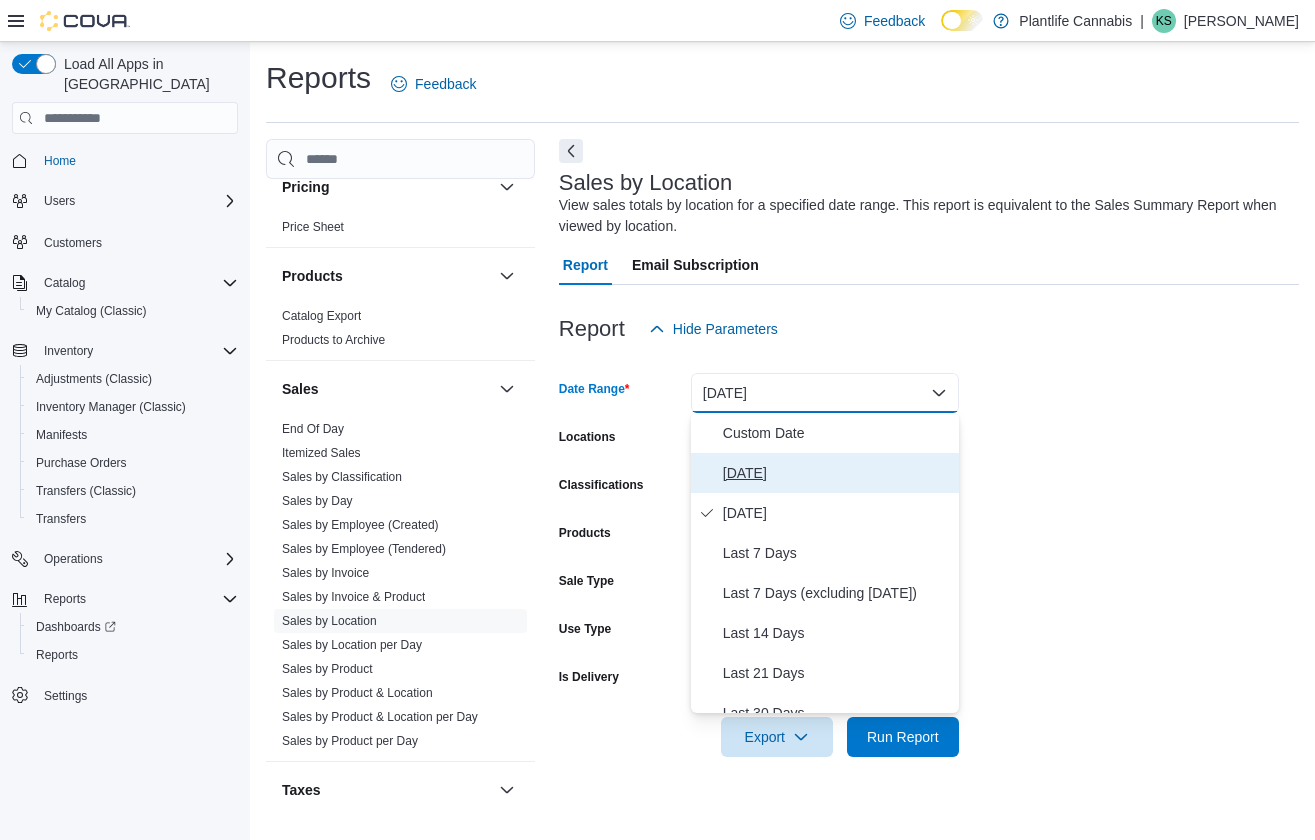 click on "[DATE]" at bounding box center [825, 473] 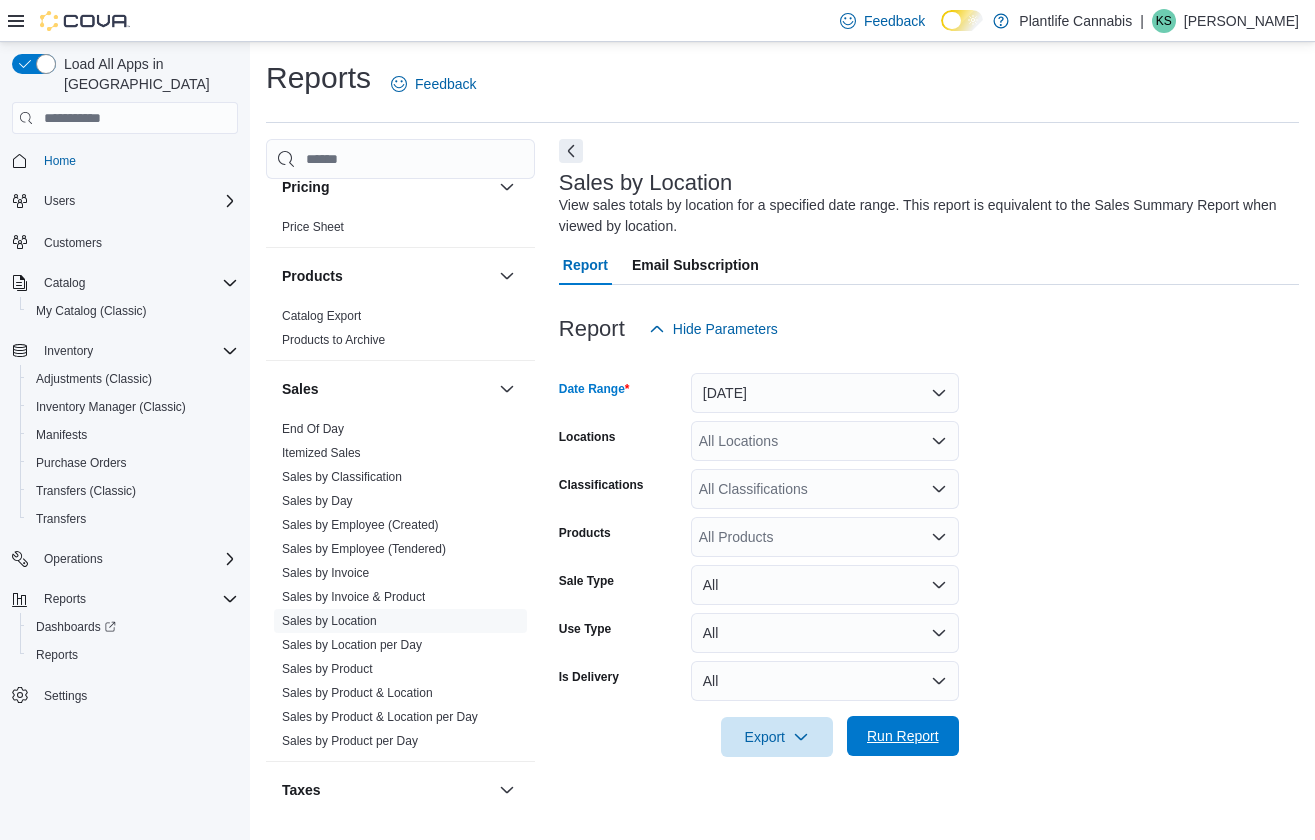 click on "Run Report" at bounding box center [903, 736] 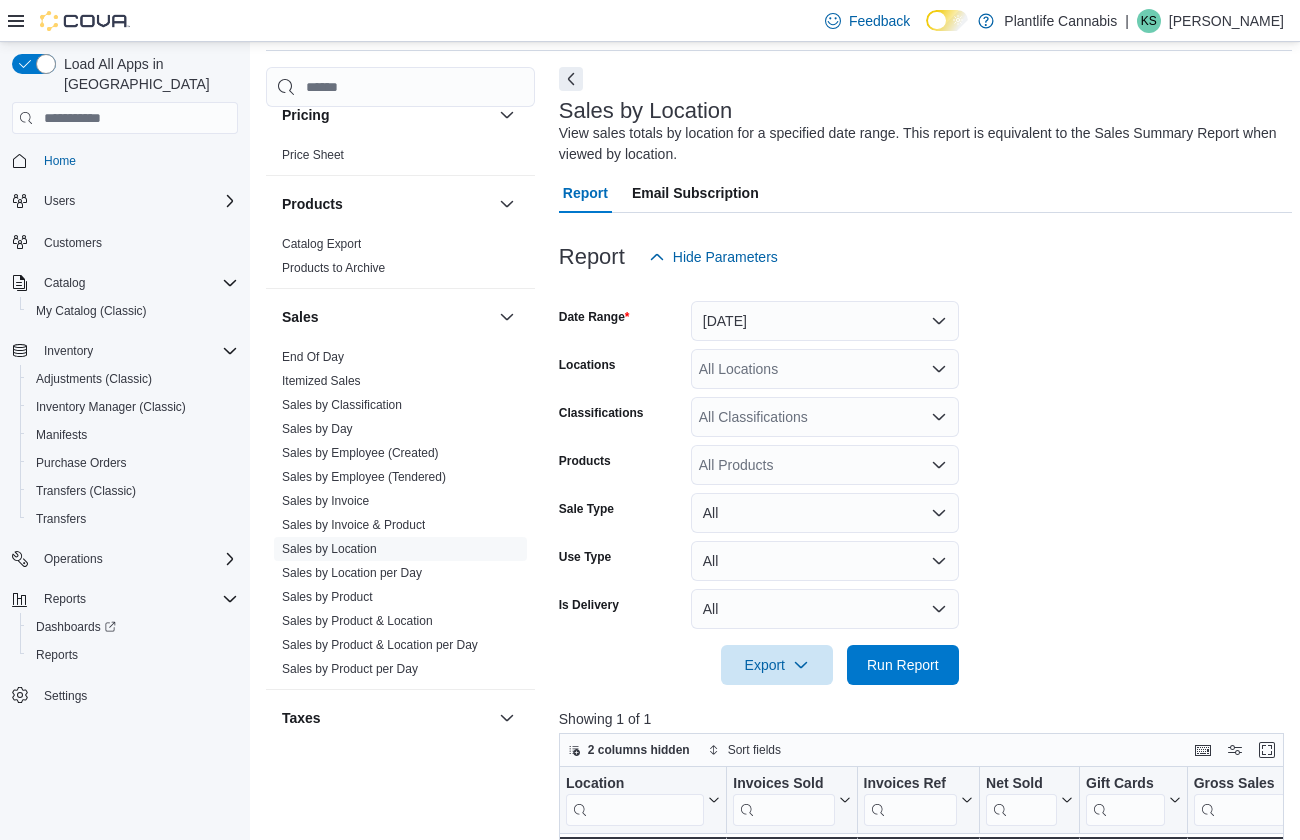 scroll, scrollTop: 0, scrollLeft: 0, axis: both 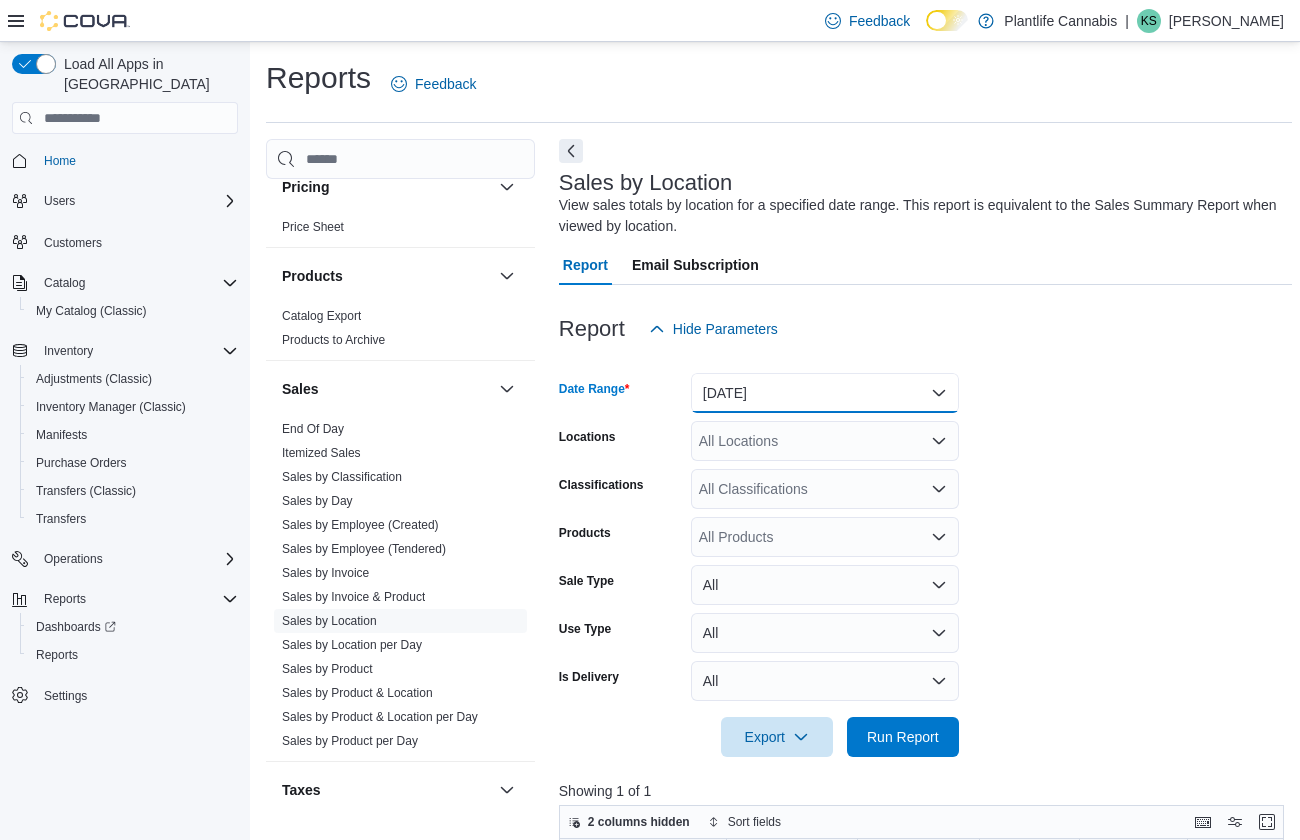 click on "[DATE]" at bounding box center (825, 393) 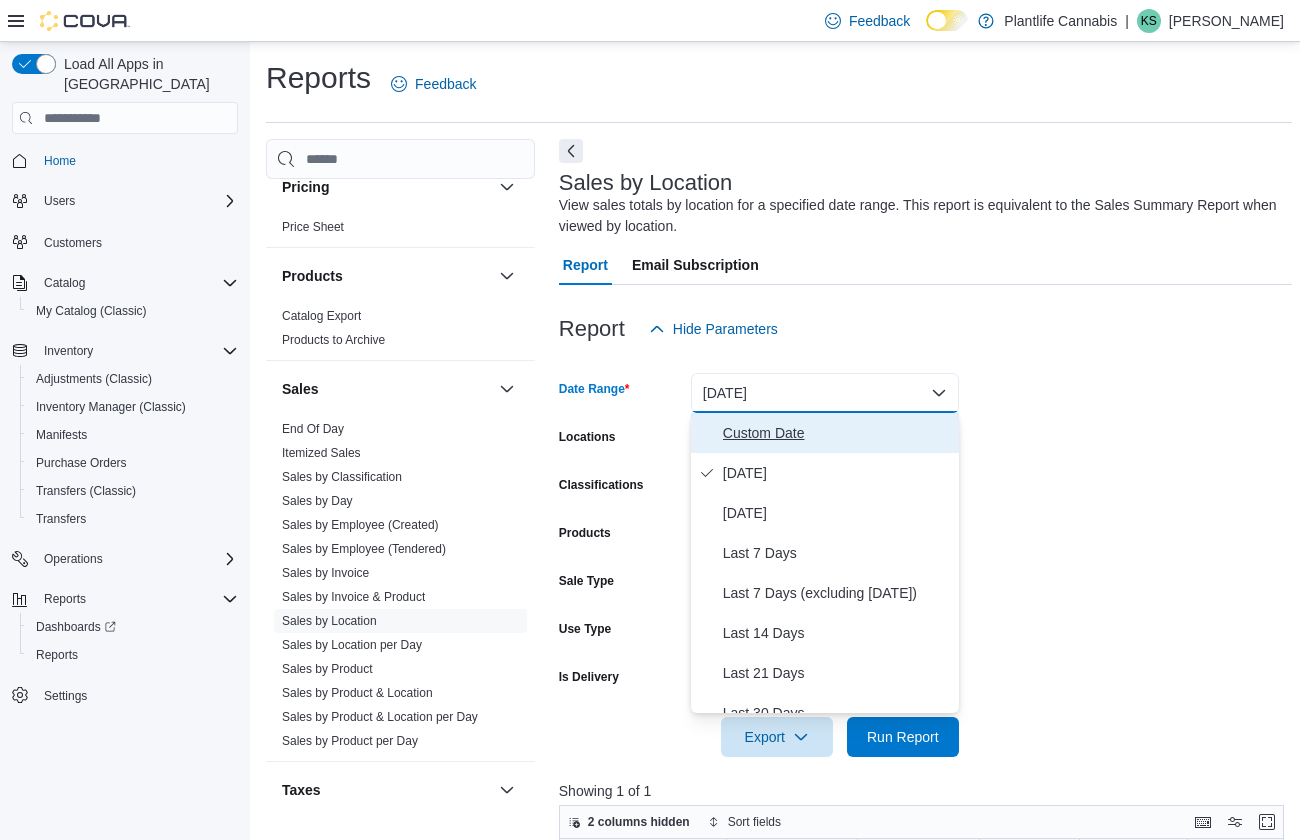 click on "Custom Date" at bounding box center (825, 433) 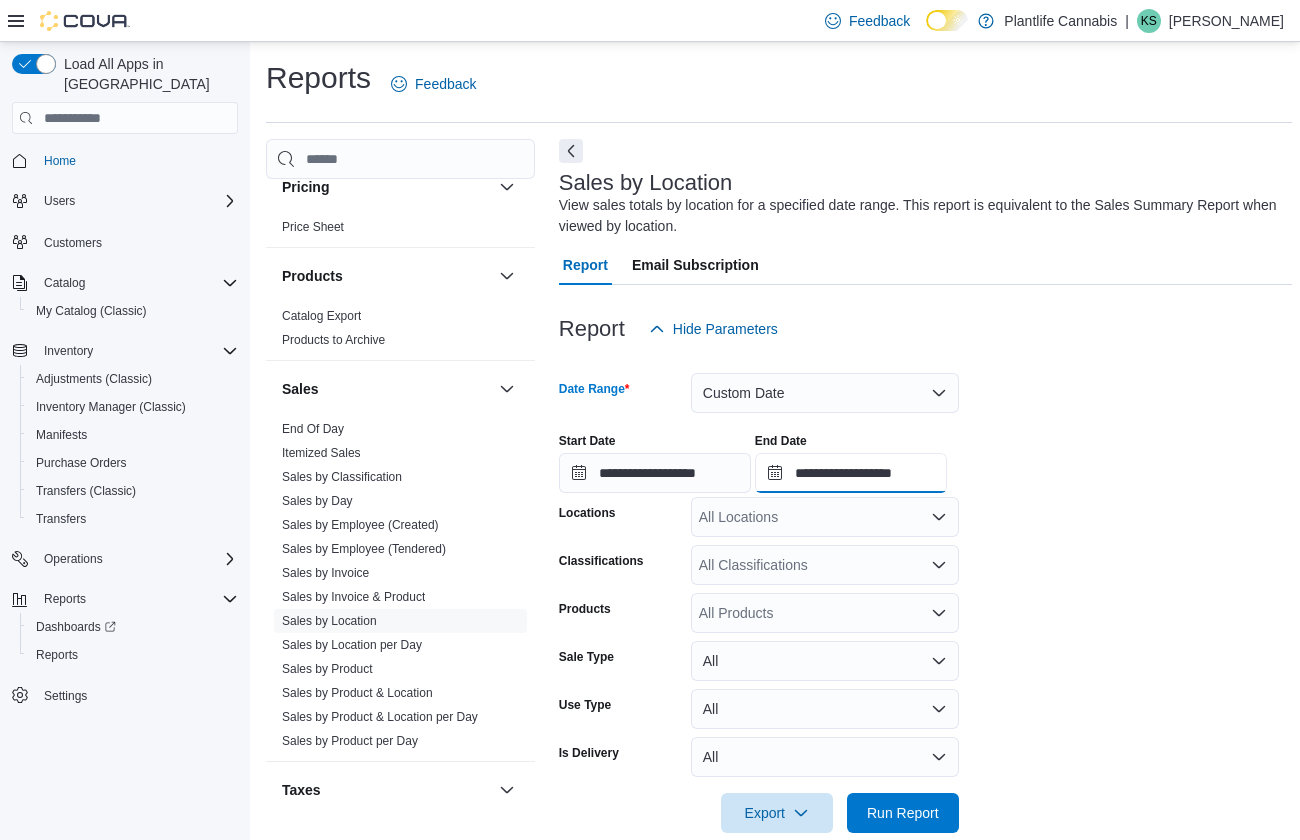 click on "**********" at bounding box center (851, 473) 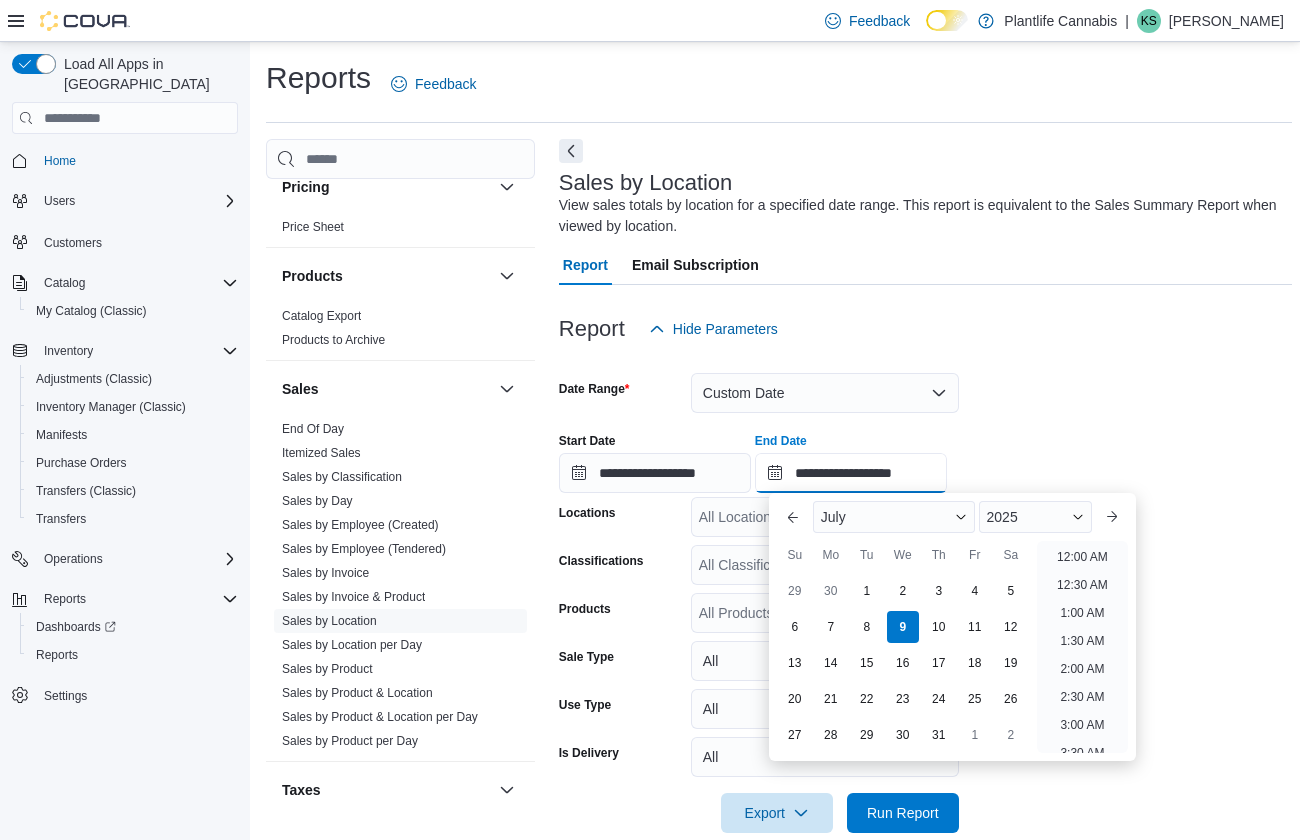 scroll, scrollTop: 1136, scrollLeft: 0, axis: vertical 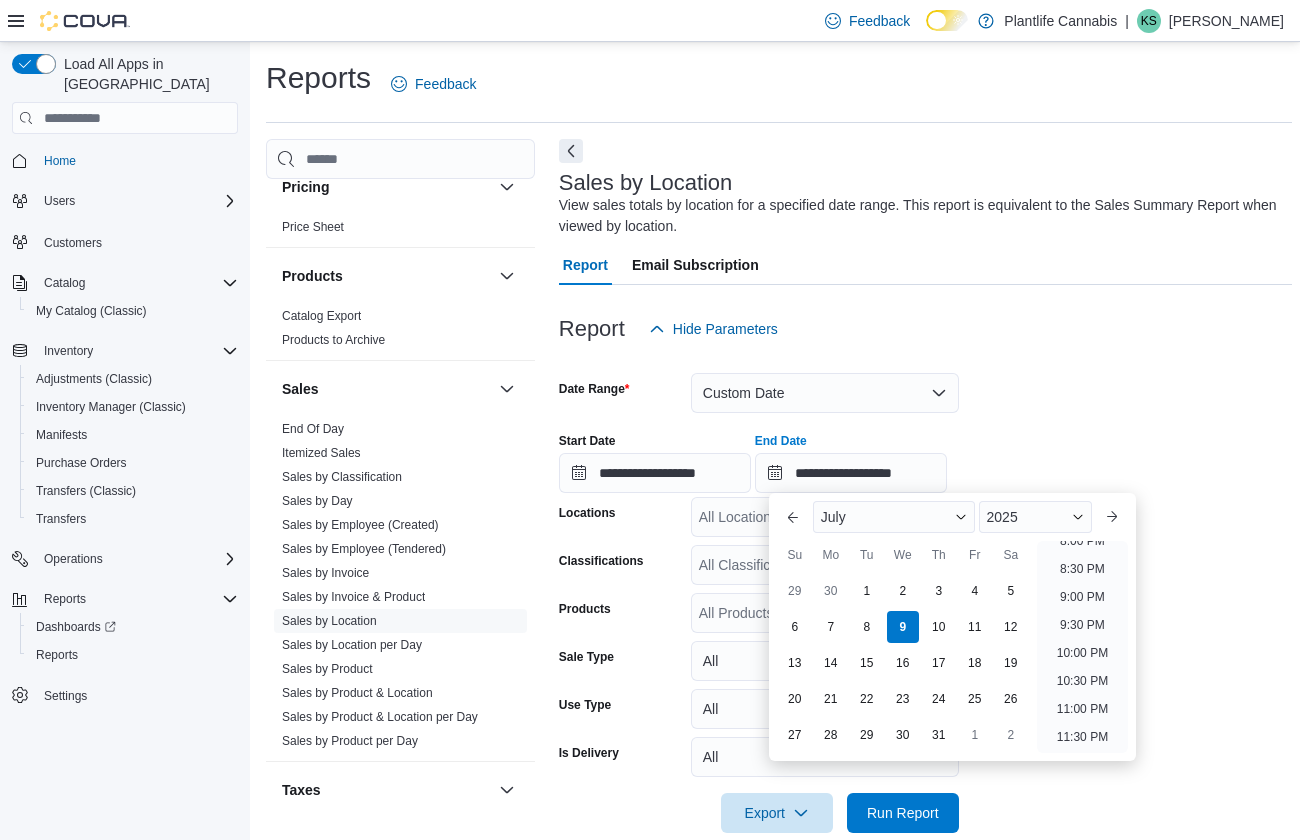 click on "**********" at bounding box center [925, 455] 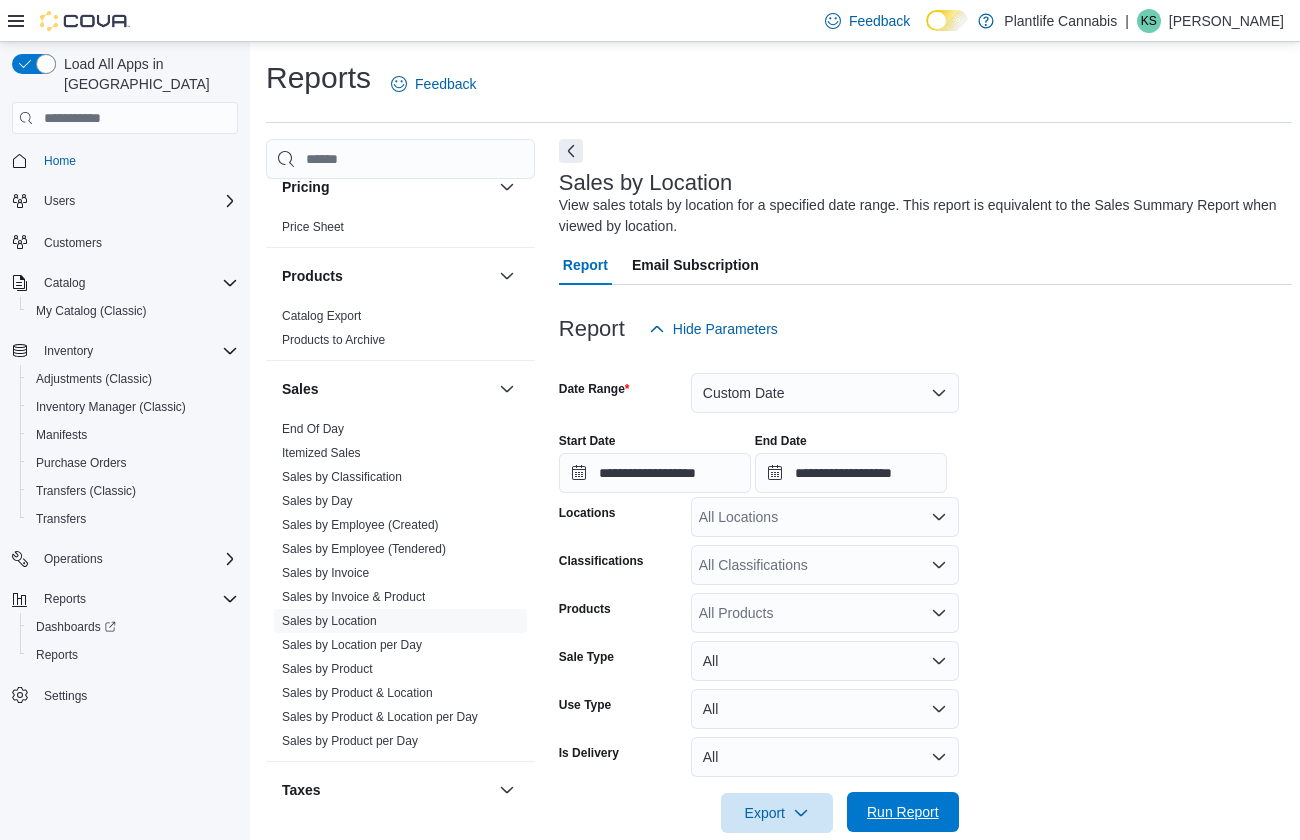 click on "Run Report" at bounding box center (903, 812) 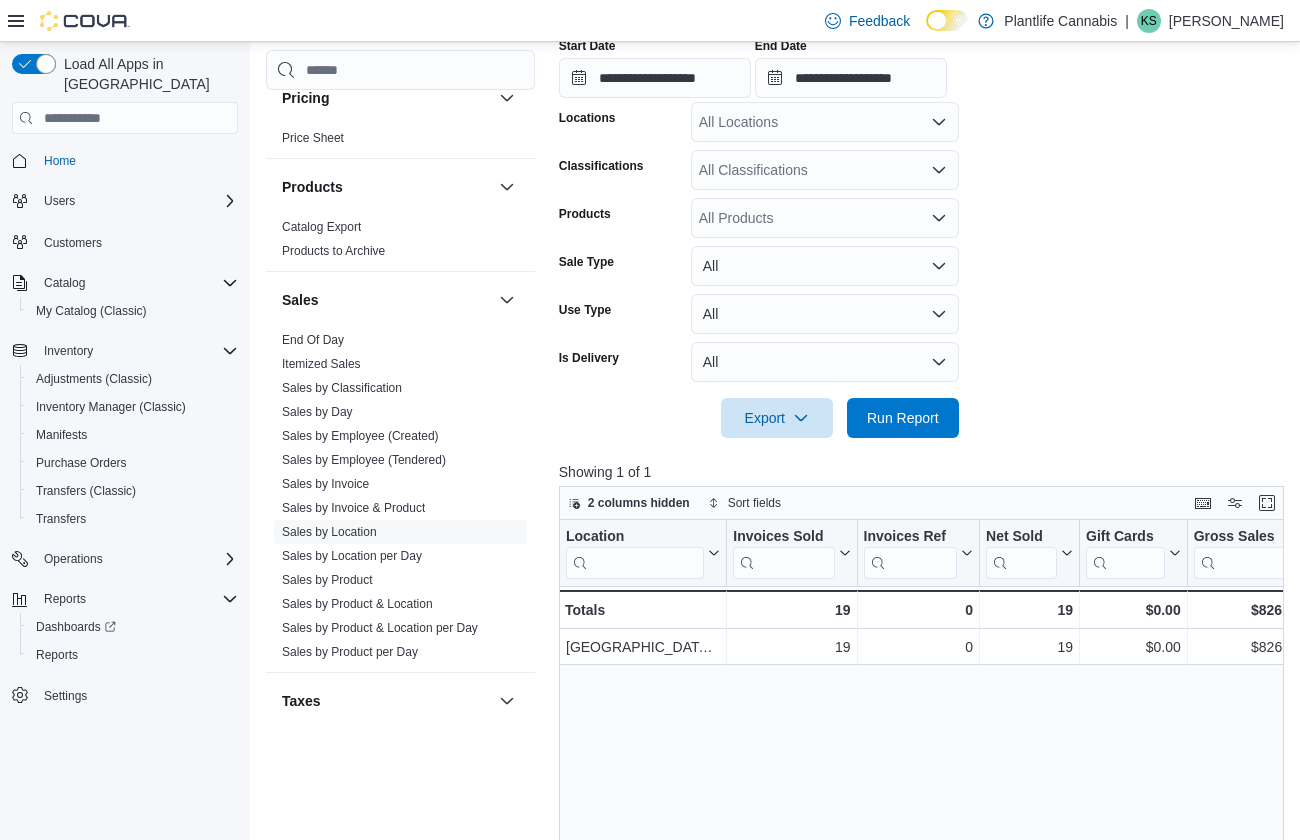 scroll, scrollTop: 358, scrollLeft: 0, axis: vertical 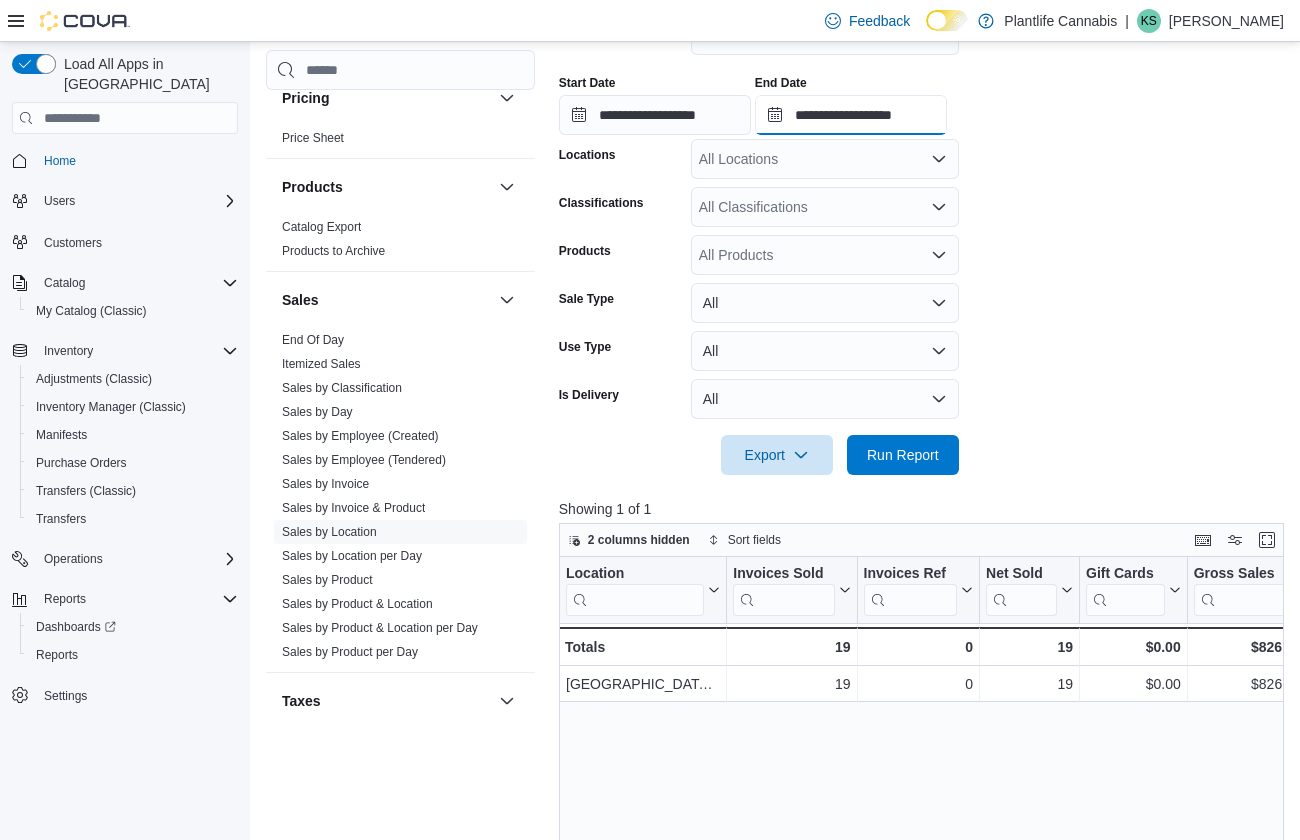 click on "**********" at bounding box center [851, 115] 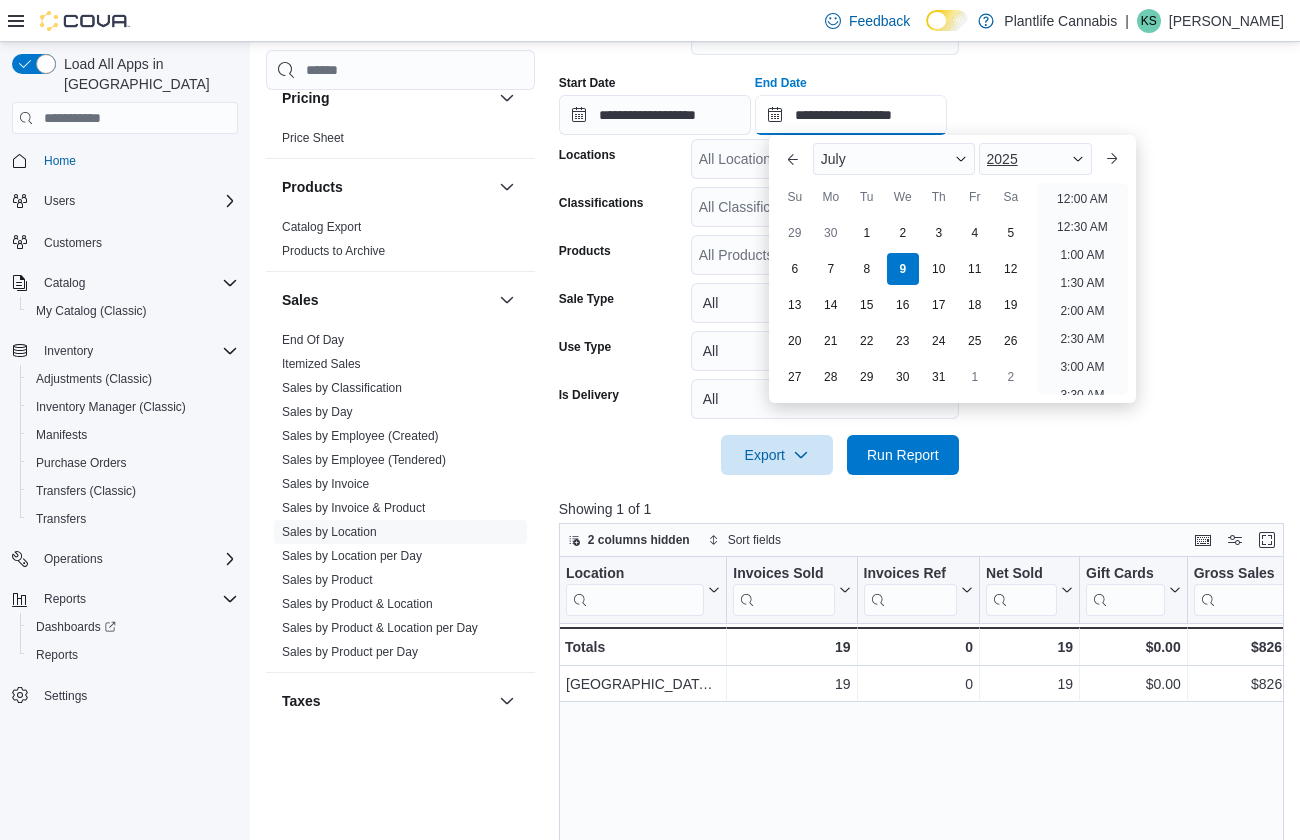 scroll, scrollTop: 706, scrollLeft: 0, axis: vertical 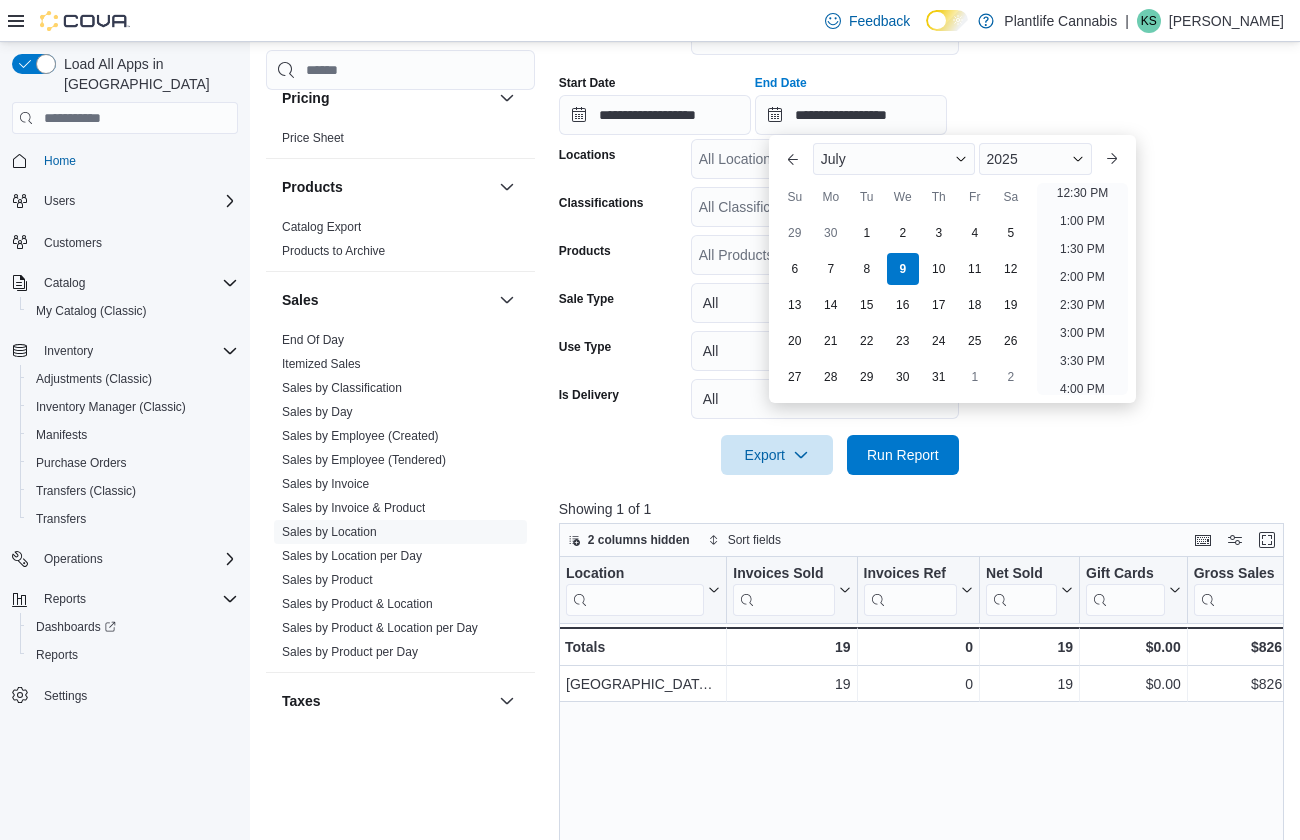 click on "**********" at bounding box center [925, 97] 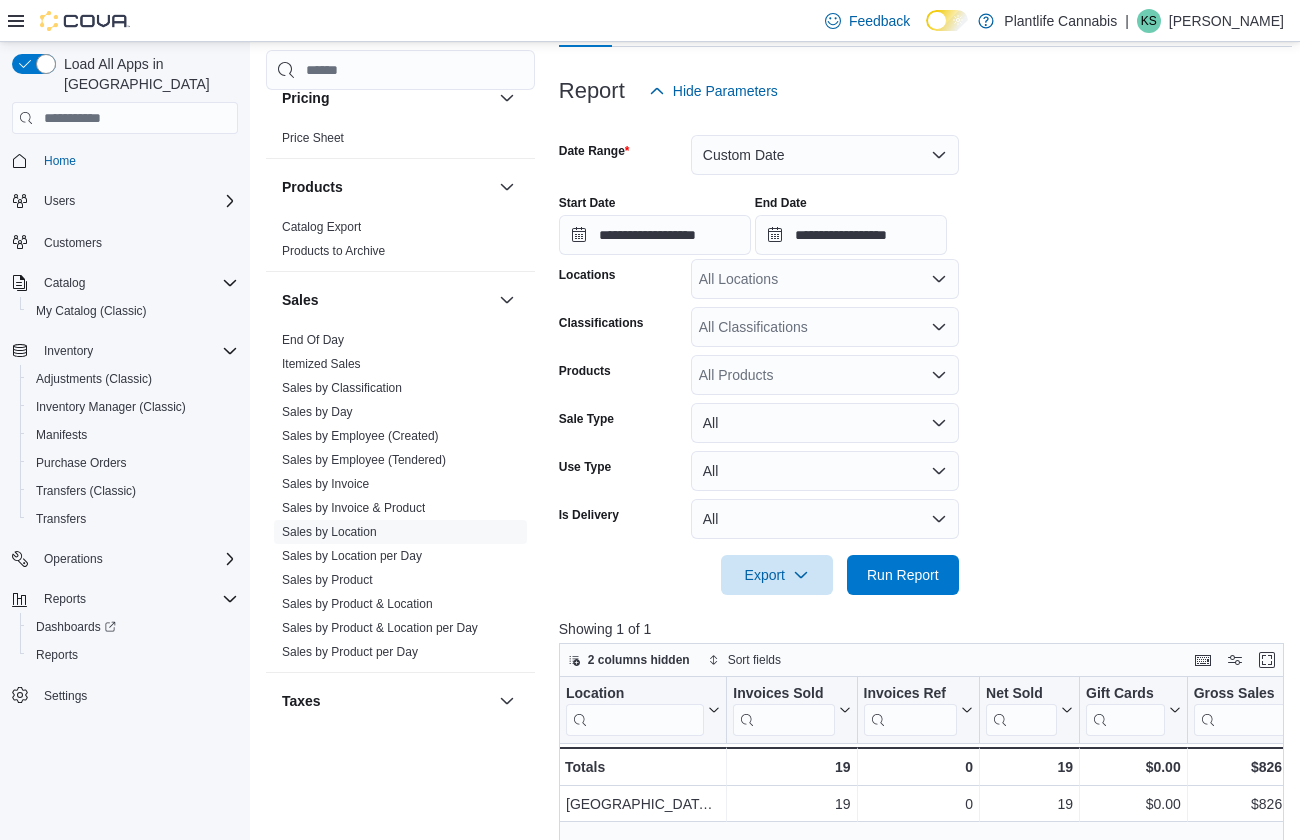 scroll, scrollTop: 413, scrollLeft: 0, axis: vertical 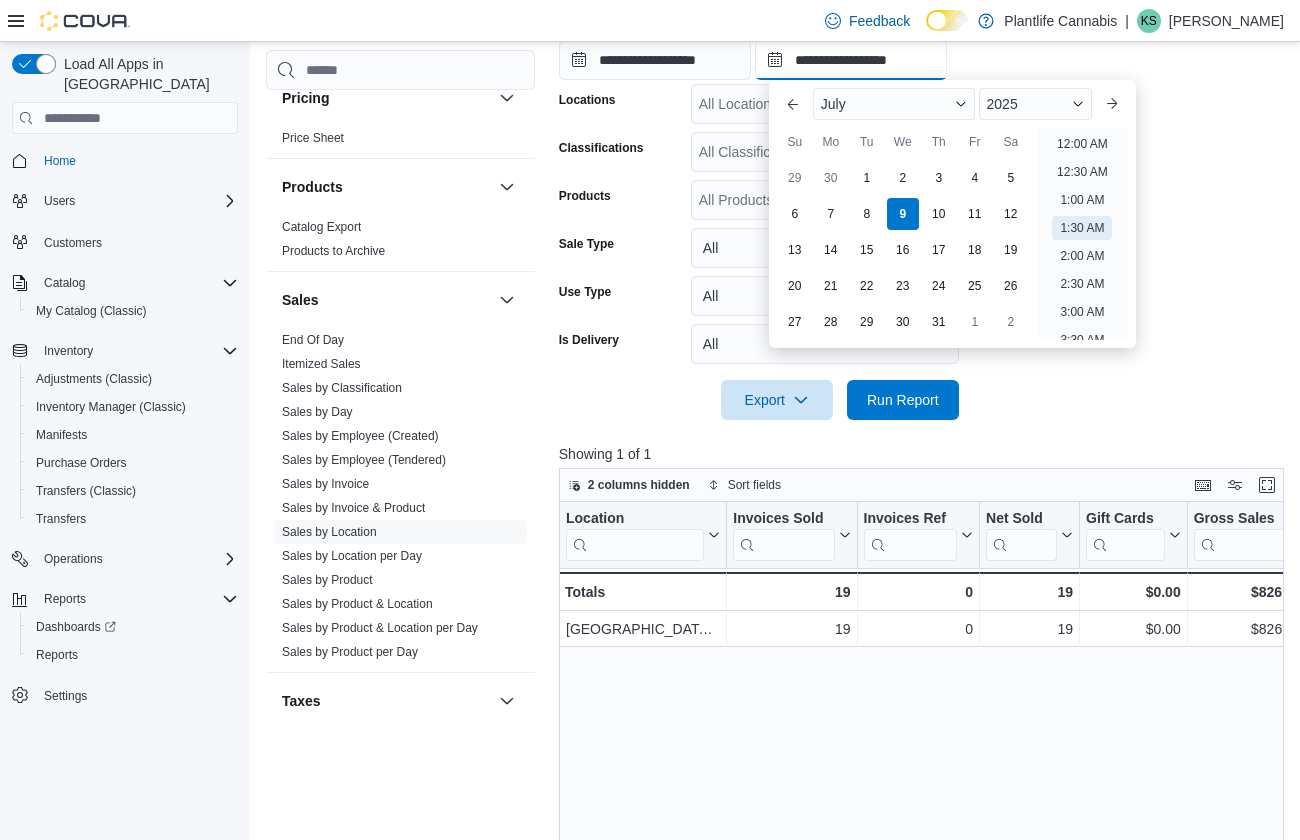 click on "**********" at bounding box center [851, 60] 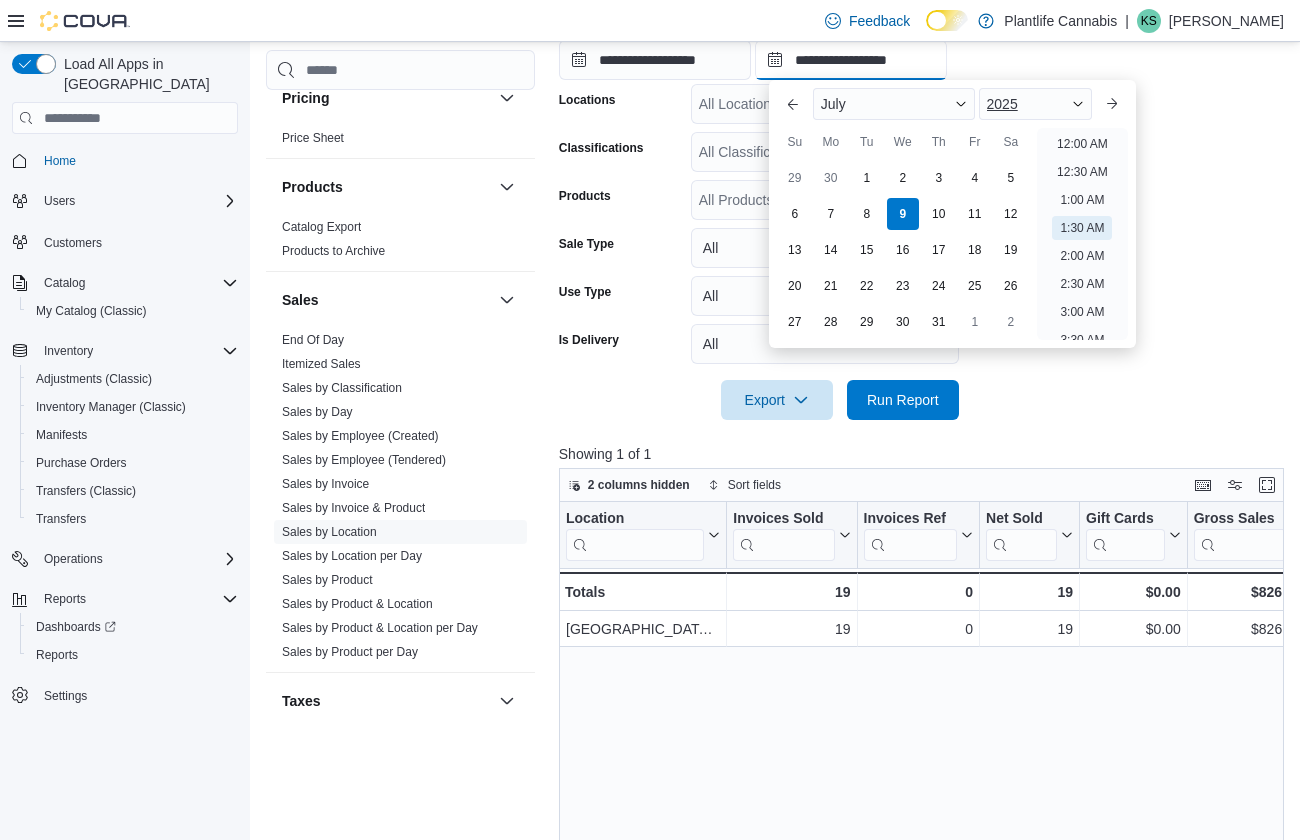 scroll, scrollTop: 146, scrollLeft: 0, axis: vertical 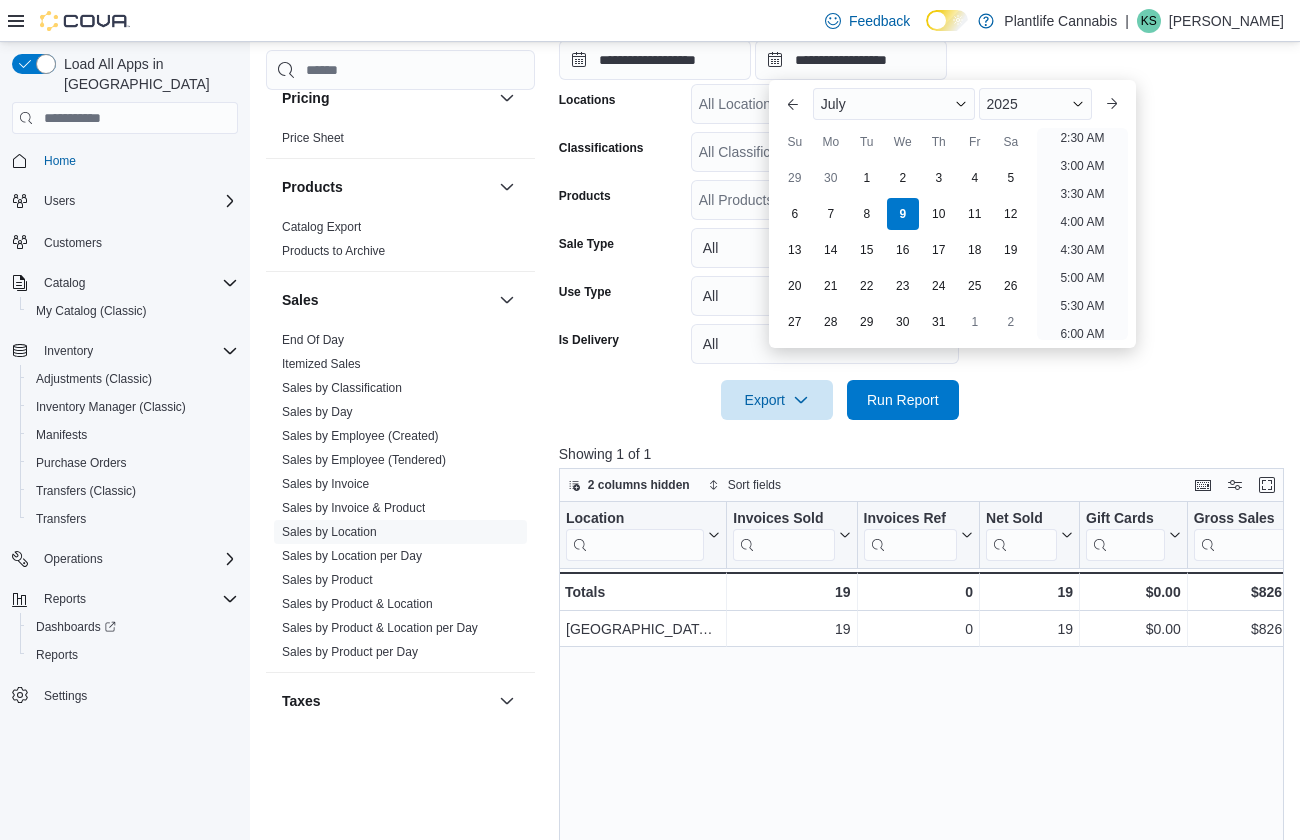 click on "**********" at bounding box center (925, 178) 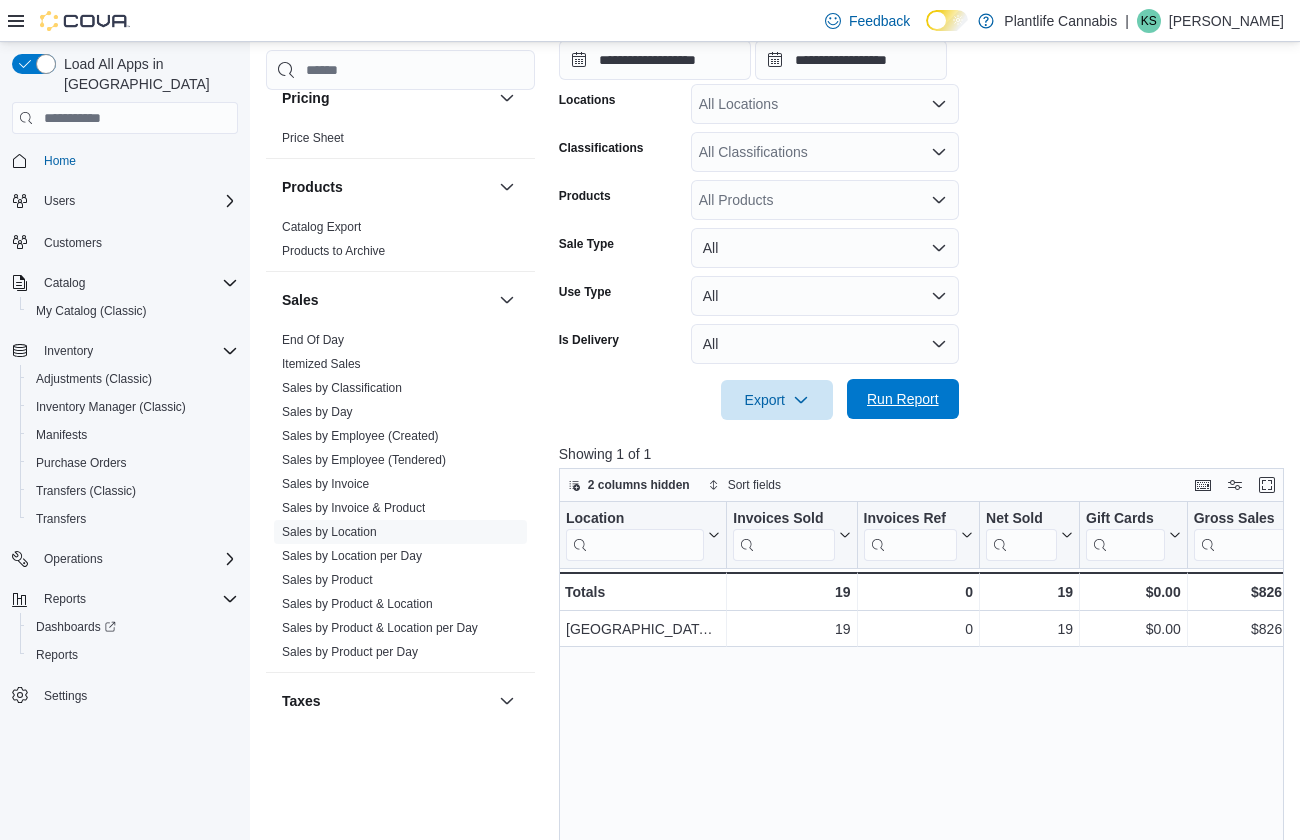 click on "Run Report" at bounding box center [903, 399] 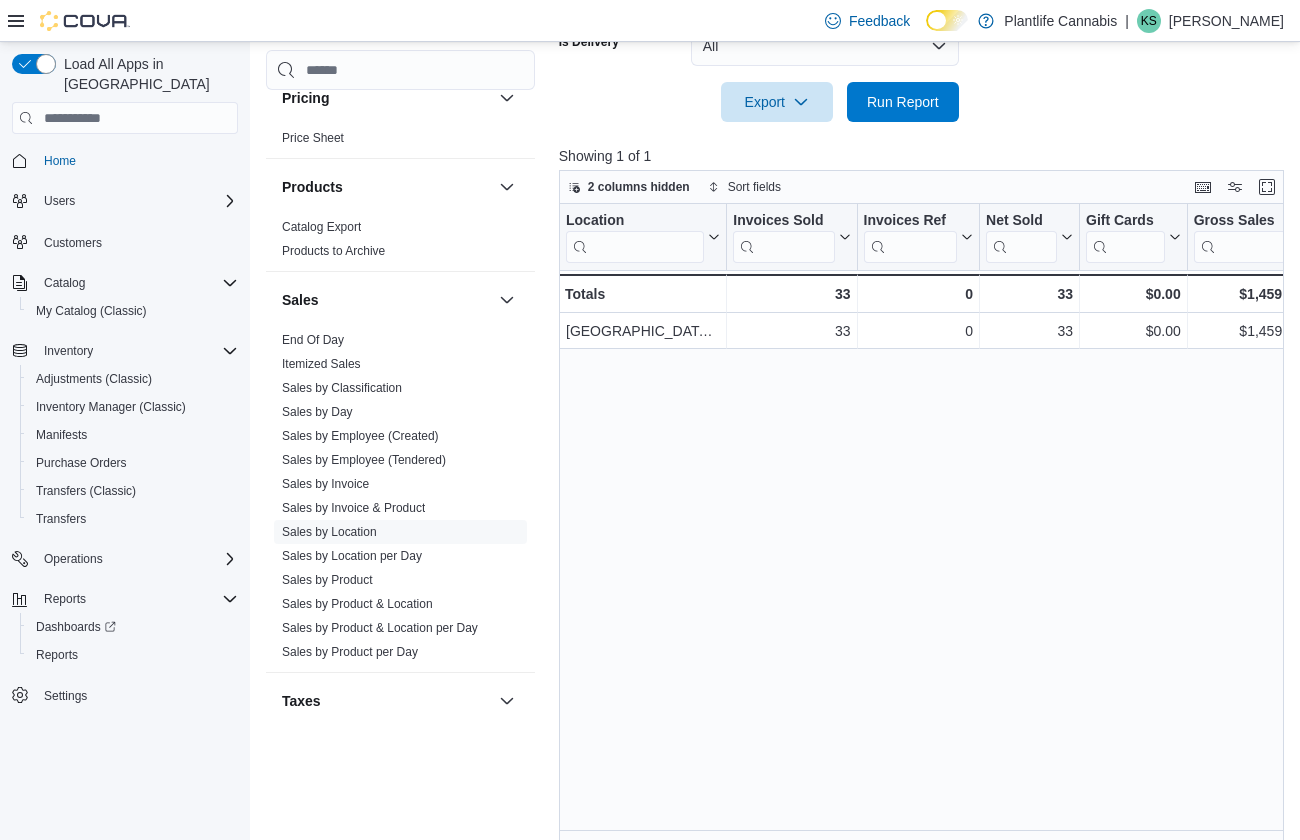 scroll, scrollTop: 729, scrollLeft: 0, axis: vertical 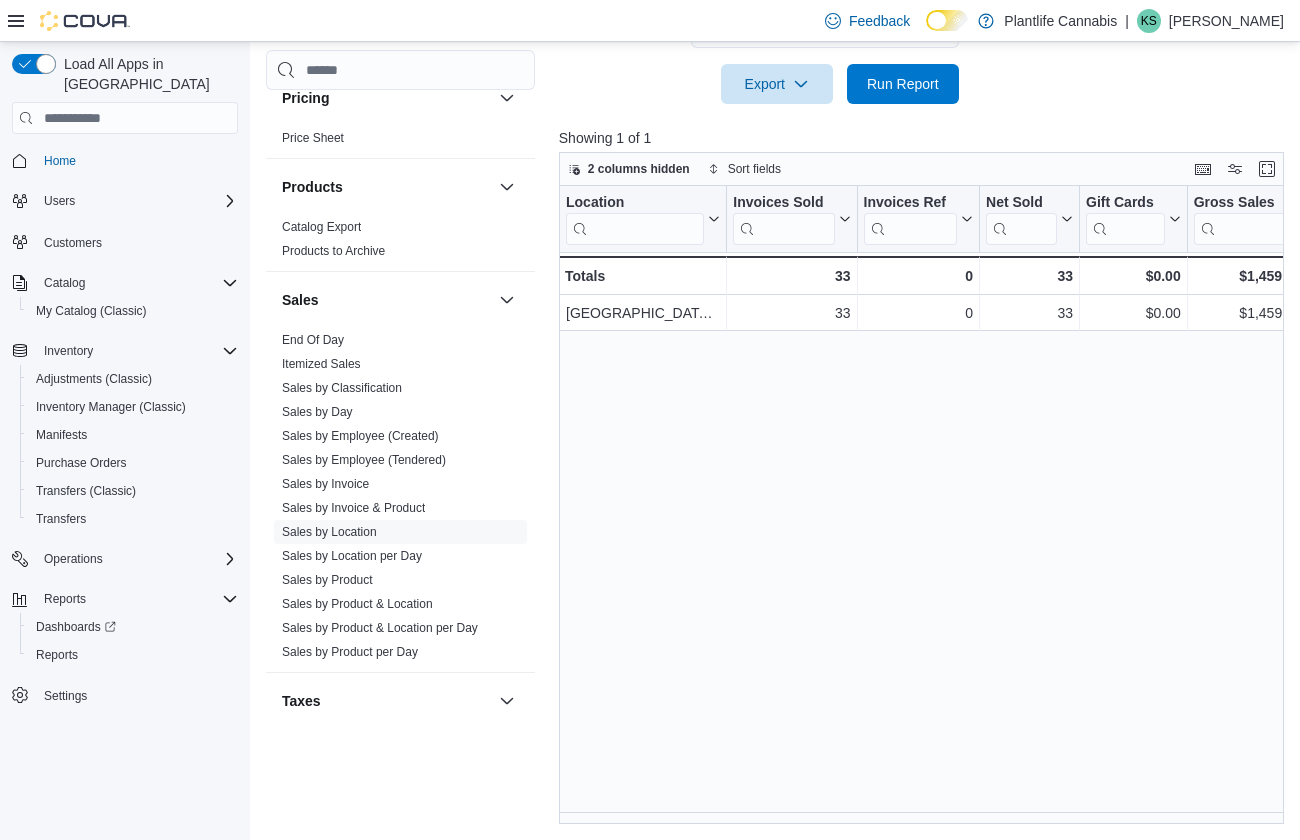 click on "Location Click to view column header actions Invoices Sold Click to view column header actions Invoices Ref Click to view column header actions Net Sold Click to view column header actions Gift Cards Click to view column header actions Gross Sales Click to view column header actions Subtotal Click to view column header actions Total Tax Click to view column header actions Total Invoiced Click to view column header actions Total Cost Click to view column header actions Gross Profit Click to view column header actions Gross Margin Click to view column header actions Total Discount Click to view column header actions Markdown Percent Click to view column header actions Items Per Transaction Click to view column header actions Qty Per Transaction Click to view column header actions Transaction Average Click to view column header actions Cashback Click to view column header actions Loyalty Redemptions Click to view column header actions Breadstack Online Payment Click to view column header actions Cash GST Tips -" at bounding box center [925, 505] 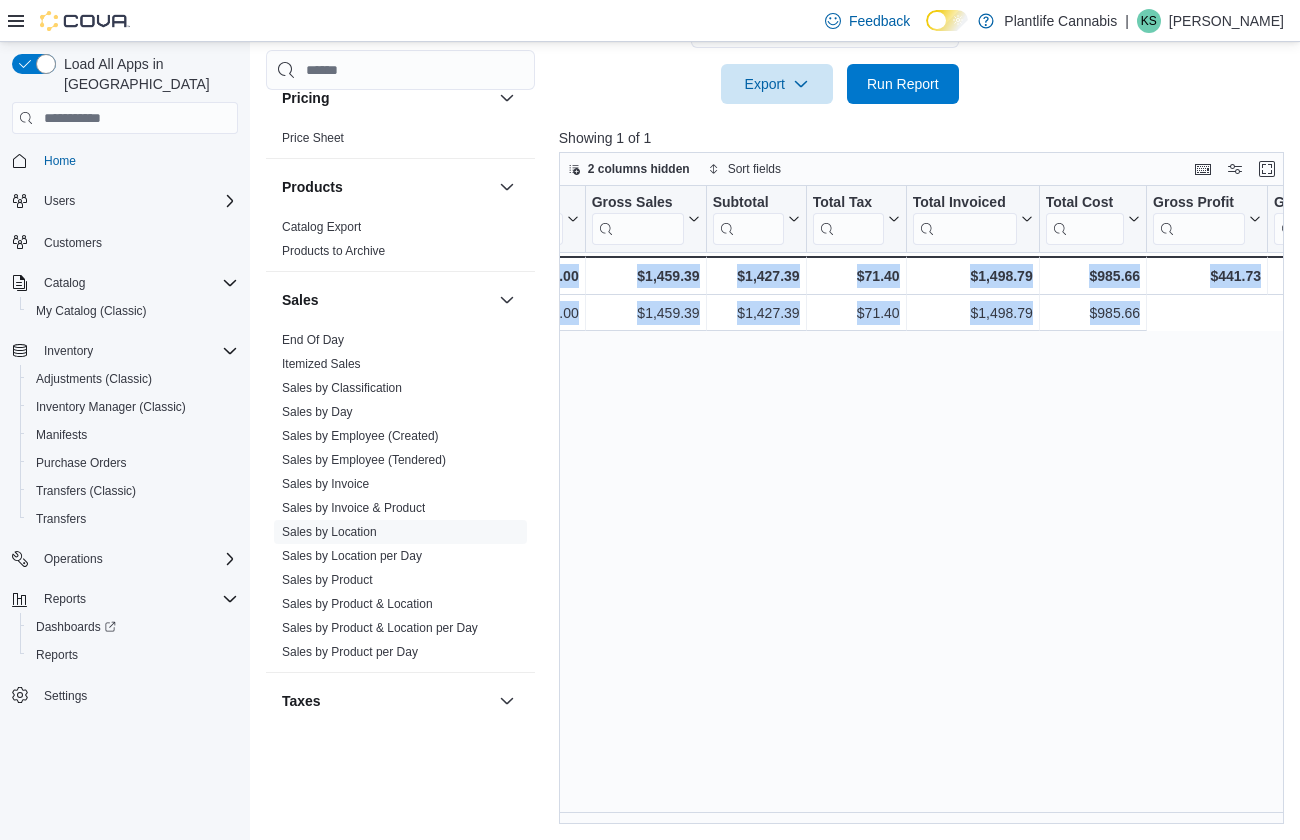 drag, startPoint x: 1046, startPoint y: 309, endPoint x: 1308, endPoint y: 302, distance: 262.0935 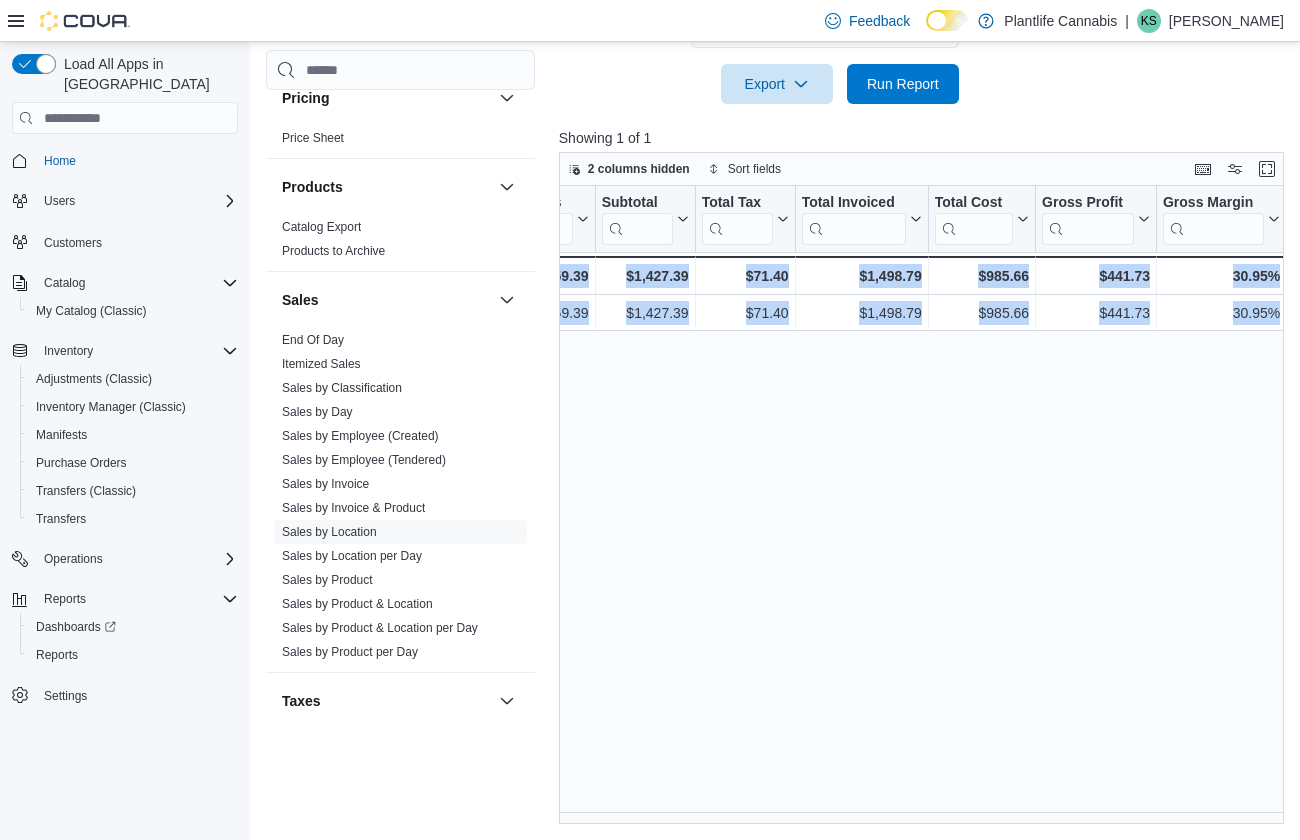 click on "Location Click to view column header actions Invoices Sold Click to view column header actions Invoices Ref Click to view column header actions Net Sold Click to view column header actions Gift Cards Click to view column header actions Gross Sales Click to view column header actions Subtotal Click to view column header actions Total Tax Click to view column header actions Total Invoiced Click to view column header actions Total Cost Click to view column header actions Gross Profit Click to view column header actions Gross Margin Click to view column header actions Total Discount Click to view column header actions Markdown Percent Click to view column header actions Items Per Transaction Click to view column header actions Qty Per Transaction Click to view column header actions Transaction Average Click to view column header actions Cashback Click to view column header actions Loyalty Redemptions Click to view column header actions Breadstack Online Payment Click to view column header actions Cash GST Tips -" at bounding box center (925, 505) 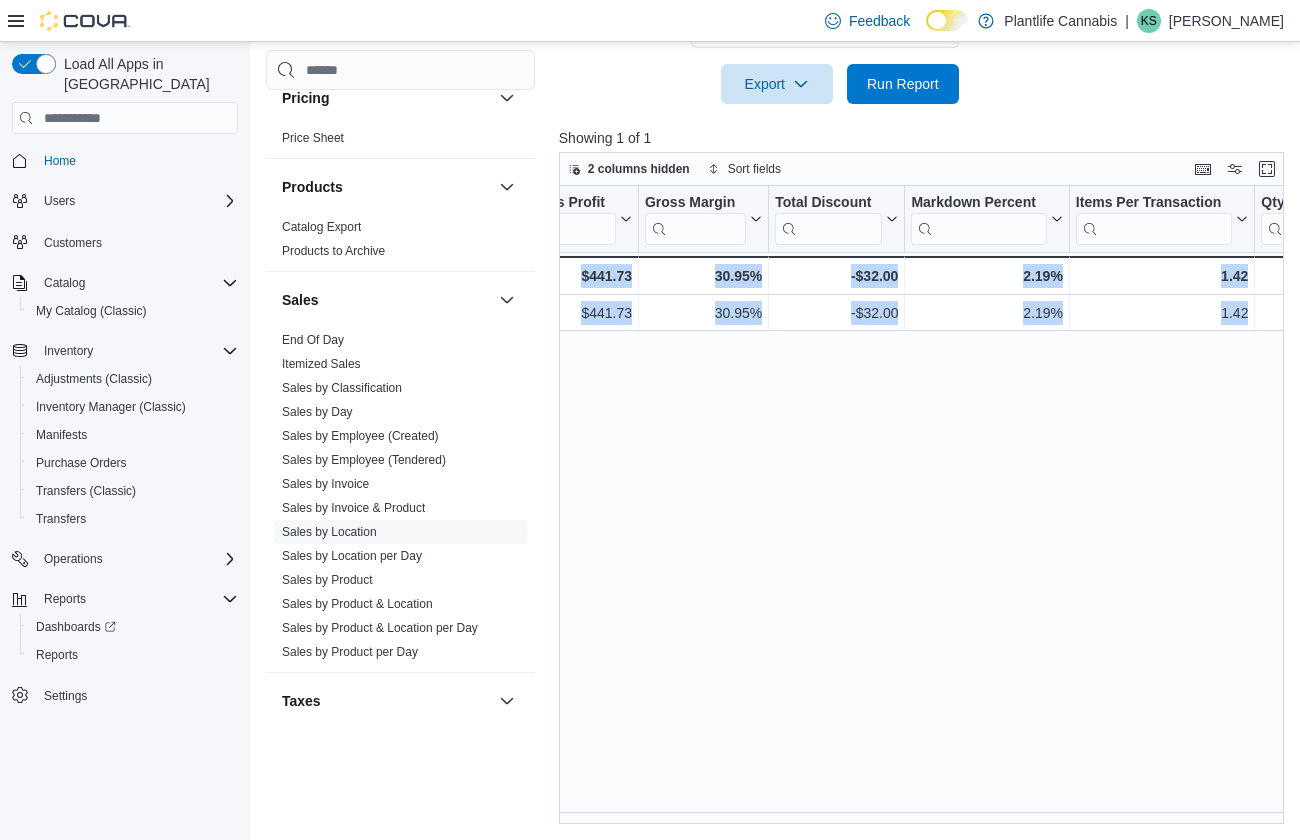 drag, startPoint x: 977, startPoint y: 308, endPoint x: 1285, endPoint y: 306, distance: 308.0065 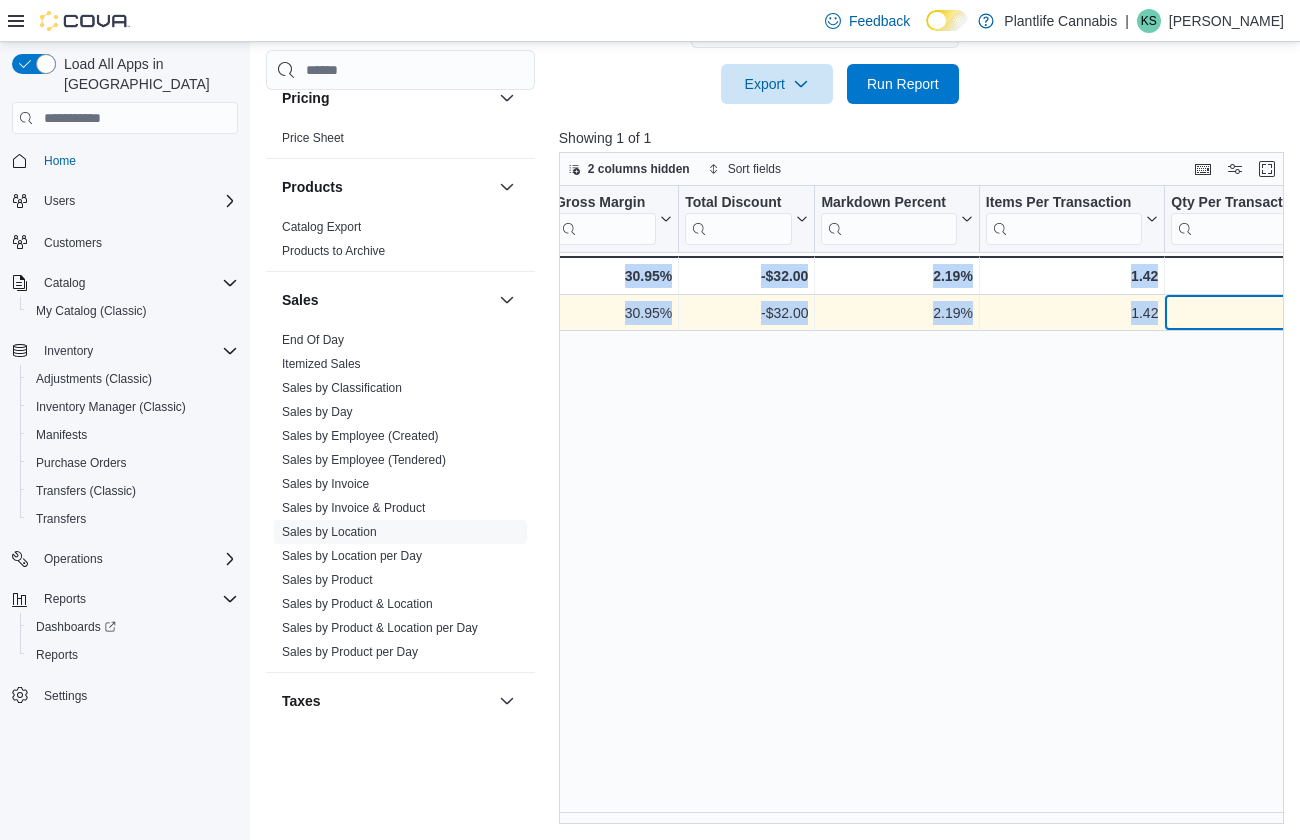 click on "1.85" at bounding box center (1250, 313) 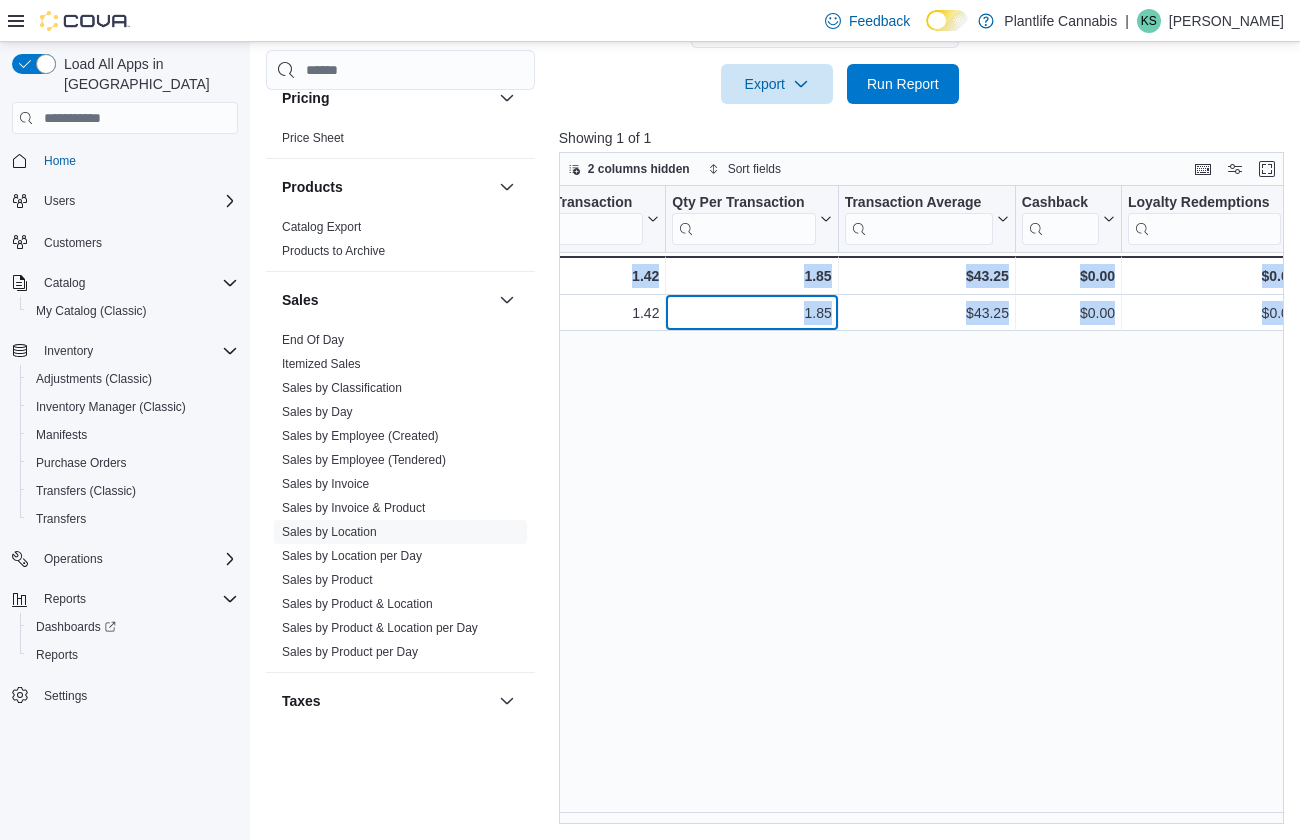 drag, startPoint x: 1175, startPoint y: 312, endPoint x: 1285, endPoint y: 312, distance: 110 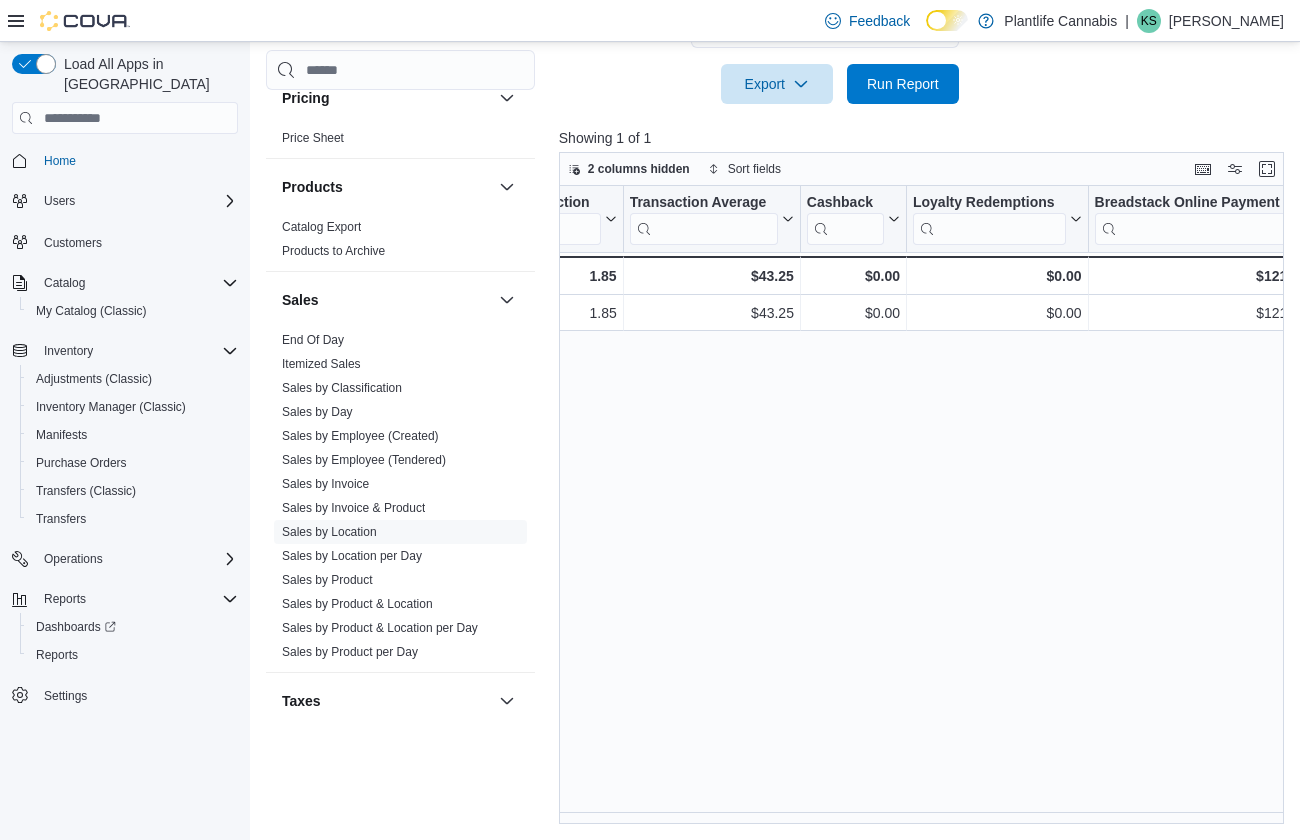 click on "Location Click to view column header actions Invoices Sold Click to view column header actions Invoices Ref Click to view column header actions Net Sold Click to view column header actions Gift Cards Click to view column header actions Gross Sales Click to view column header actions Subtotal Click to view column header actions Total Tax Click to view column header actions Total Invoiced Click to view column header actions Total Cost Click to view column header actions Gross Profit Click to view column header actions Gross Margin Click to view column header actions Total Discount Click to view column header actions Markdown Percent Click to view column header actions Items Per Transaction Click to view column header actions Qty Per Transaction Click to view column header actions Transaction Average Click to view column header actions Cashback Click to view column header actions Loyalty Redemptions Click to view column header actions Breadstack Online Payment Click to view column header actions Cash GST Tips -" at bounding box center [925, 505] 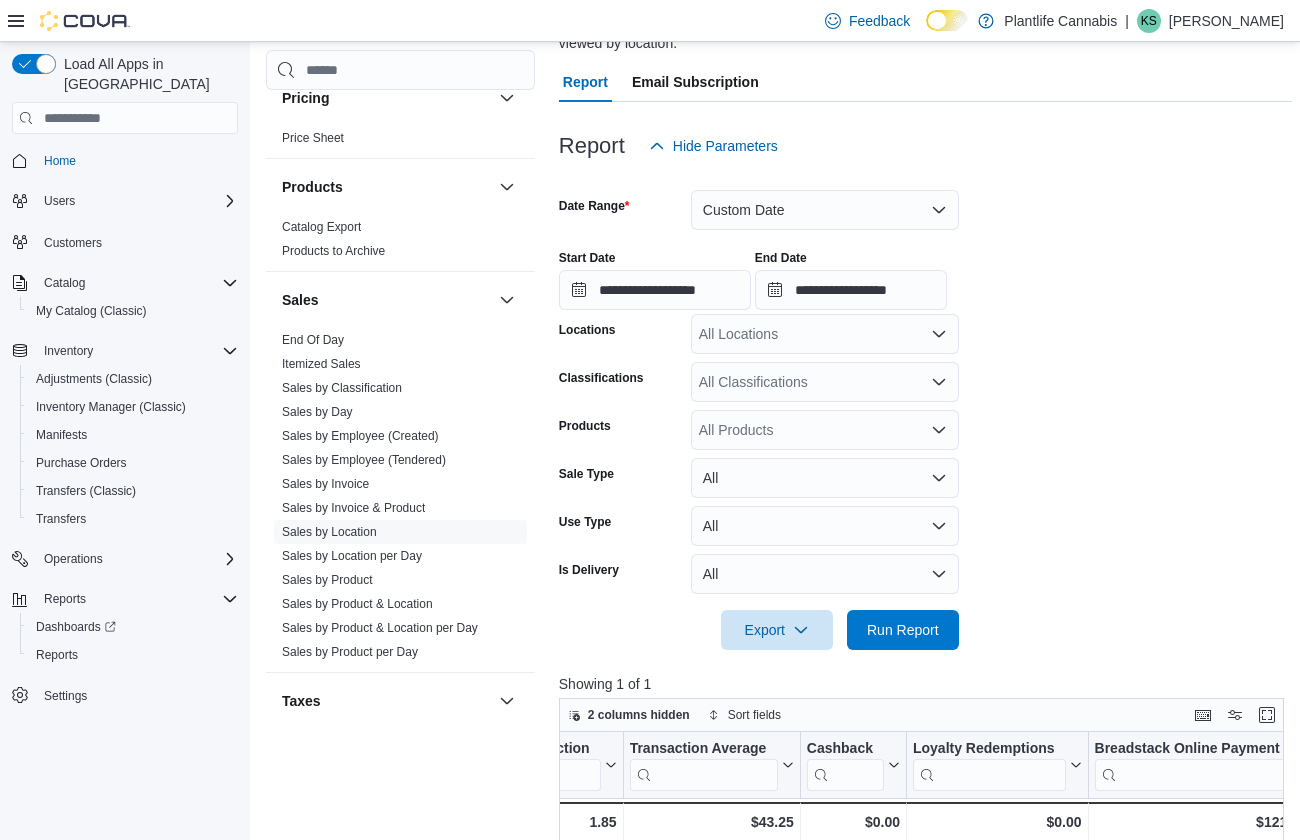 scroll, scrollTop: 31, scrollLeft: 0, axis: vertical 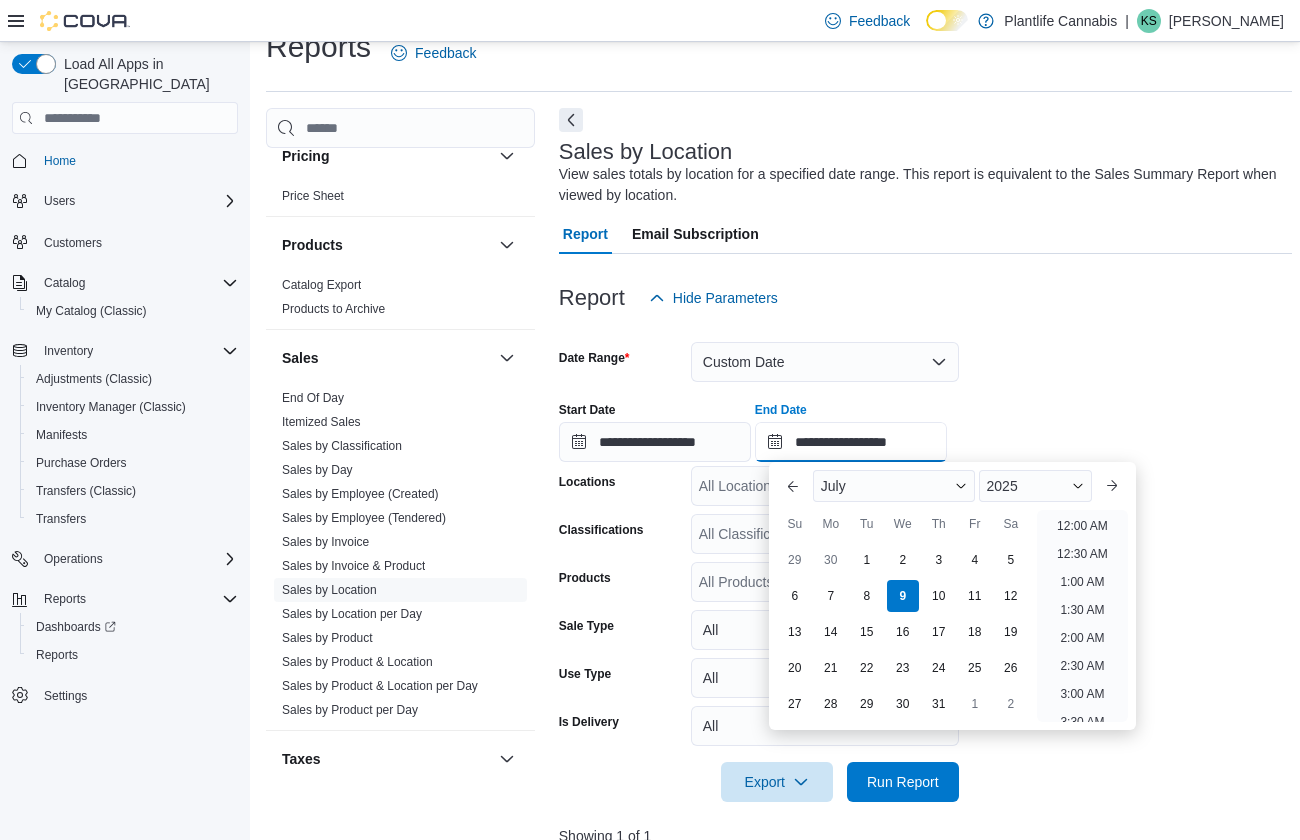 click on "**********" at bounding box center [851, 442] 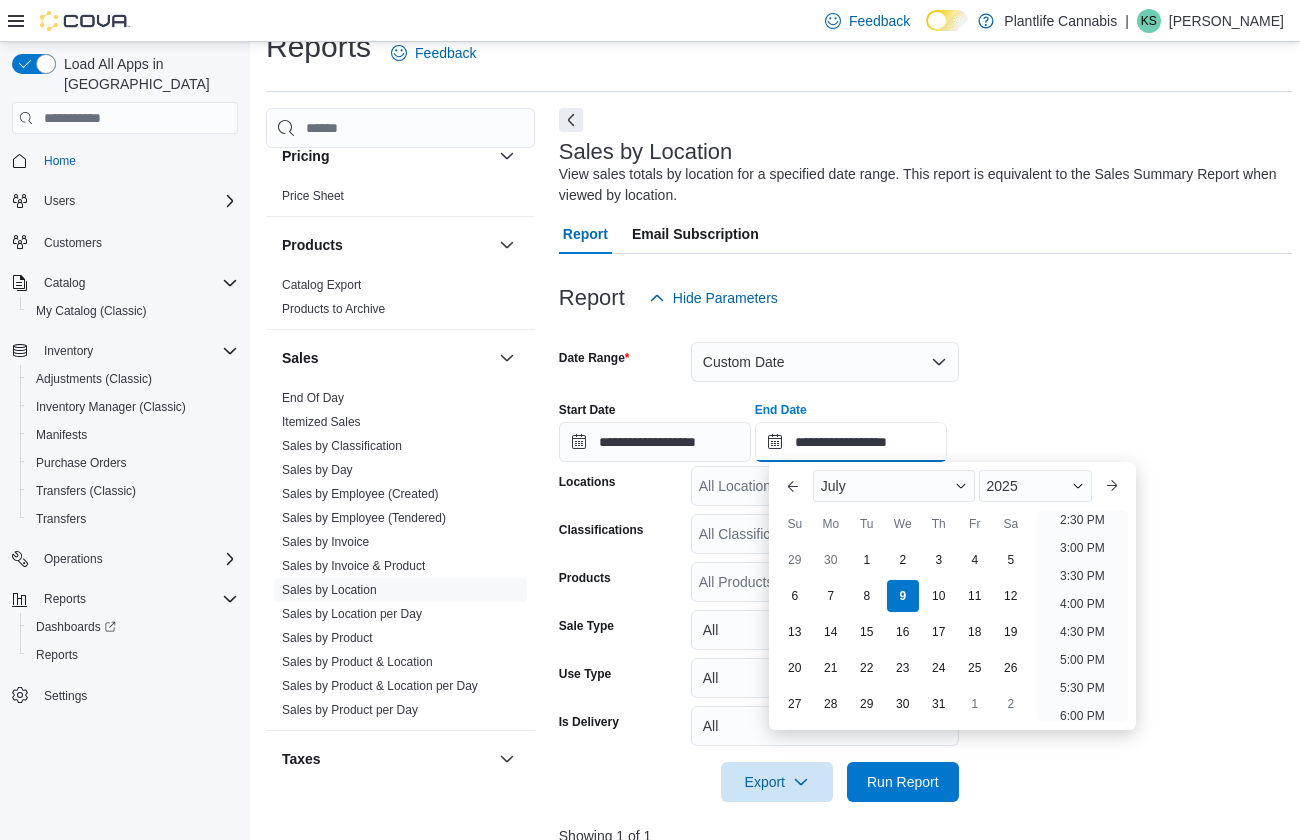 type on "**********" 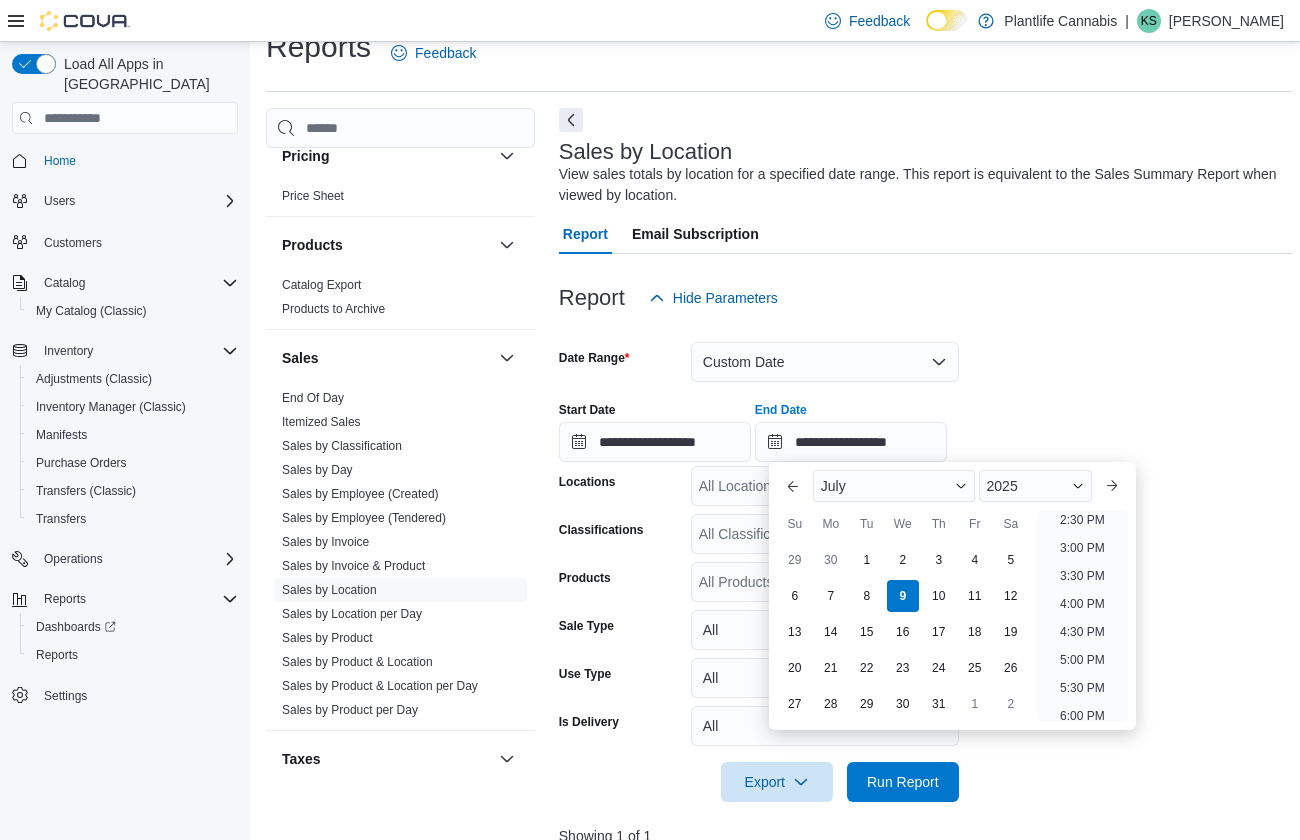 click at bounding box center [925, 330] 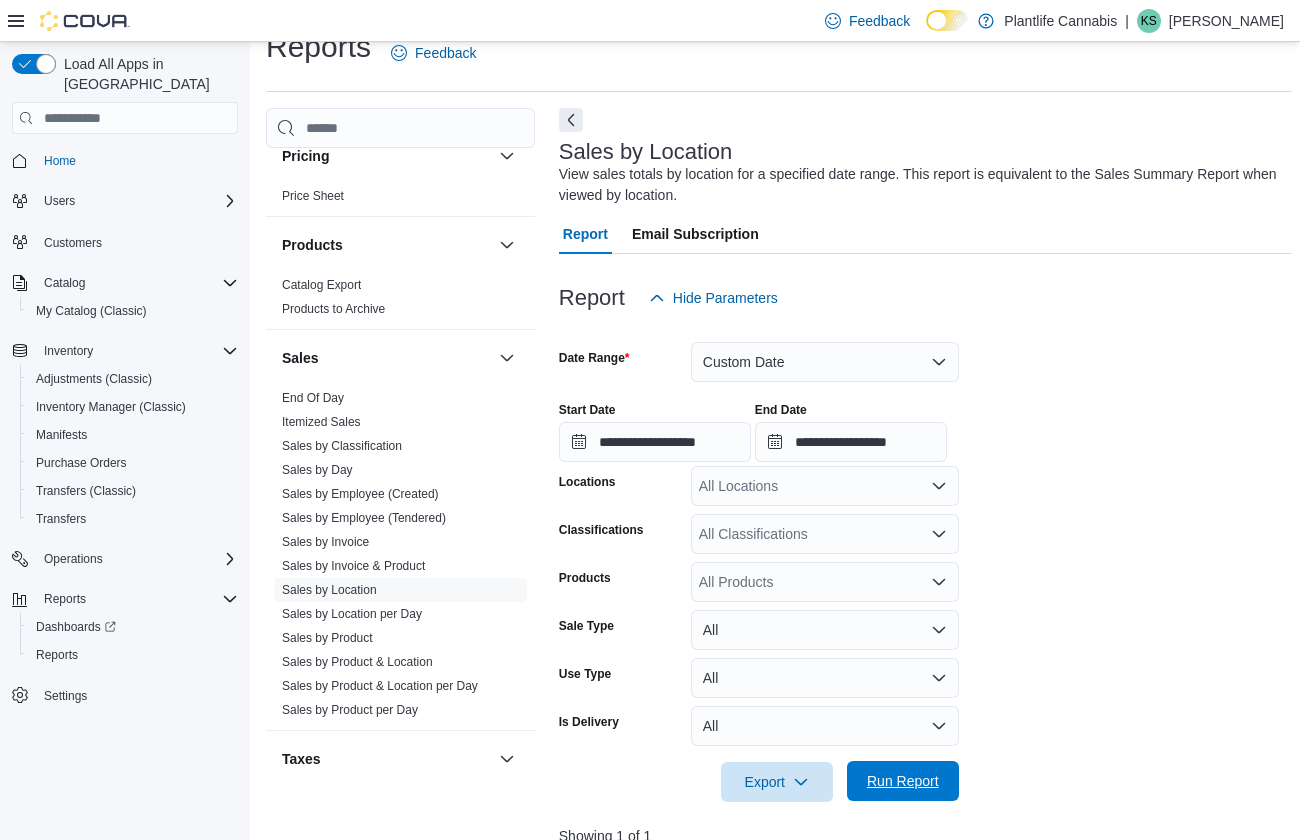 click on "Run Report" at bounding box center [903, 781] 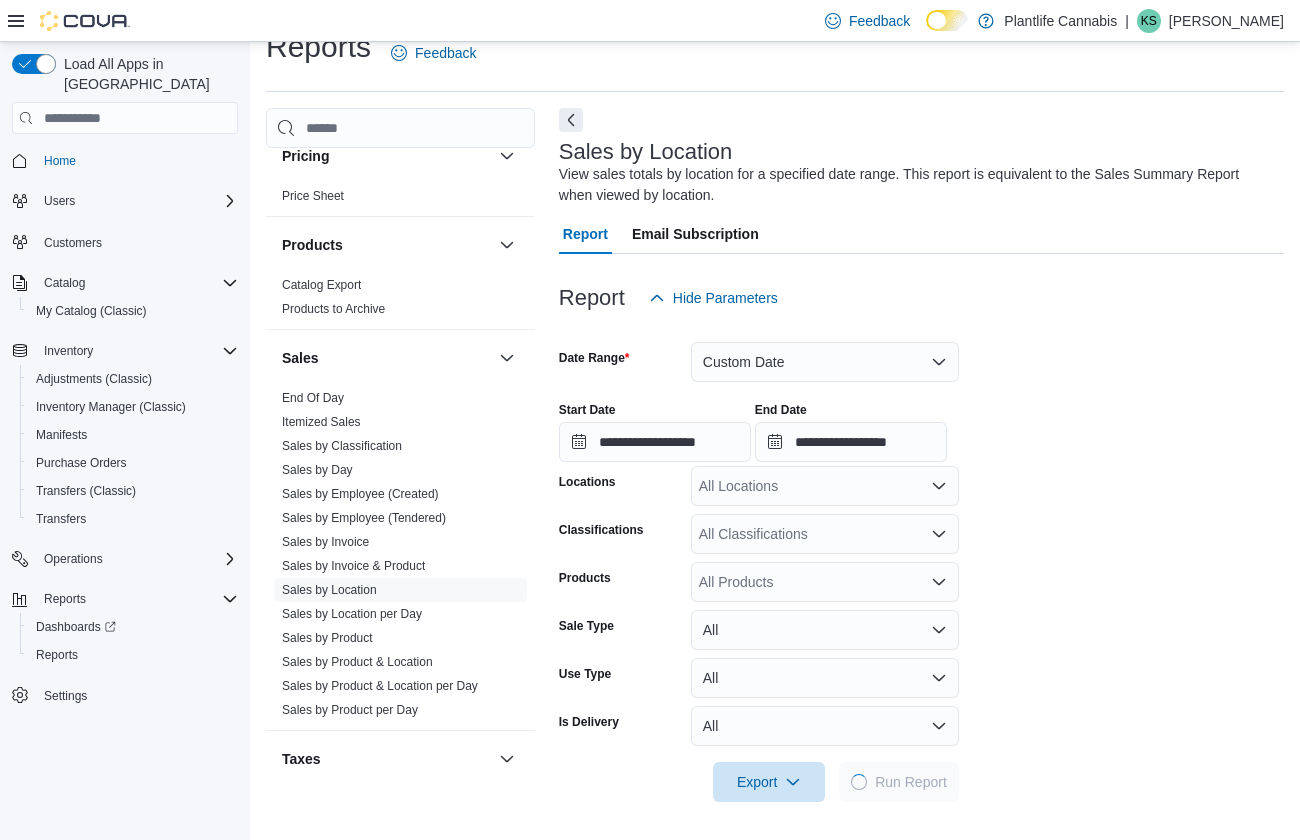 scroll, scrollTop: 426, scrollLeft: 0, axis: vertical 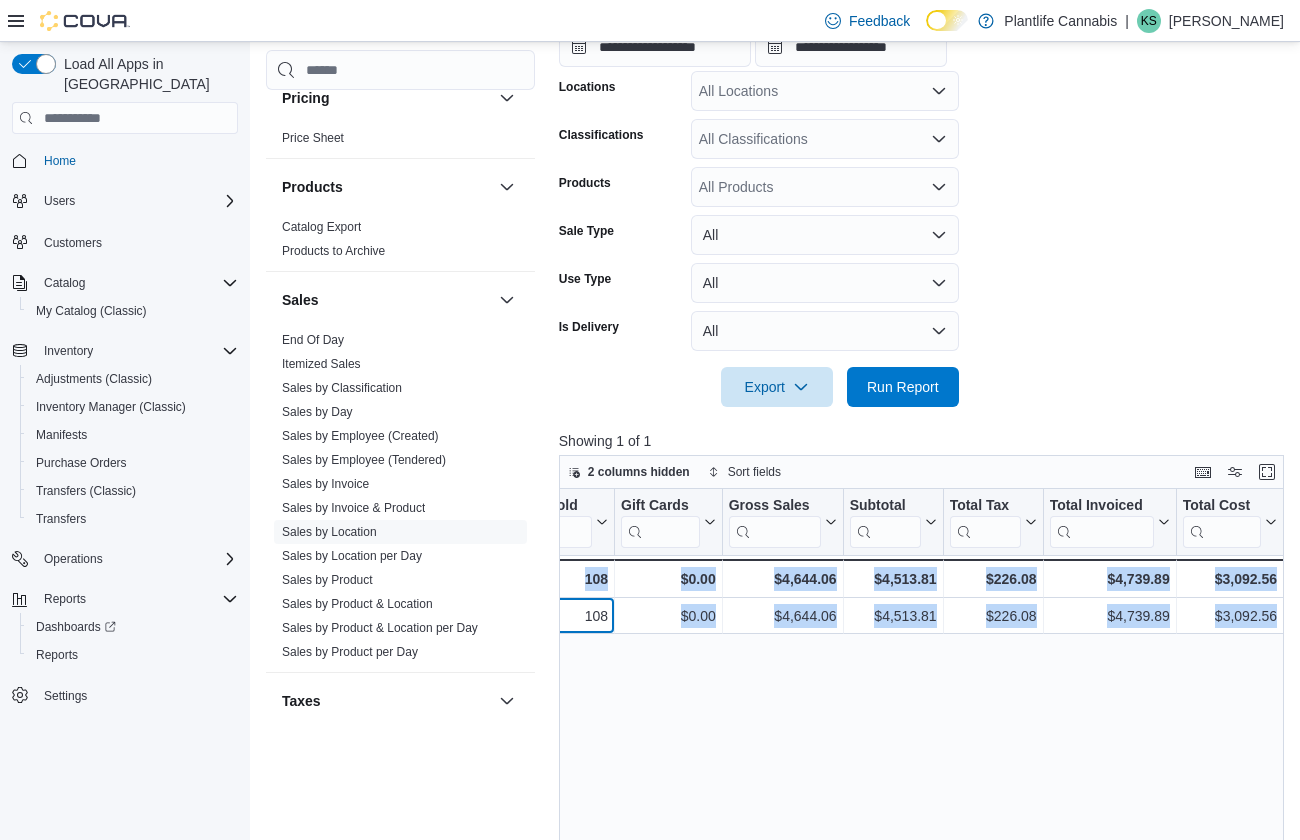 drag, startPoint x: 1070, startPoint y: 606, endPoint x: 1295, endPoint y: 612, distance: 225.07999 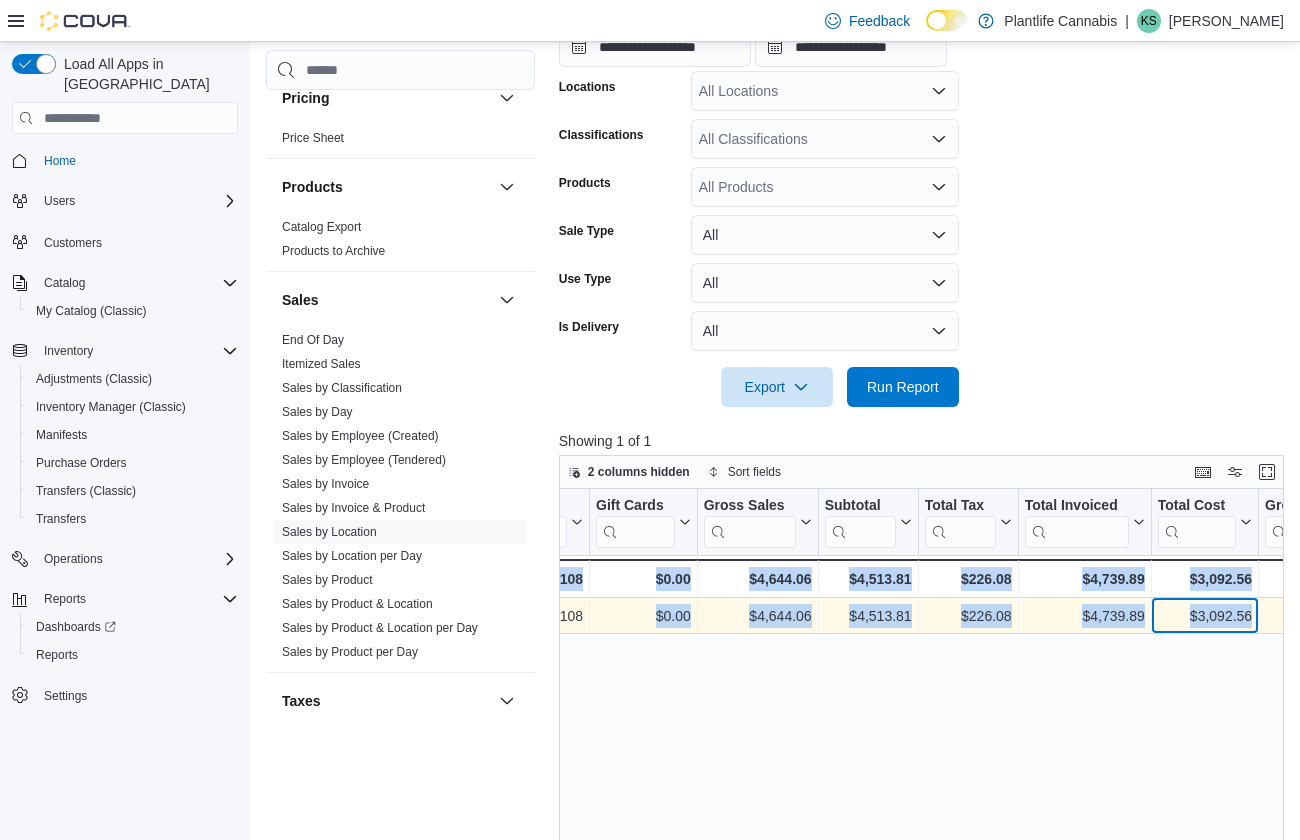click on "$3,092.56 -  Total Cost, column 10, row 1" at bounding box center [1205, 616] 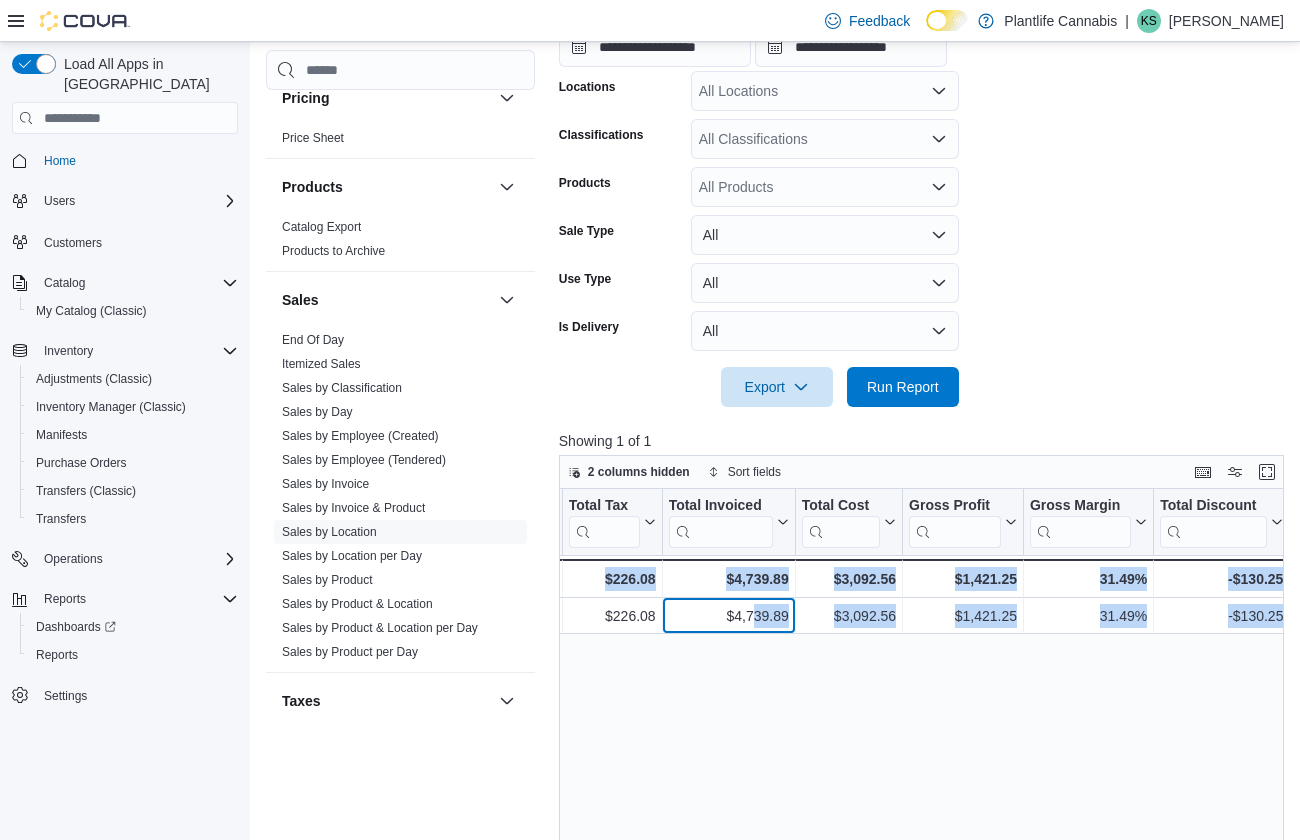 drag, startPoint x: 1144, startPoint y: 608, endPoint x: 1304, endPoint y: 613, distance: 160.07811 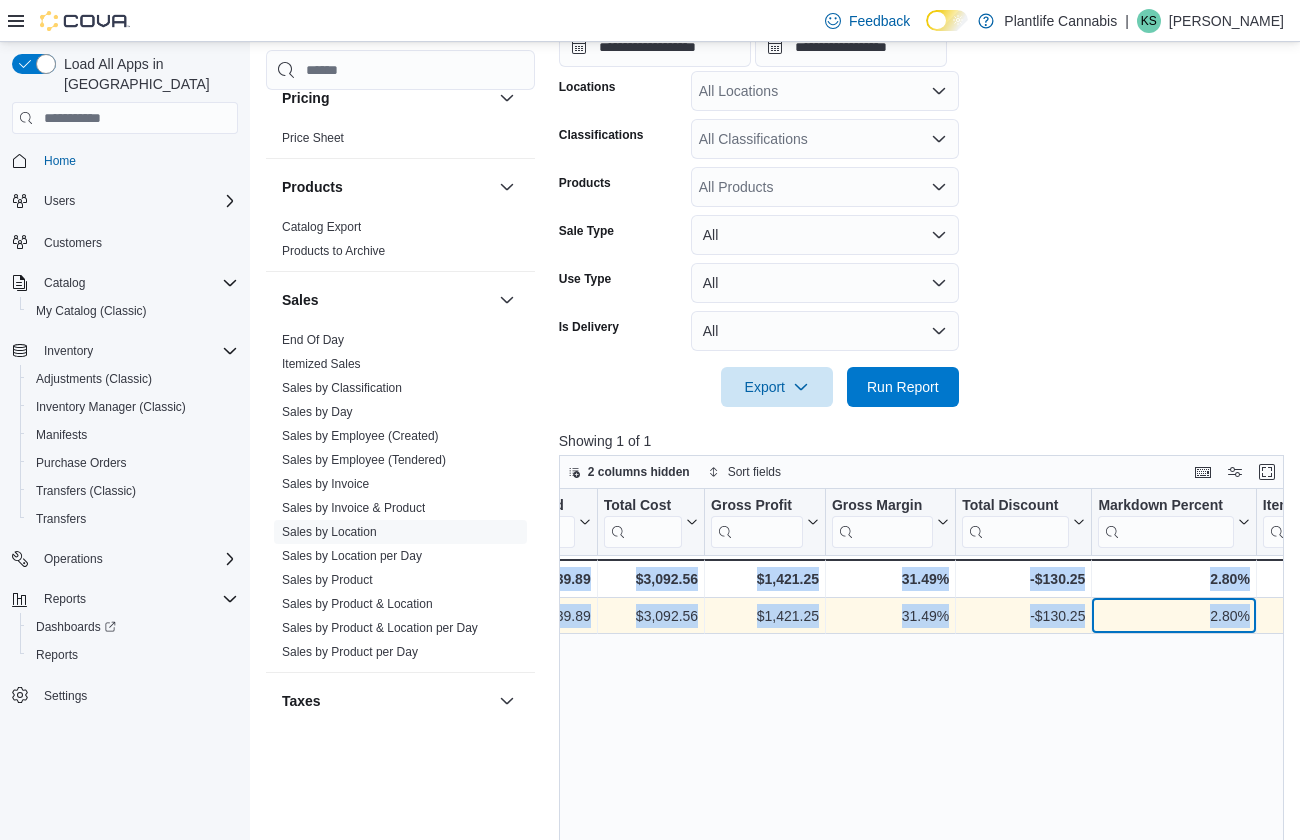 click on "2.80%" at bounding box center [1173, 616] 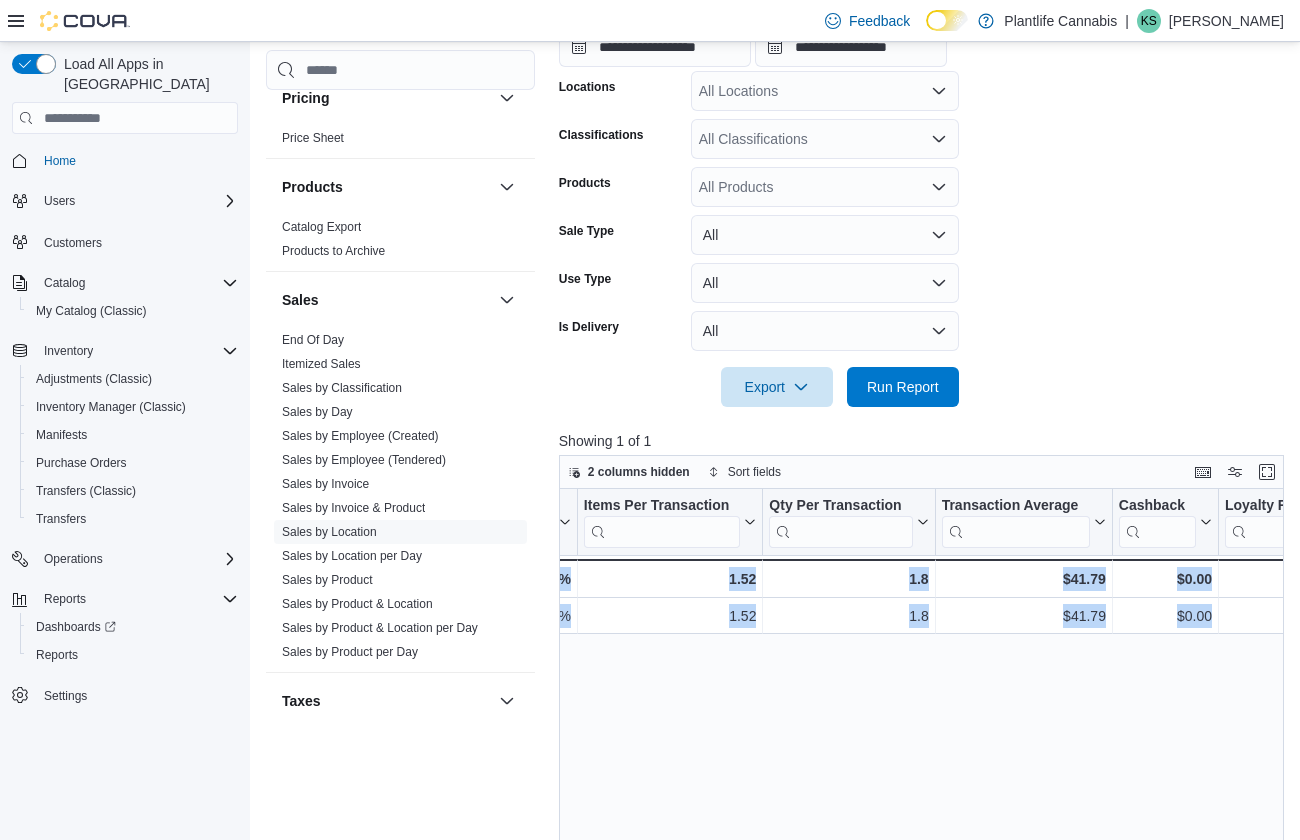 drag, startPoint x: 1029, startPoint y: 618, endPoint x: 1278, endPoint y: 616, distance: 249.00803 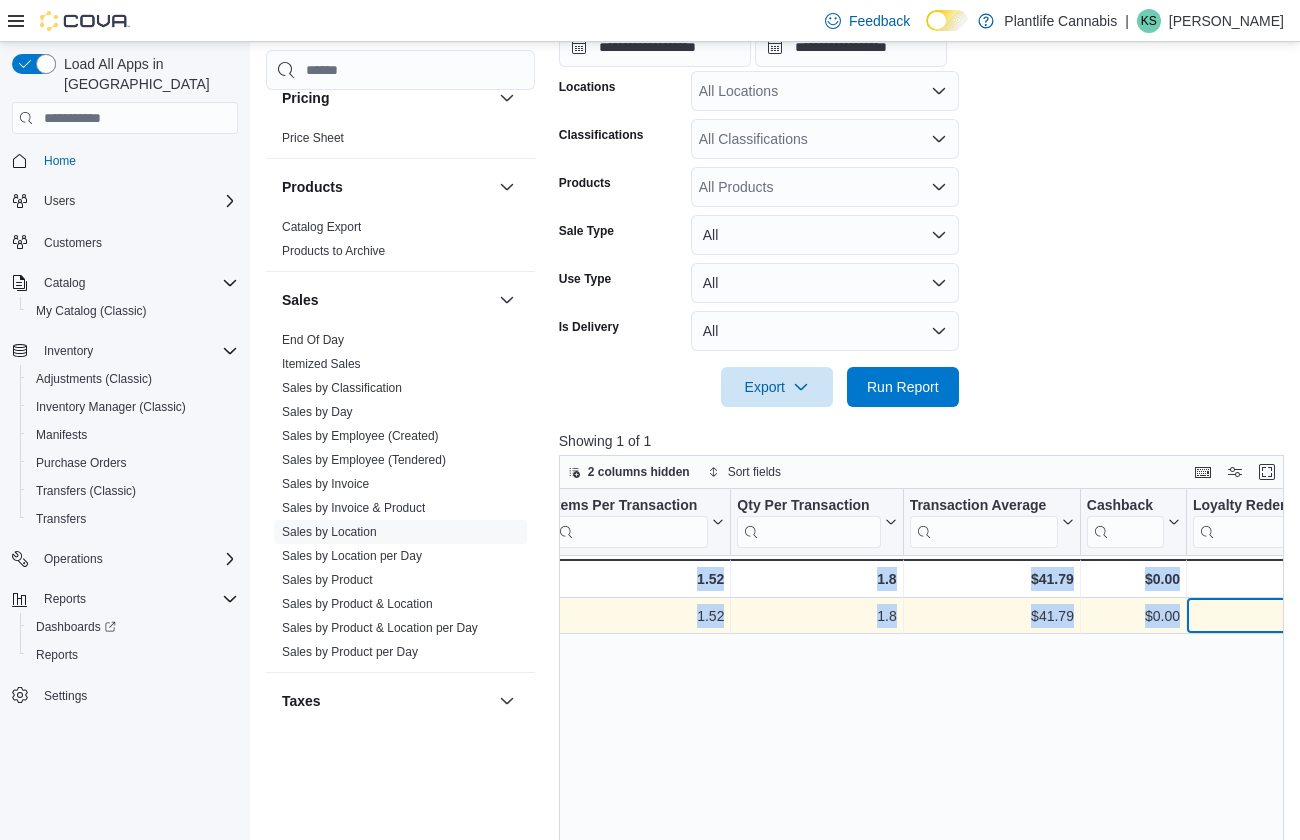 click on "$0.00 -  Loyalty Redemptions, column 19, row 1" at bounding box center [1278, 616] 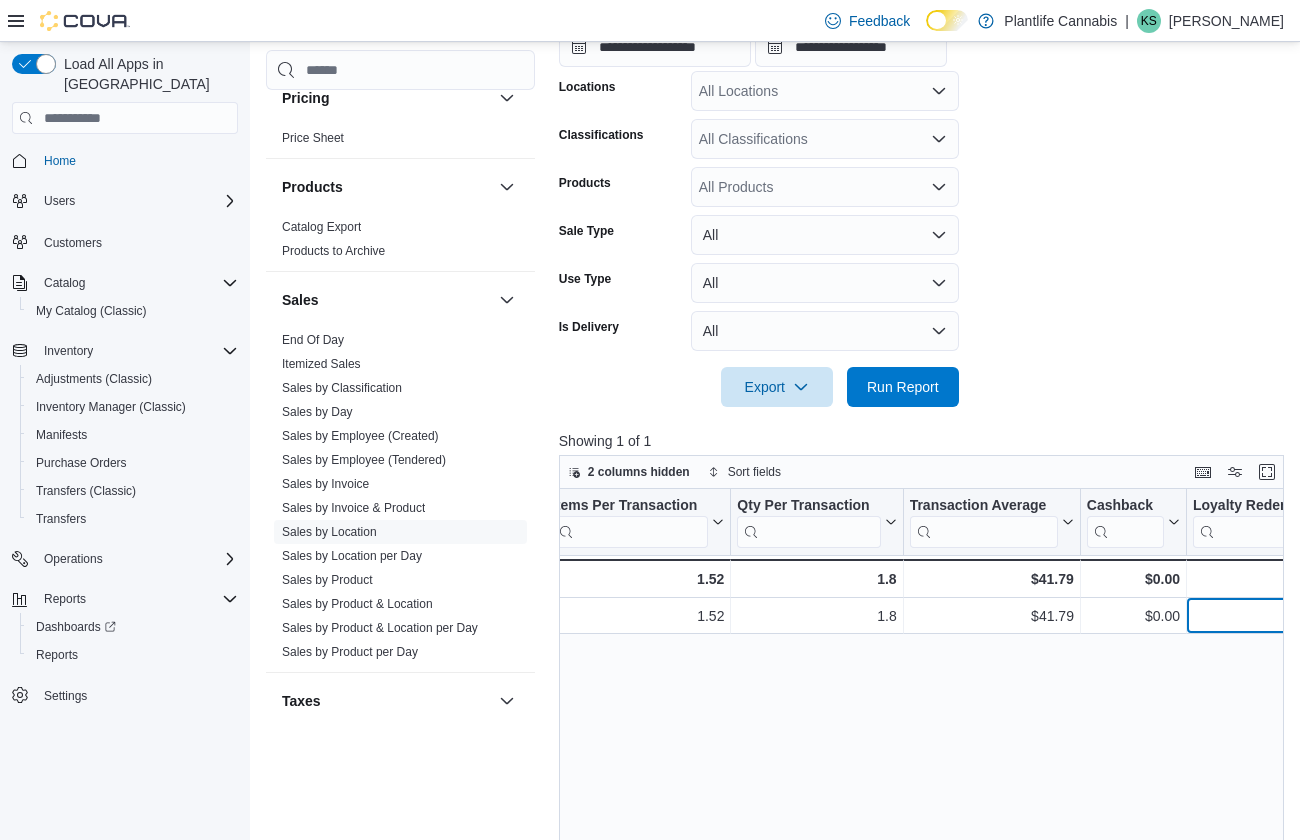 scroll, scrollTop: 0, scrollLeft: 1832, axis: horizontal 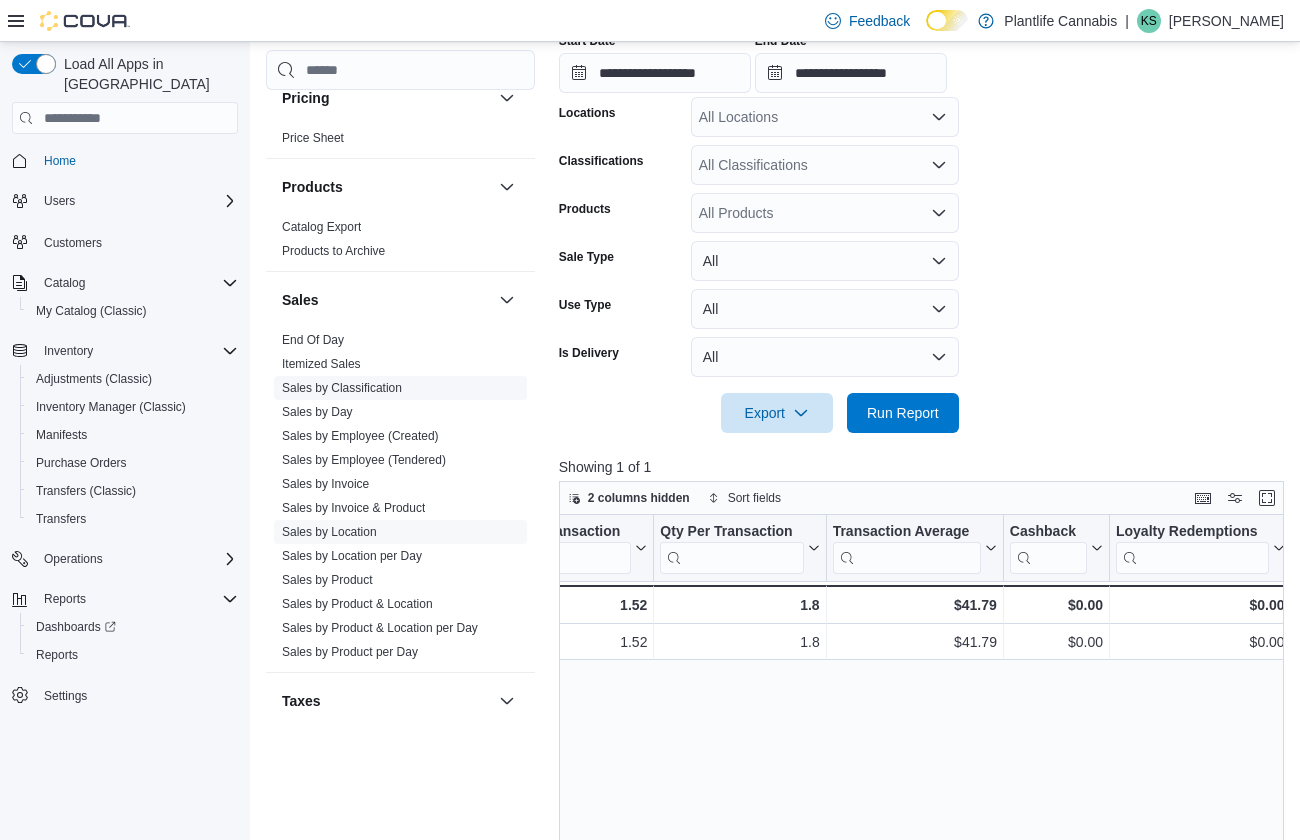 click on "Sales by Classification" at bounding box center (342, 388) 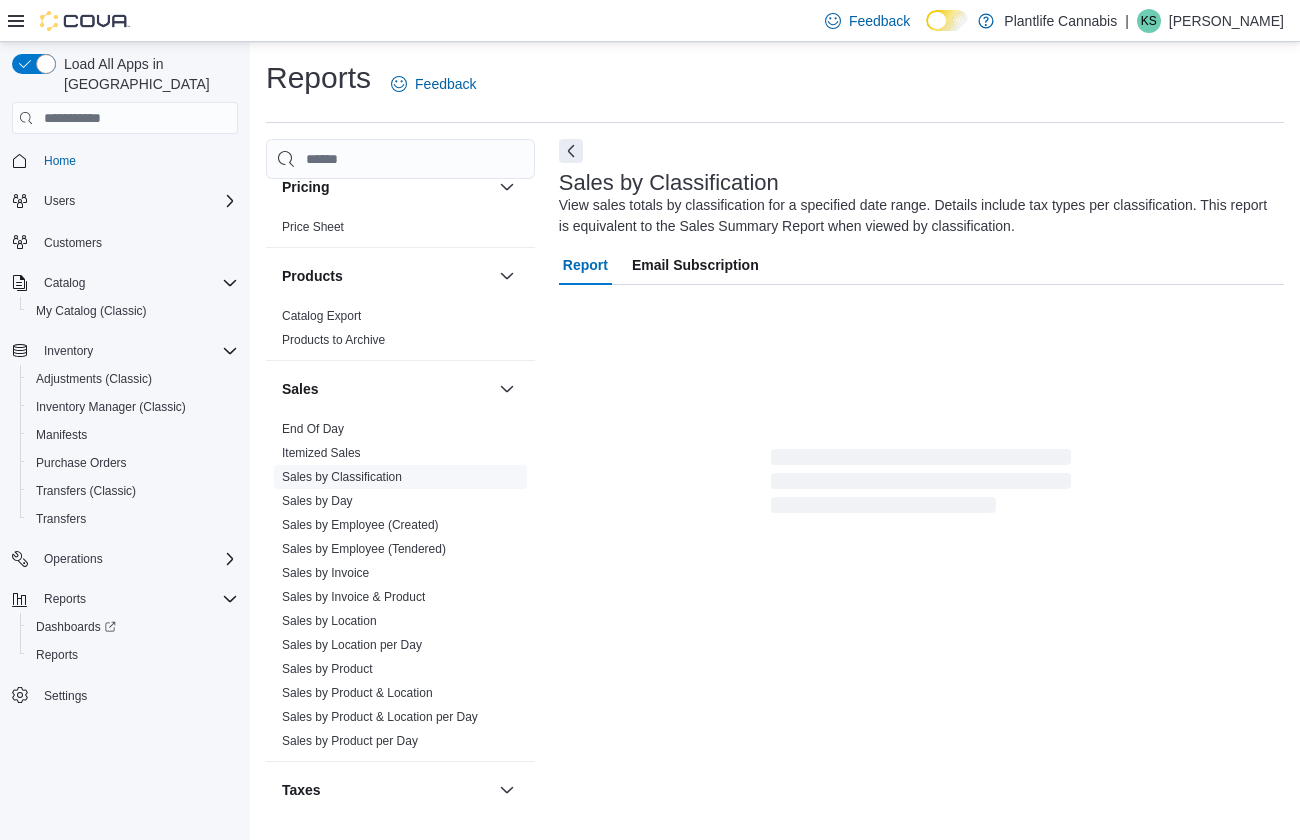 scroll, scrollTop: 0, scrollLeft: 0, axis: both 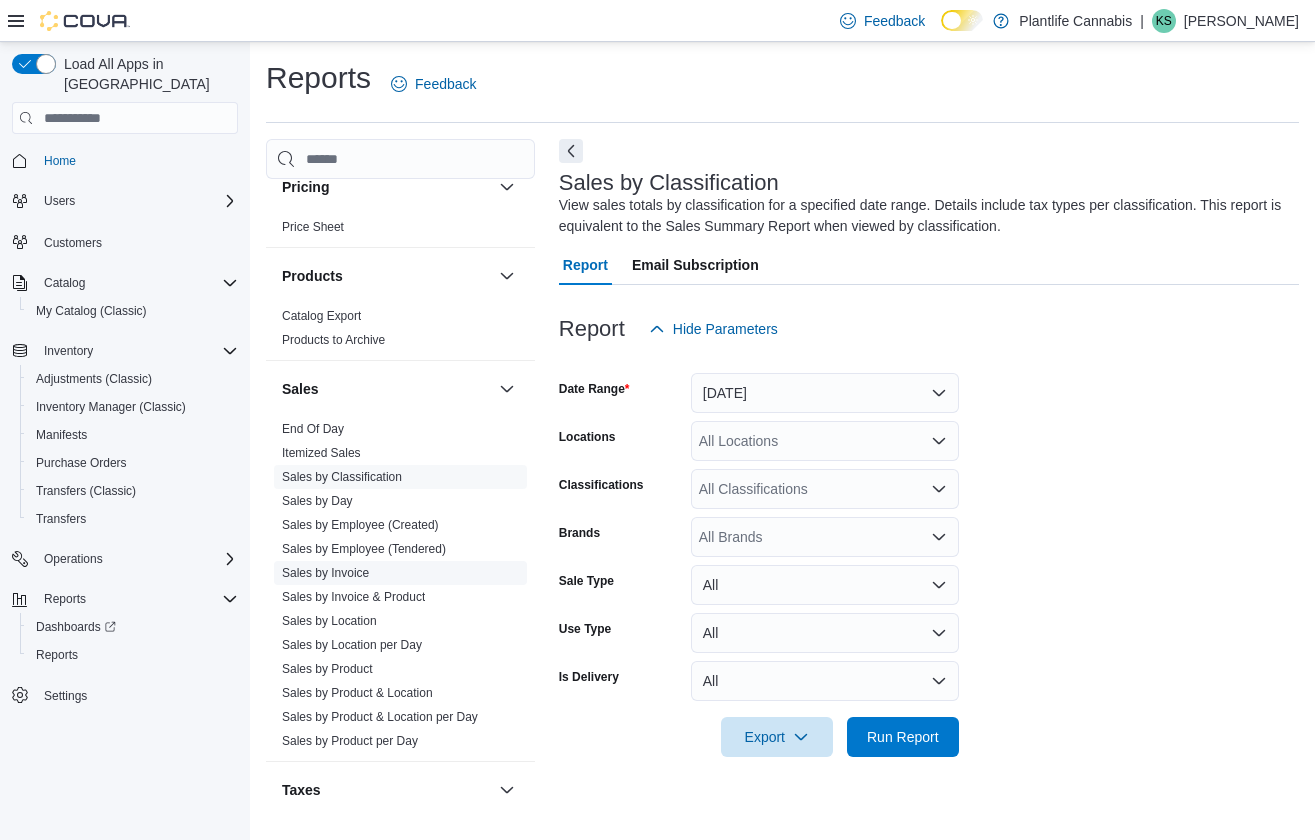click on "Sales by Invoice" at bounding box center [325, 573] 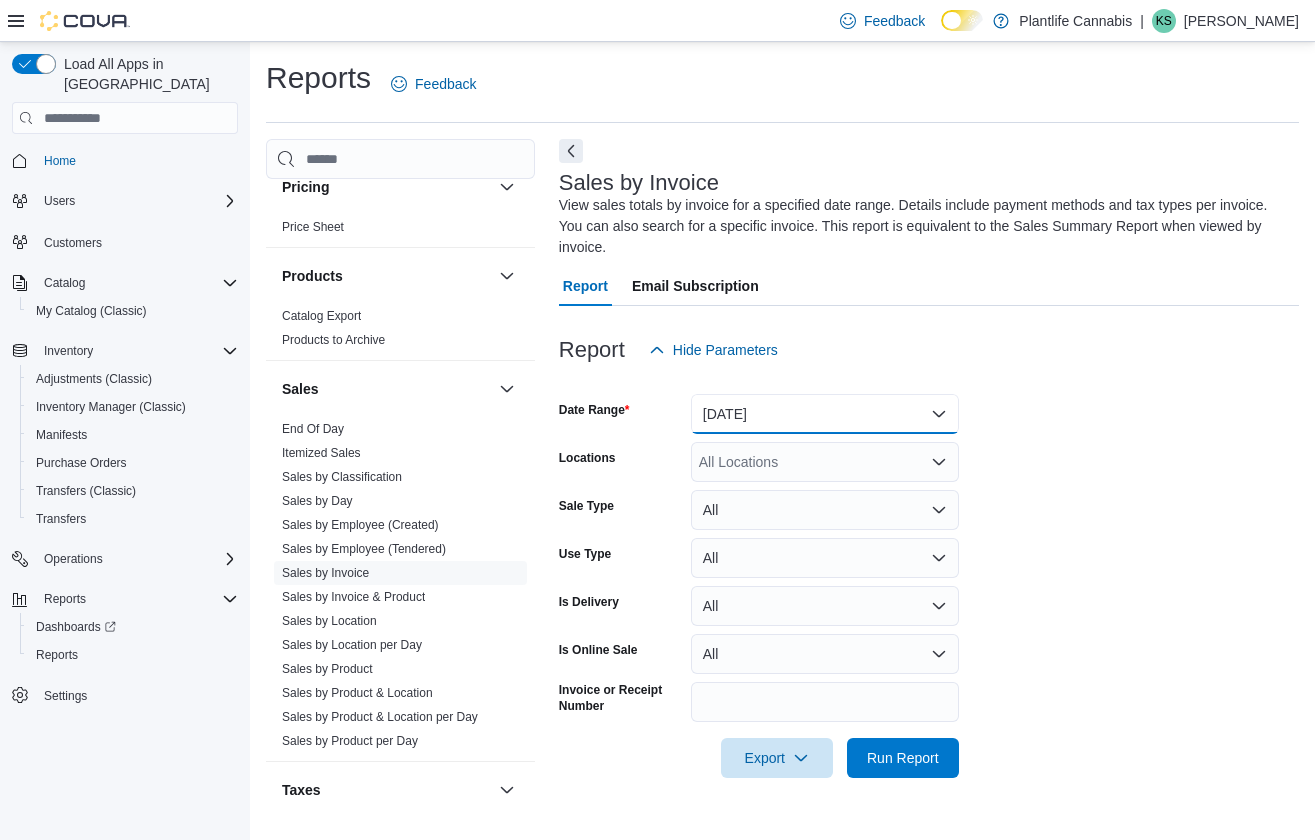 click on "[DATE]" at bounding box center [825, 414] 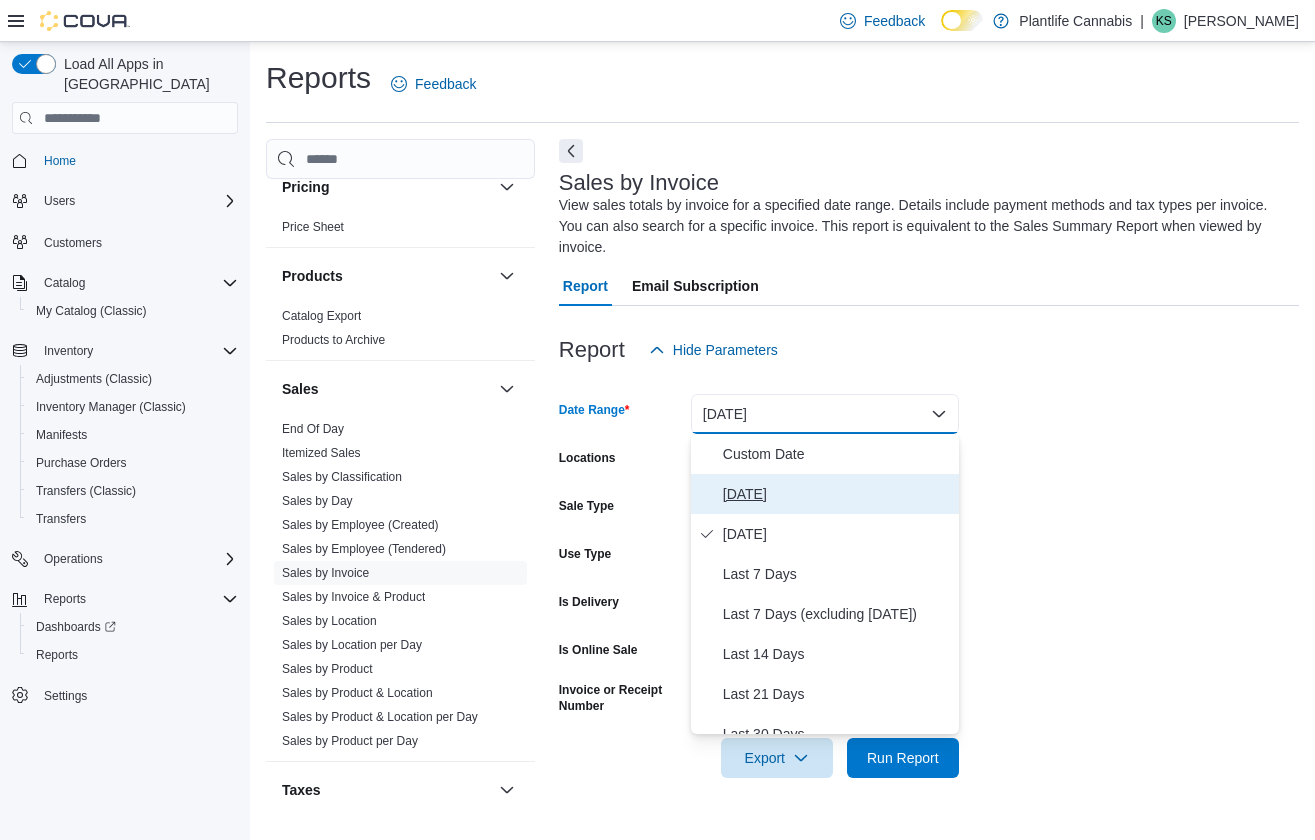 click on "[DATE]" at bounding box center [837, 494] 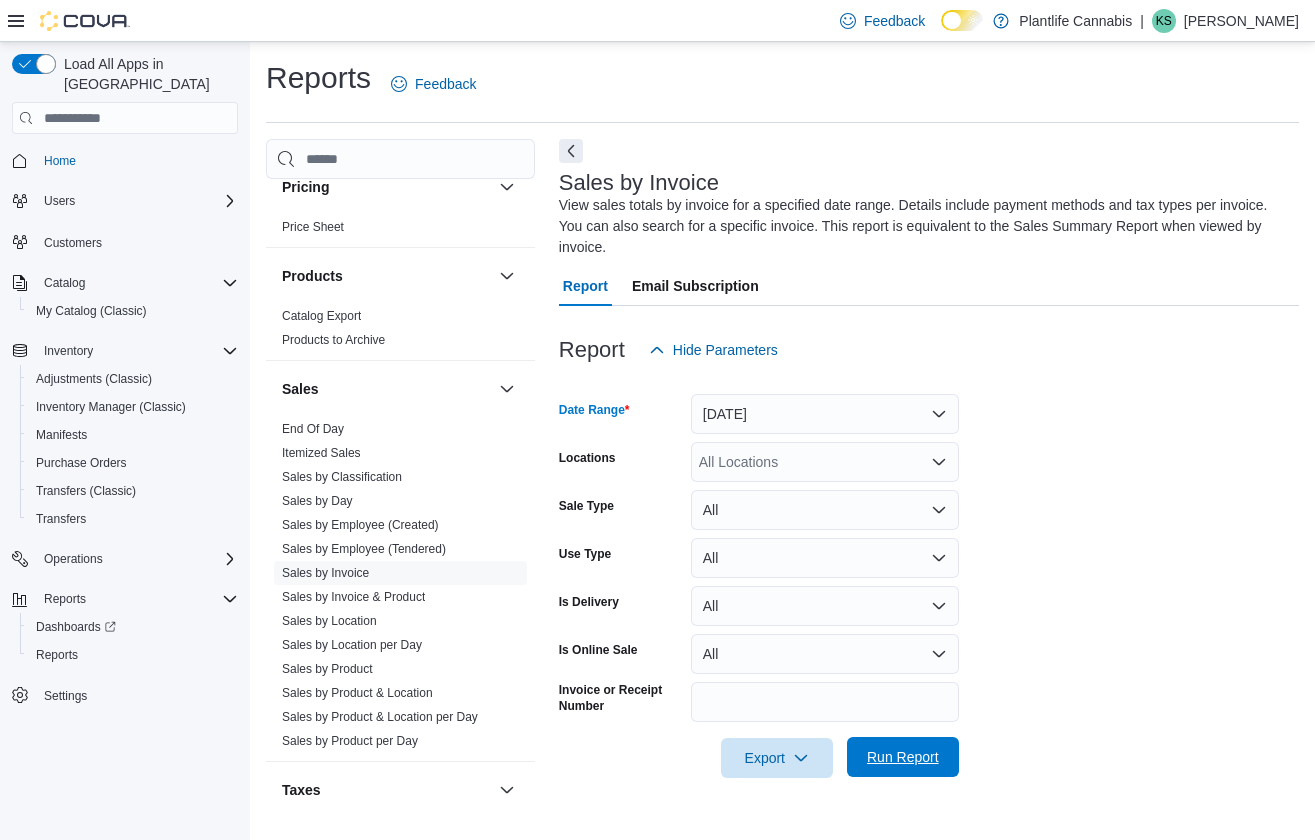 click on "Run Report" at bounding box center [903, 757] 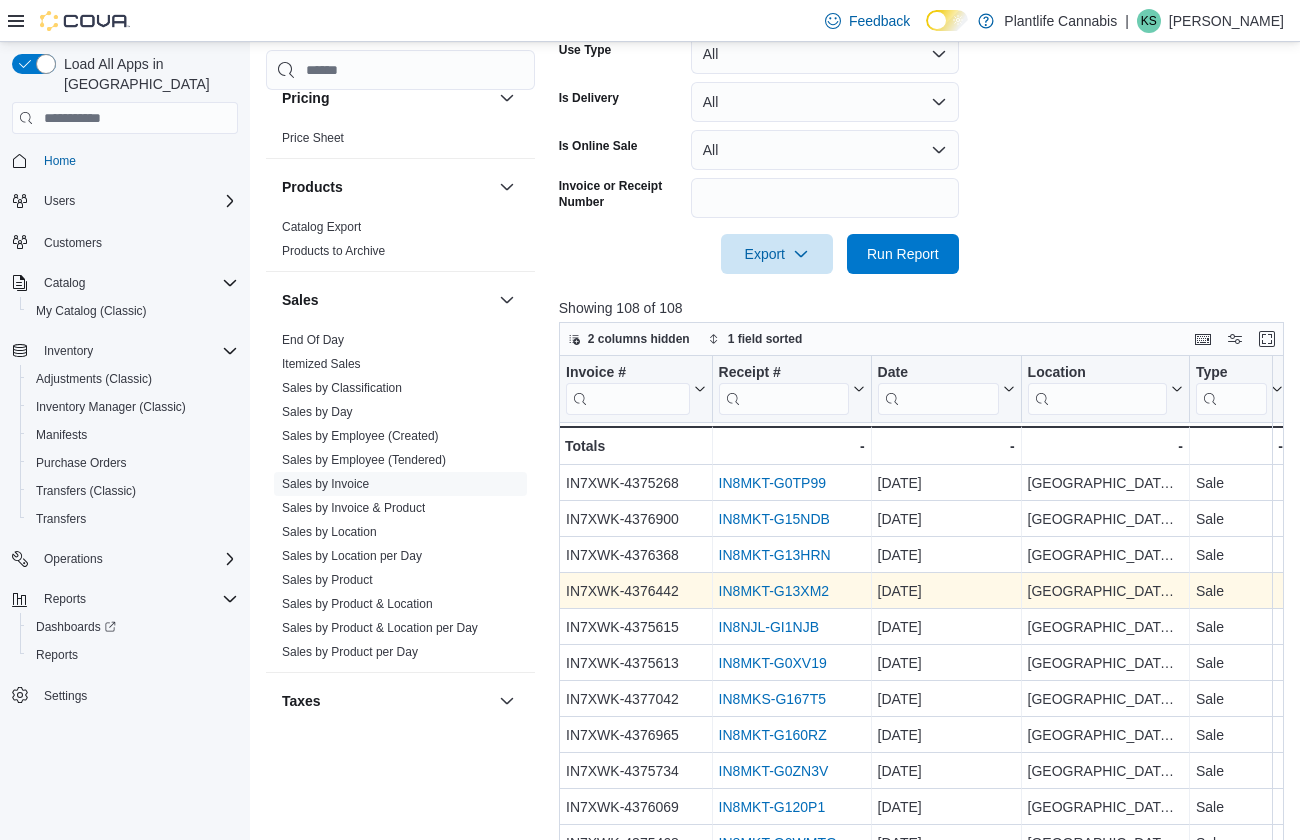scroll, scrollTop: 521, scrollLeft: 0, axis: vertical 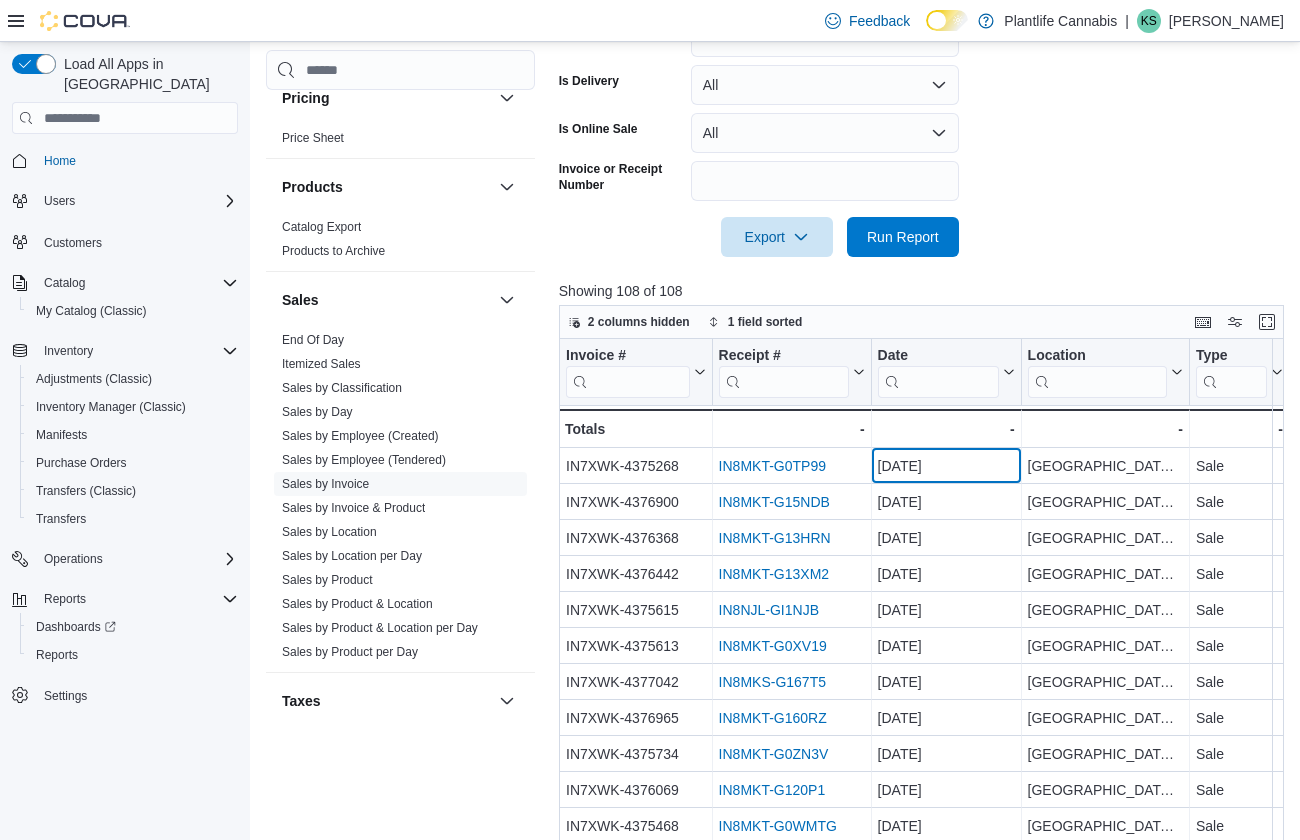 drag, startPoint x: 910, startPoint y: 478, endPoint x: 1147, endPoint y: 484, distance: 237.07594 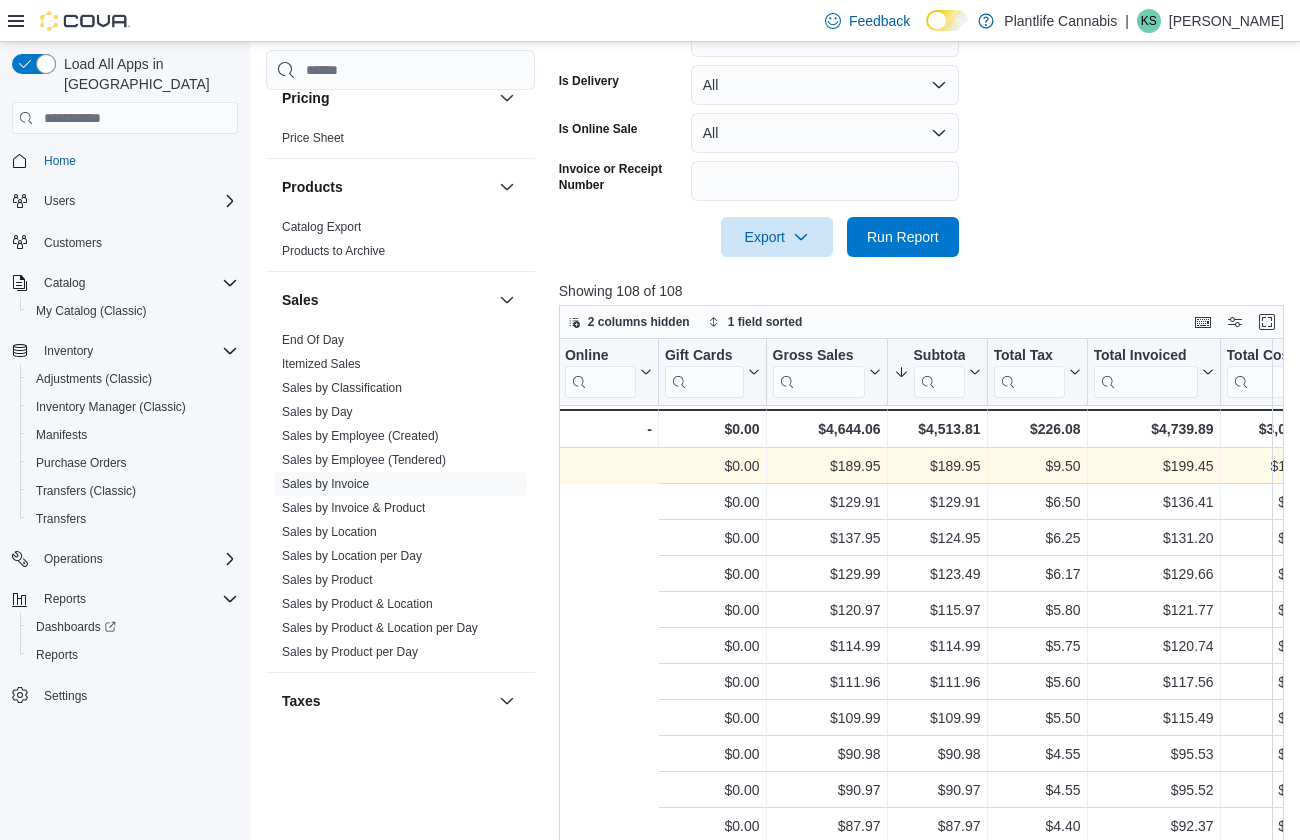 drag, startPoint x: 1075, startPoint y: 478, endPoint x: 1378, endPoint y: 482, distance: 303.0264 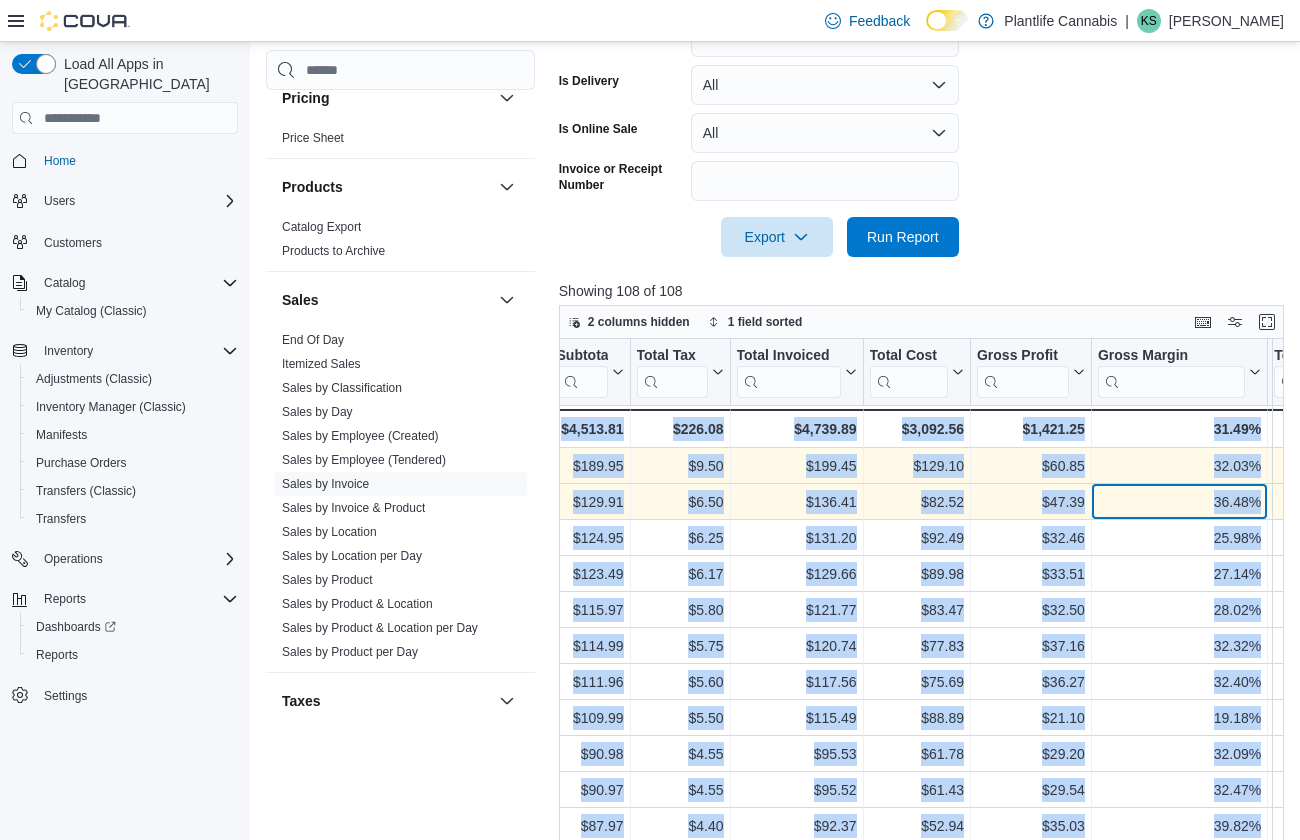 click on "36.48% -  Gross Margin, column 15, row 2" at bounding box center [1180, 502] 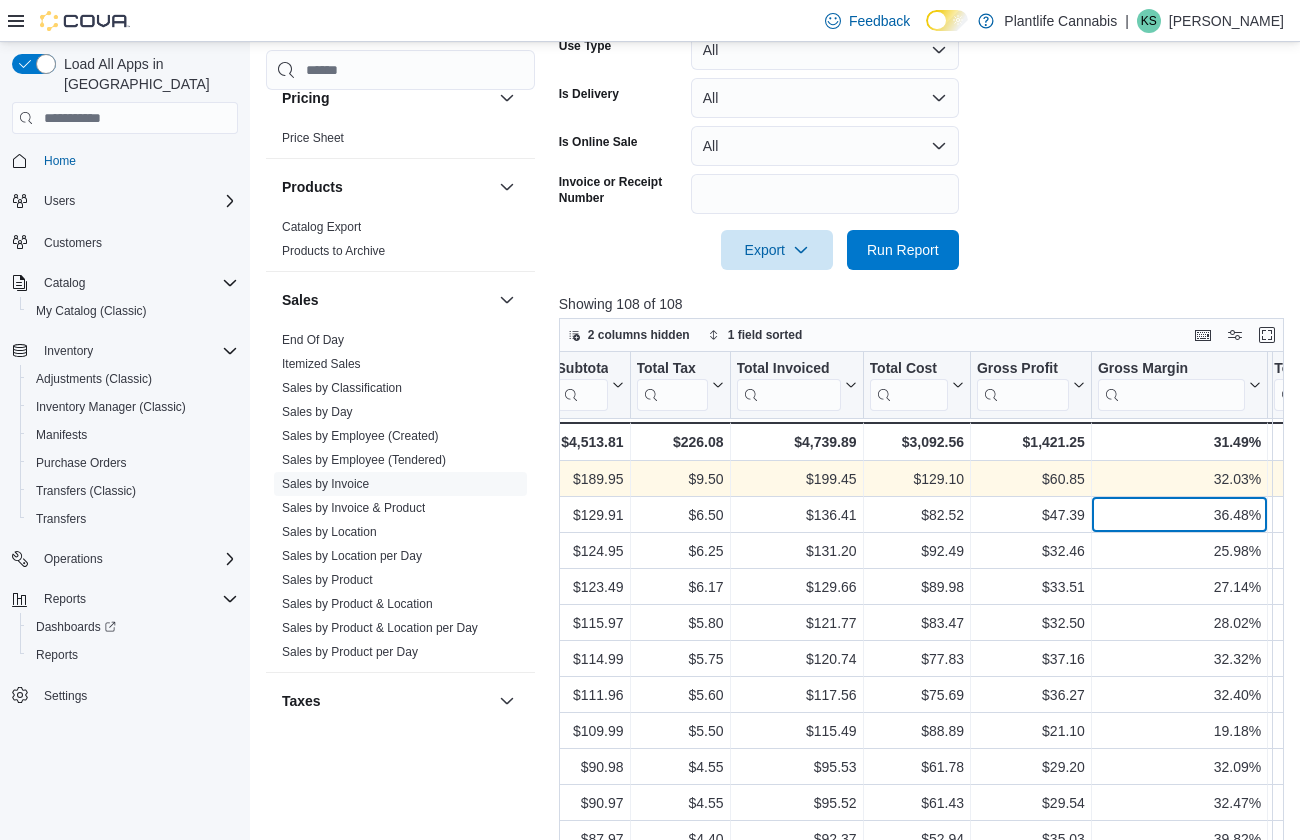 scroll, scrollTop: 498, scrollLeft: 0, axis: vertical 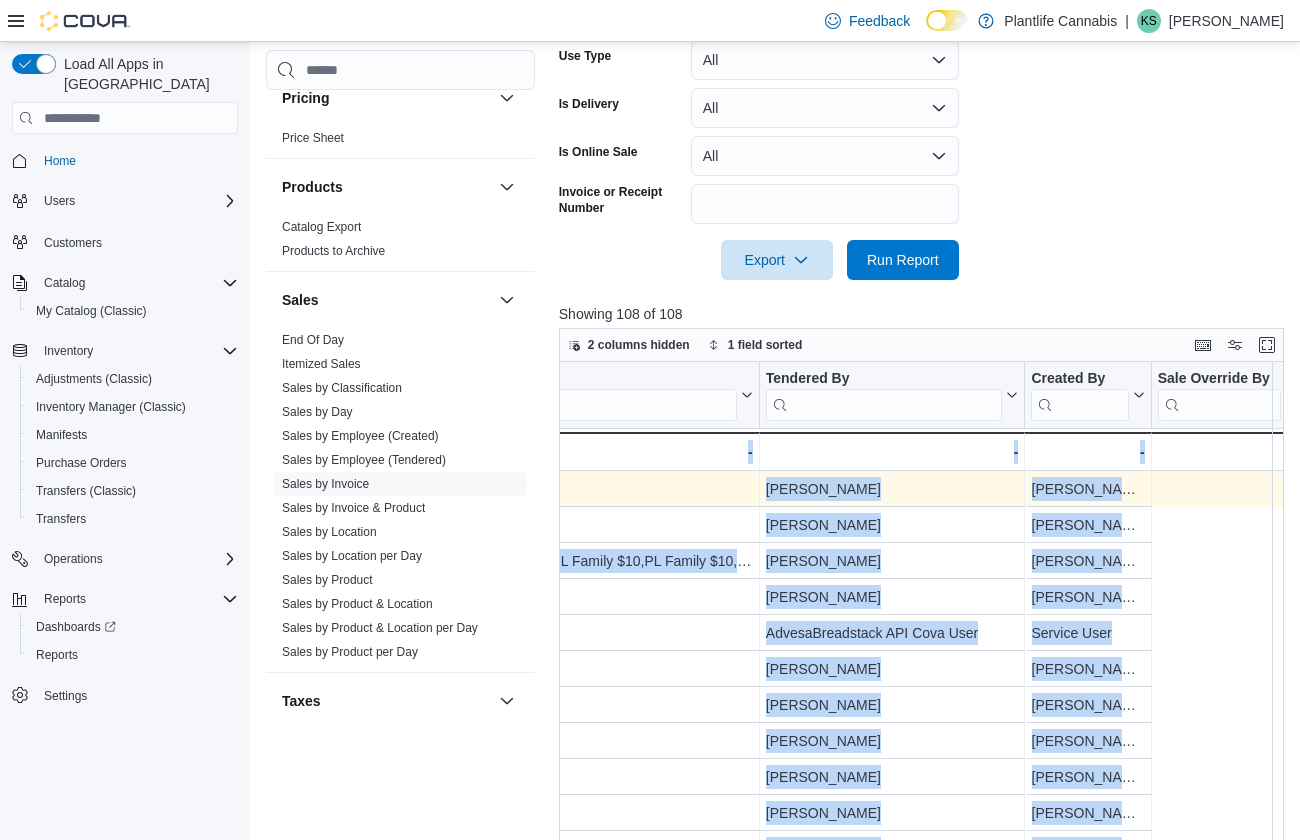 drag, startPoint x: 960, startPoint y: 494, endPoint x: 1314, endPoint y: 488, distance: 354.05084 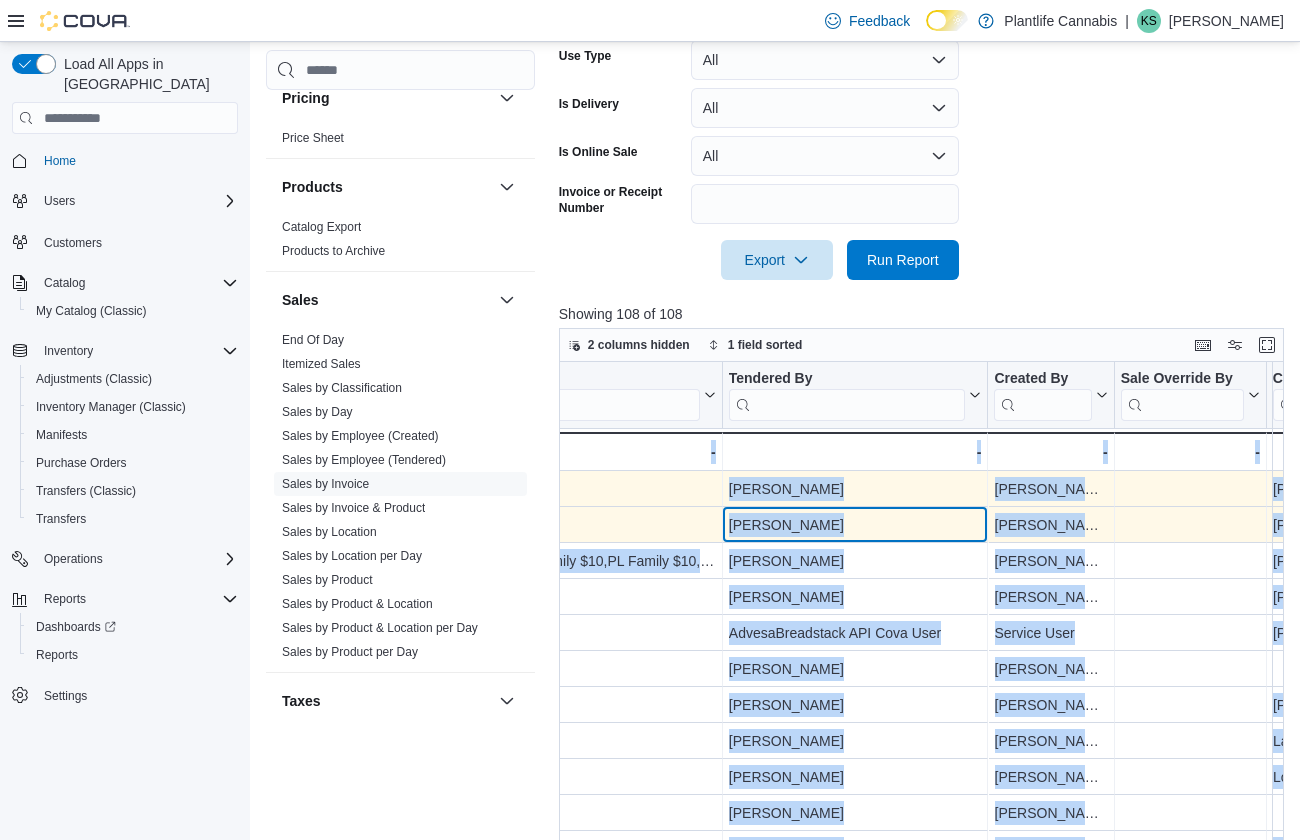 click on "[PERSON_NAME]" at bounding box center [855, 525] 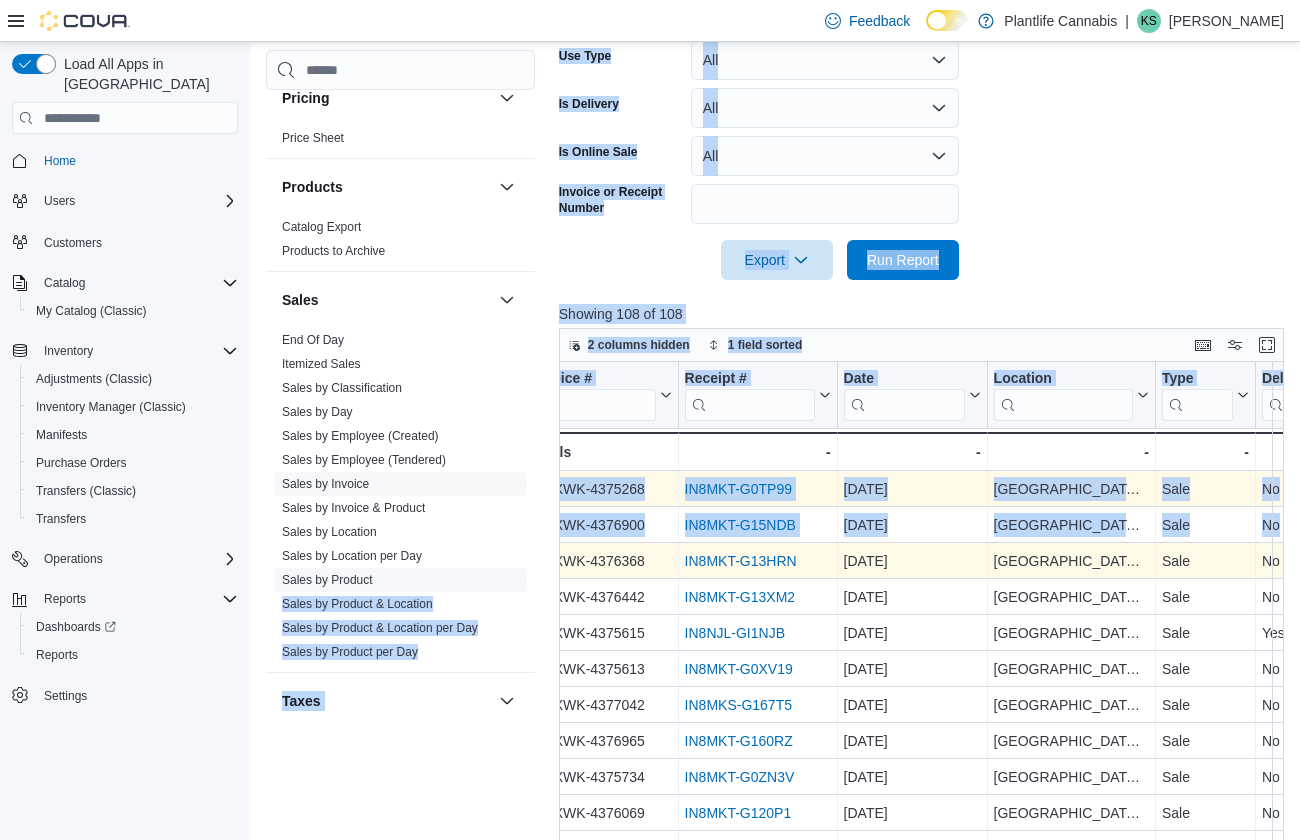 scroll, scrollTop: 0, scrollLeft: 0, axis: both 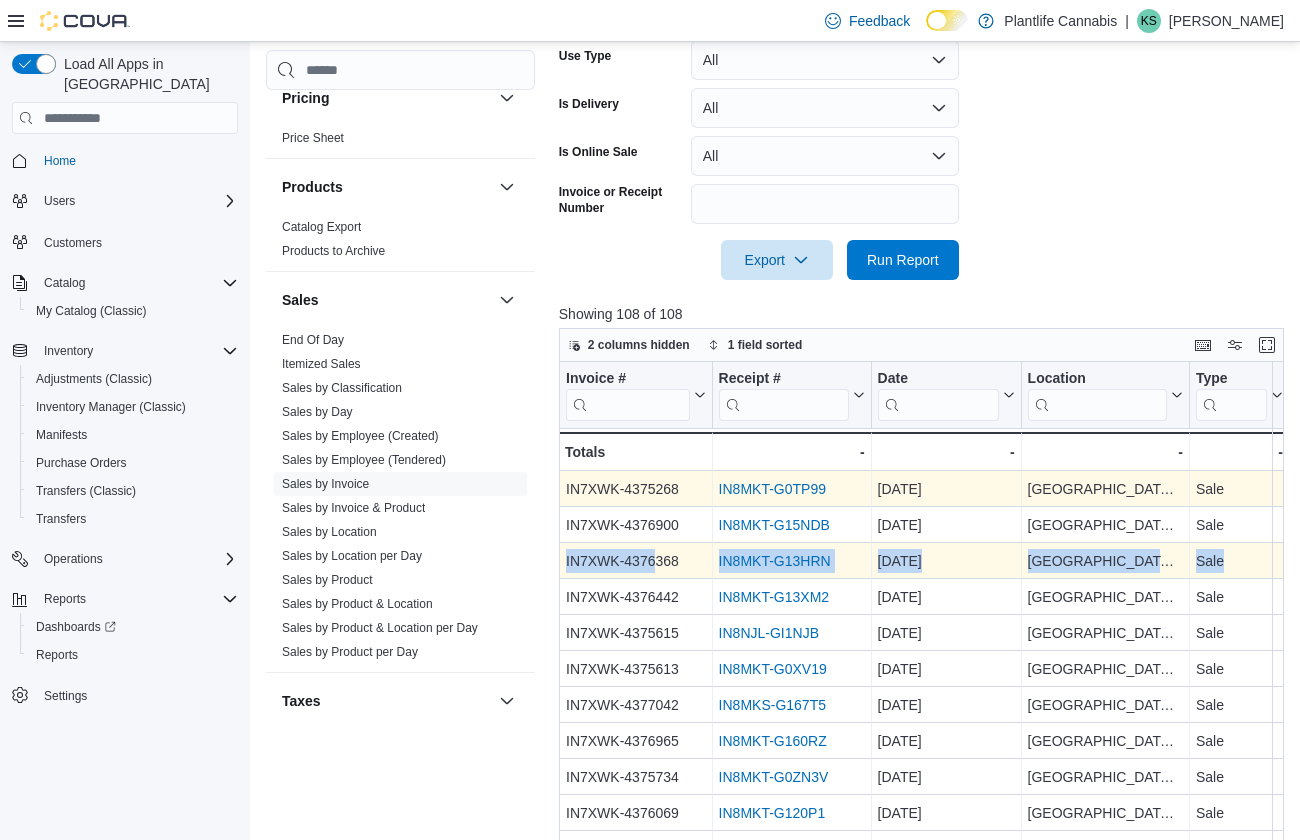 drag, startPoint x: 848, startPoint y: 575, endPoint x: 664, endPoint y: 566, distance: 184.21997 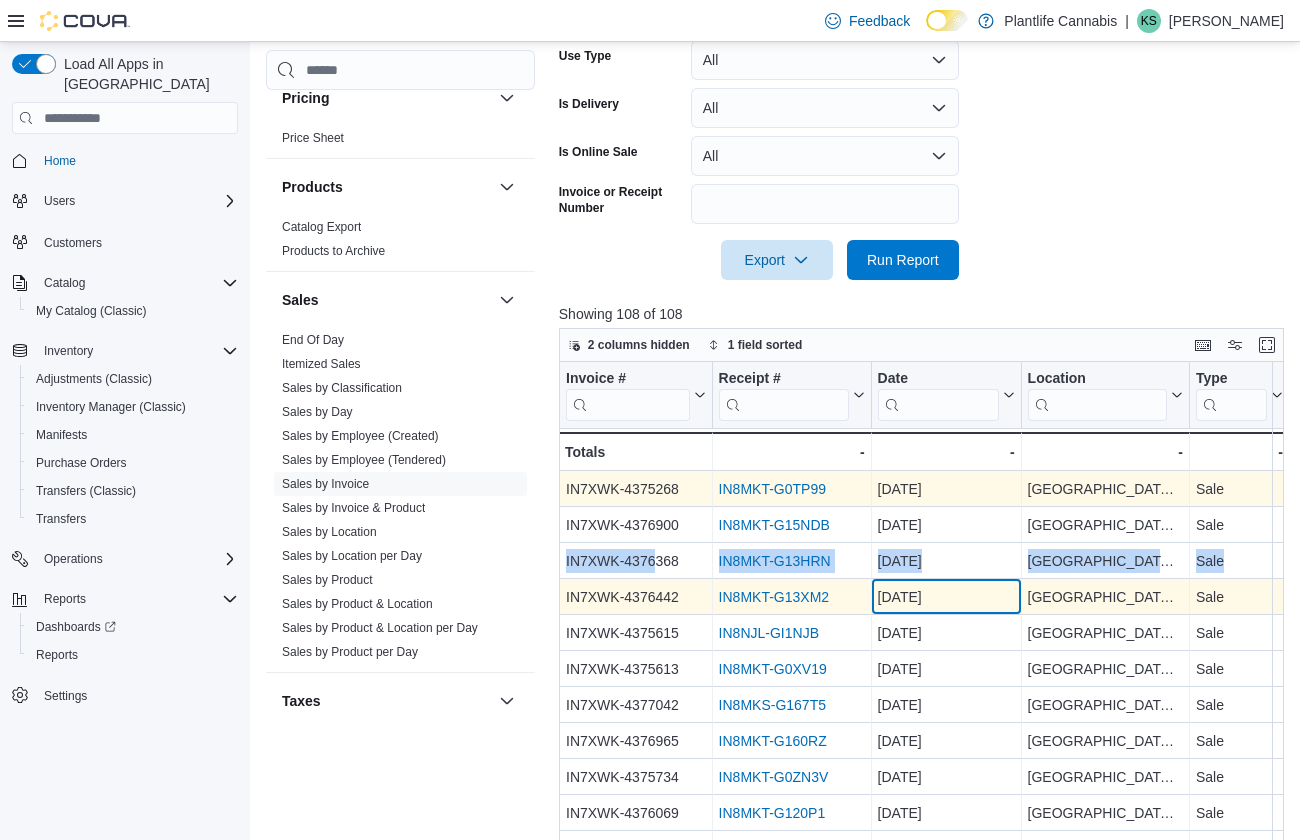 click on "[DATE]" at bounding box center [945, 597] 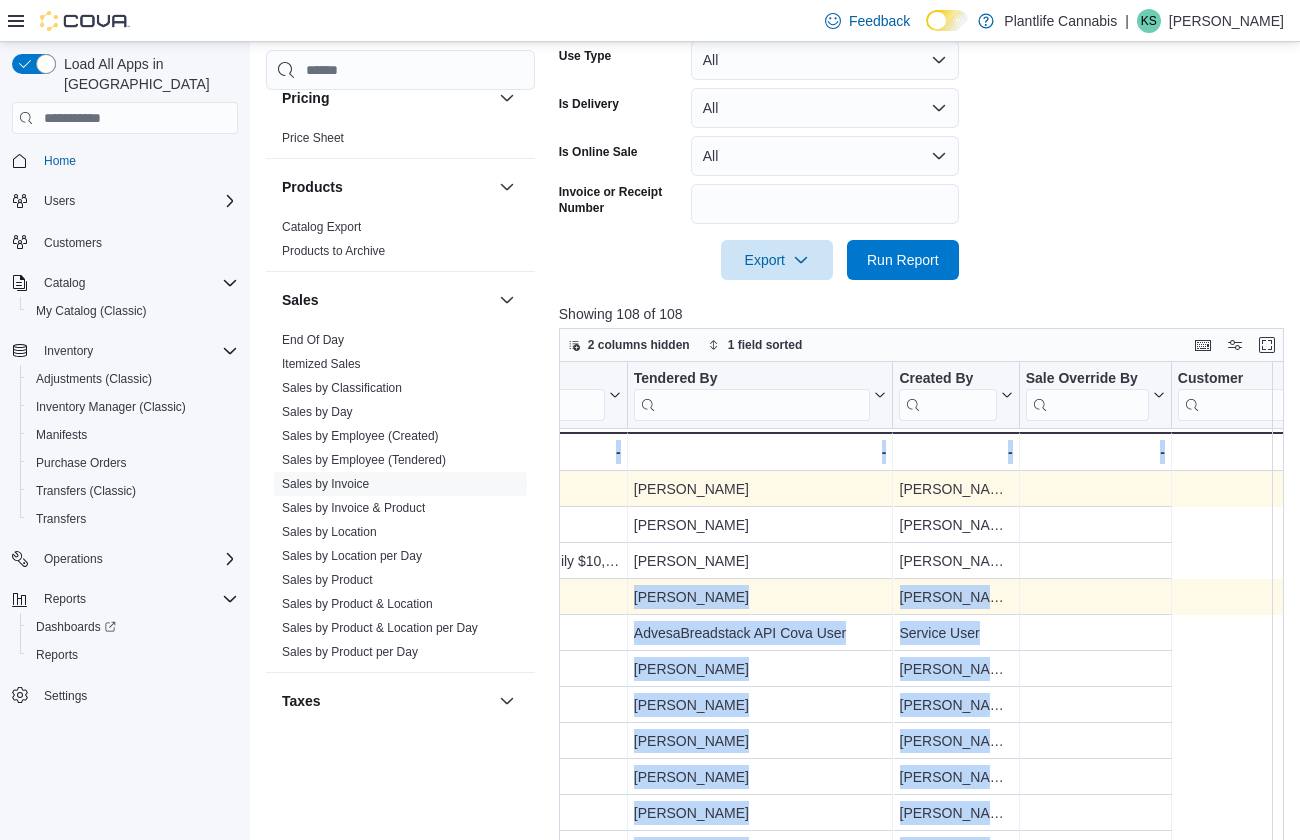 drag, startPoint x: 981, startPoint y: 596, endPoint x: 1322, endPoint y: 592, distance: 341.02347 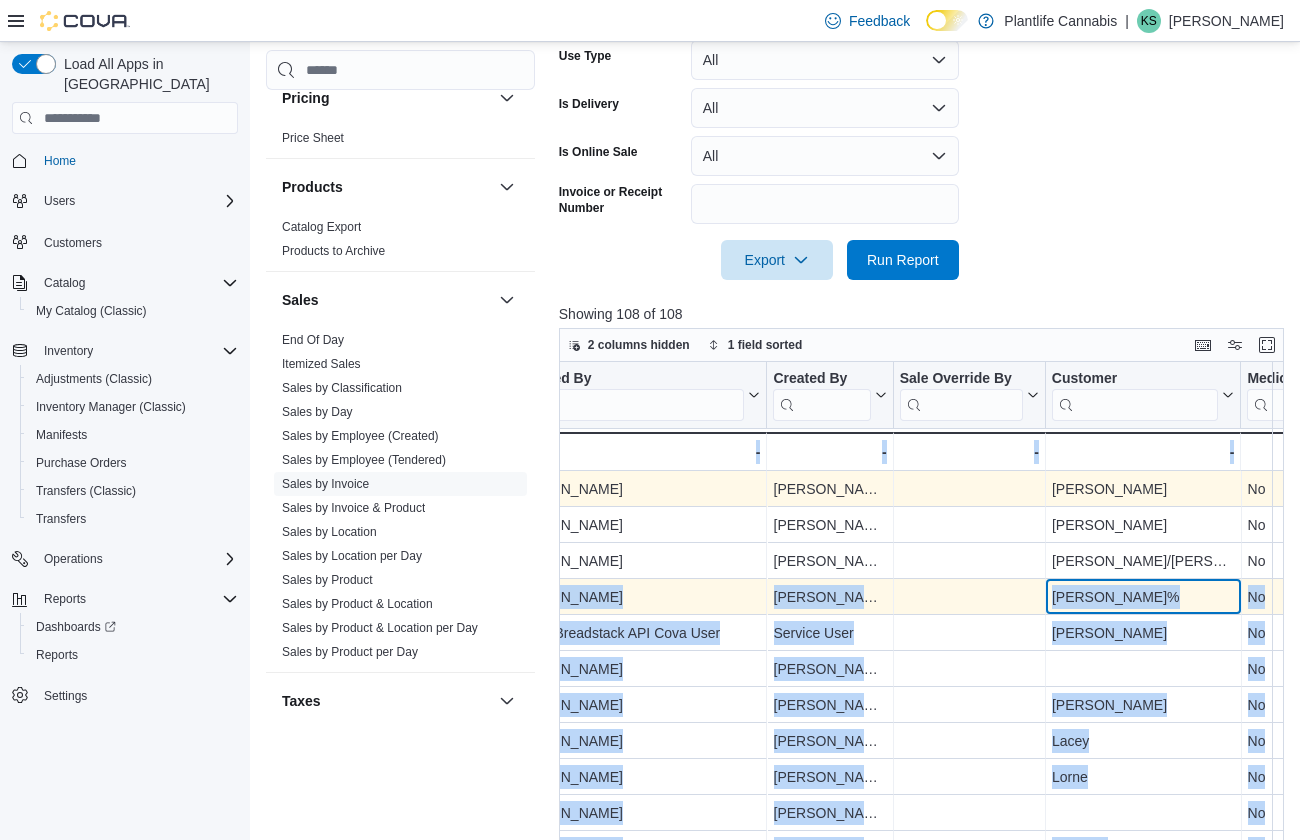 click on "[PERSON_NAME]% -  Customer, column 22, row 4" at bounding box center (1144, 597) 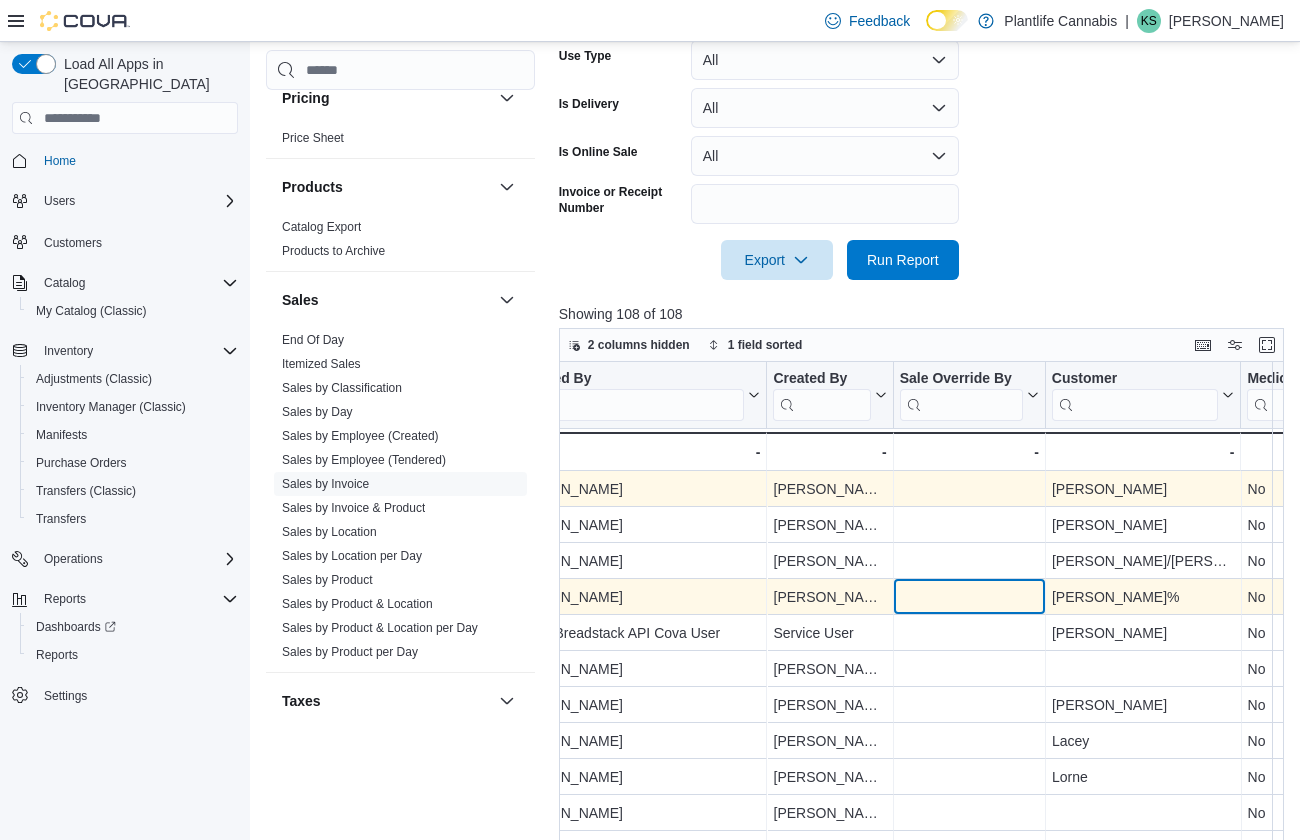drag, startPoint x: 979, startPoint y: 595, endPoint x: 618, endPoint y: 610, distance: 361.3115 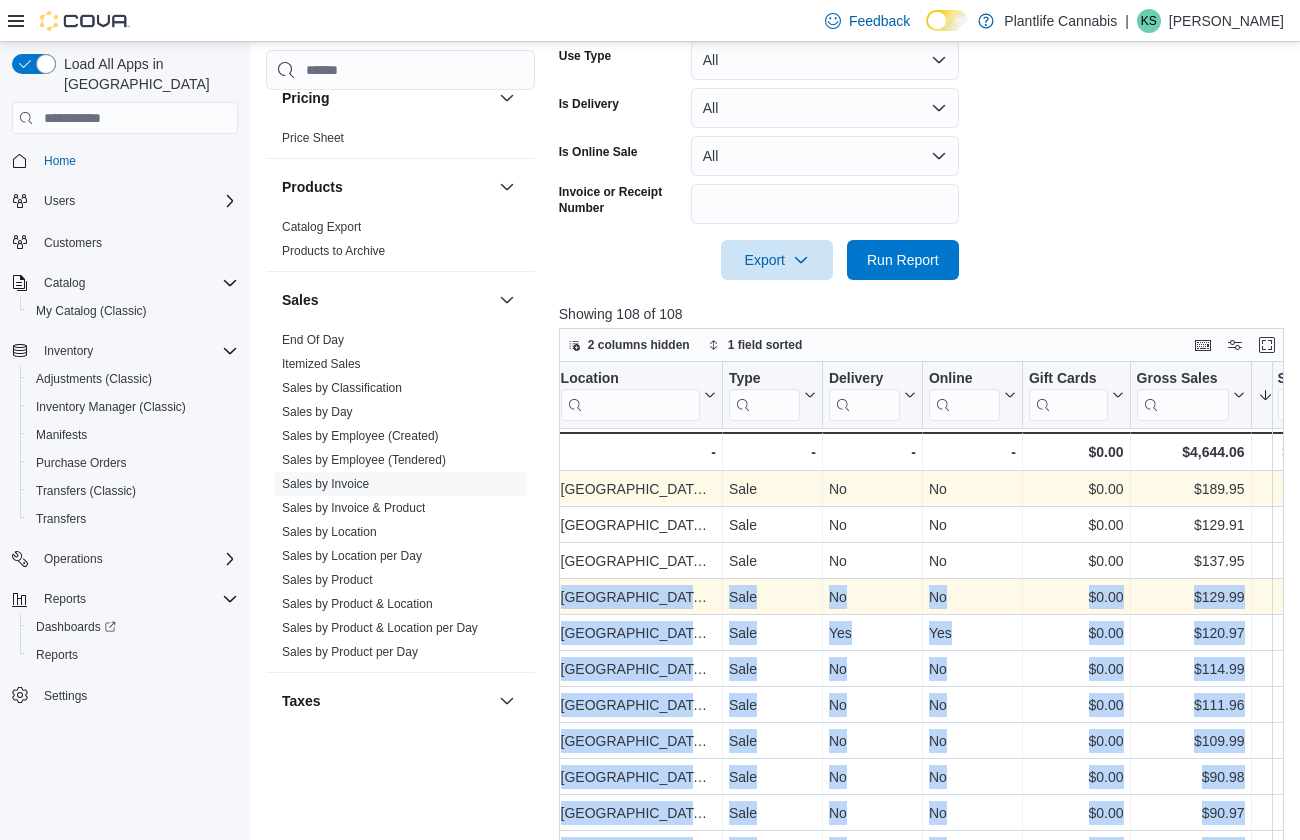 scroll, scrollTop: 0, scrollLeft: 407, axis: horizontal 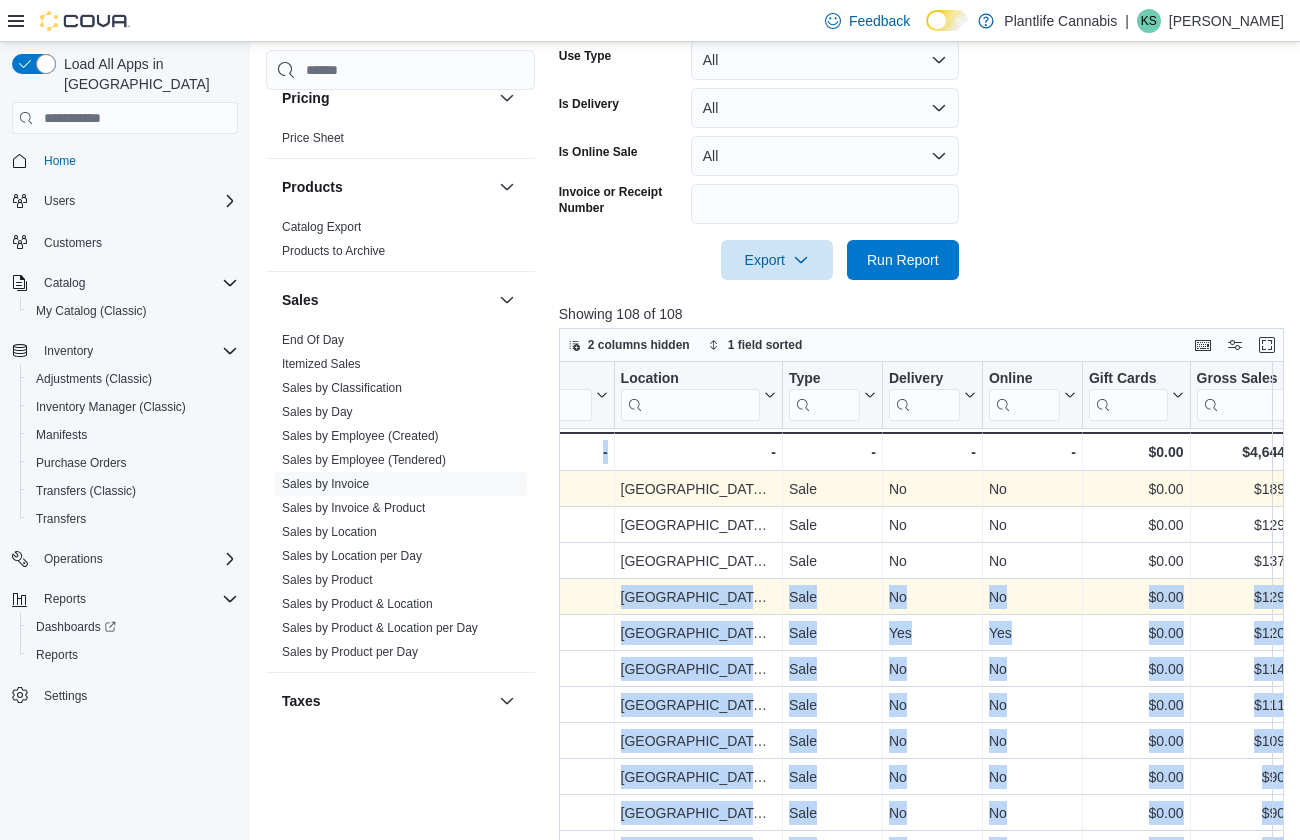 drag, startPoint x: 671, startPoint y: 604, endPoint x: 583, endPoint y: 594, distance: 88.56636 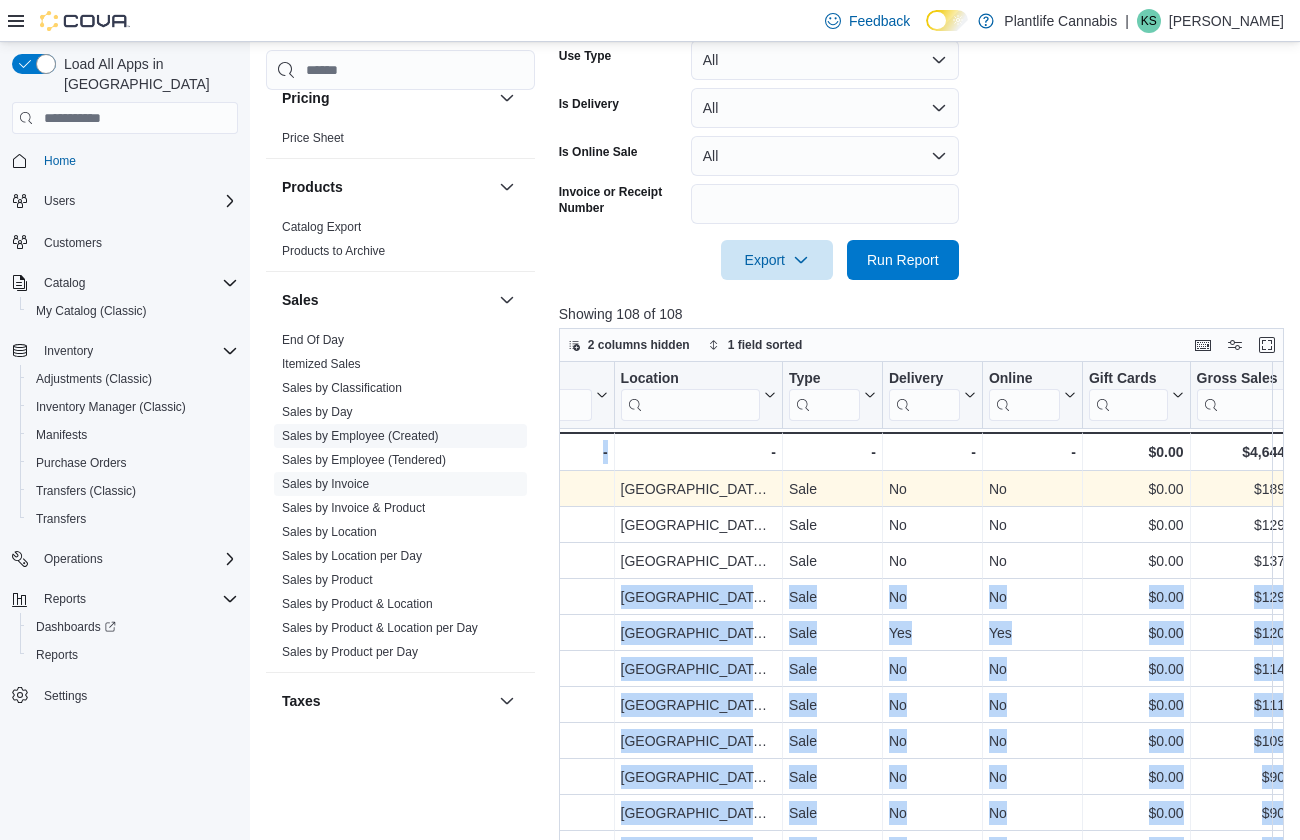 click on "Sales by Employee (Created)" at bounding box center (360, 436) 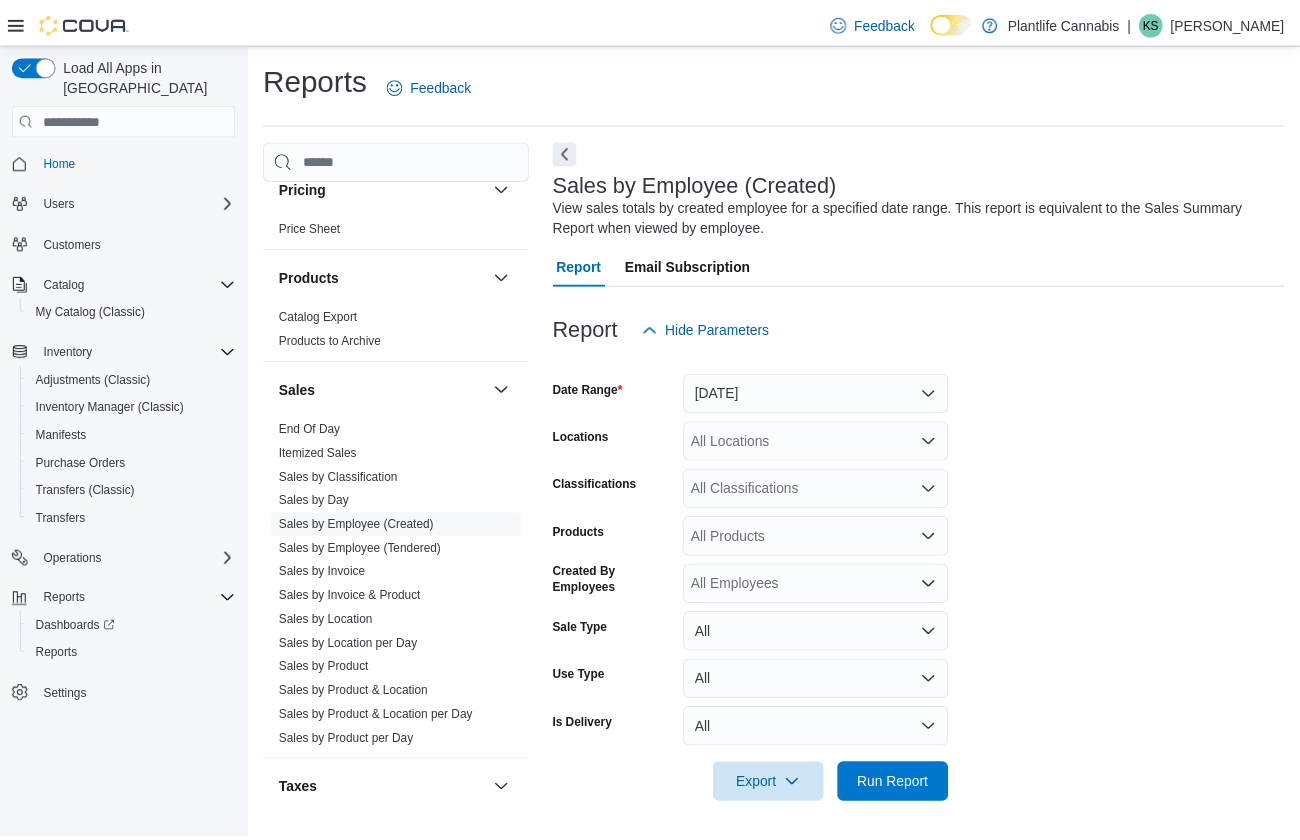 scroll, scrollTop: 5, scrollLeft: 0, axis: vertical 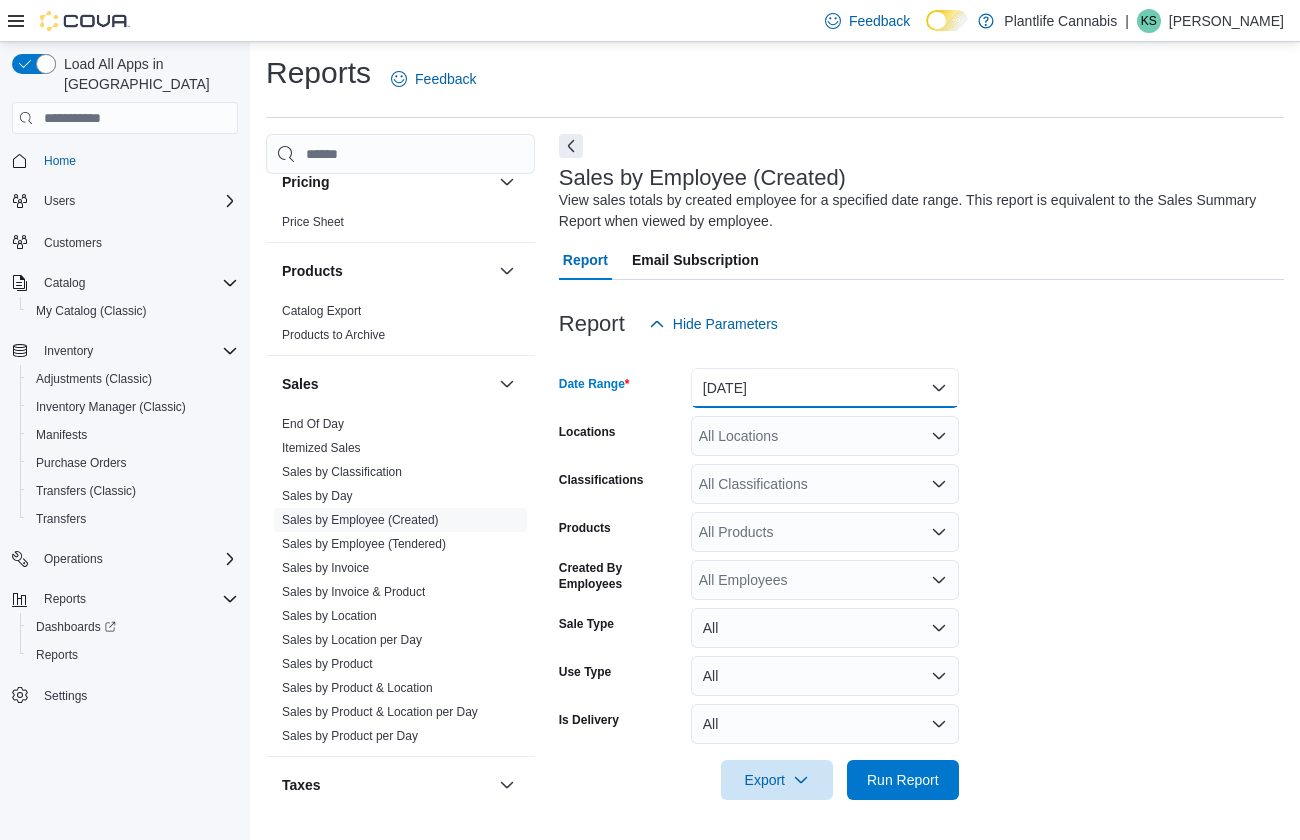 click on "[DATE]" at bounding box center (825, 388) 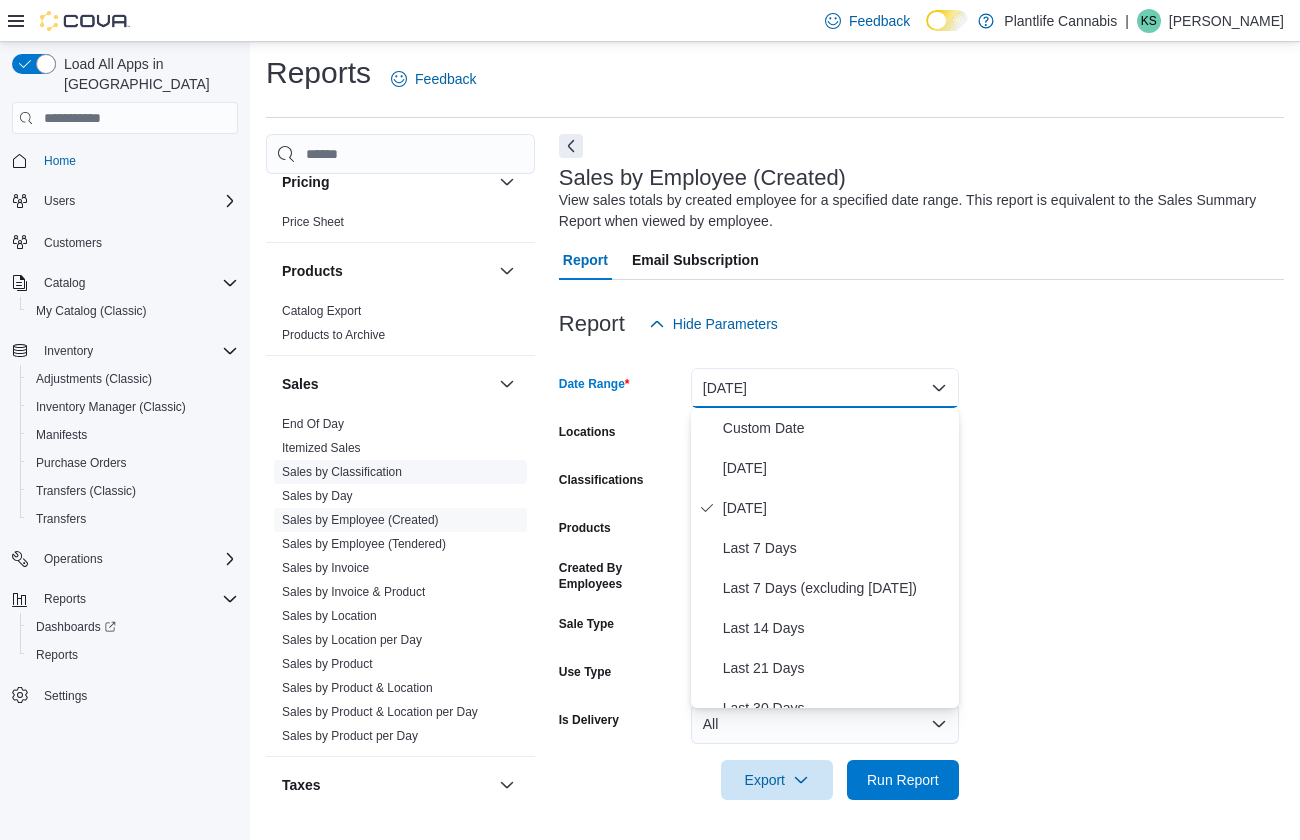 click on "Sales by Classification" at bounding box center (342, 472) 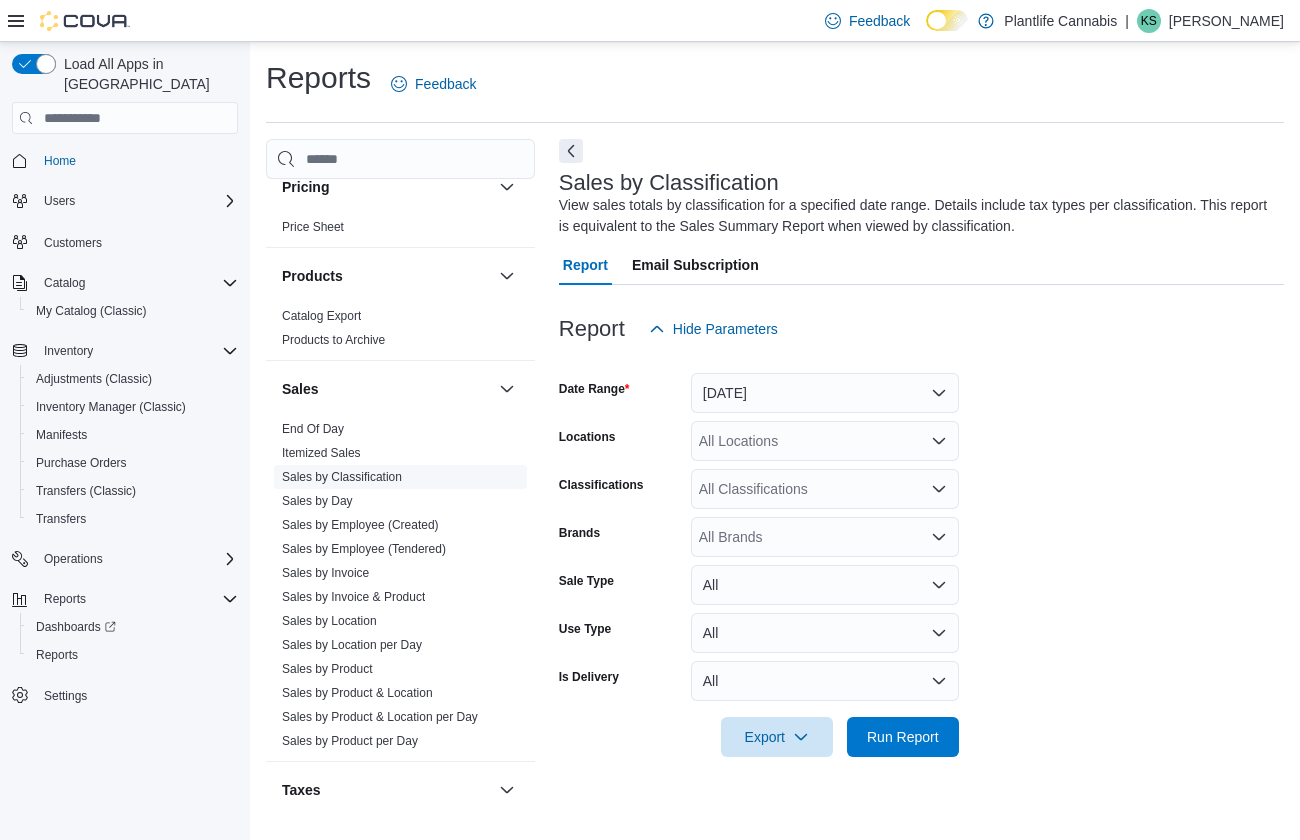 scroll, scrollTop: 0, scrollLeft: 0, axis: both 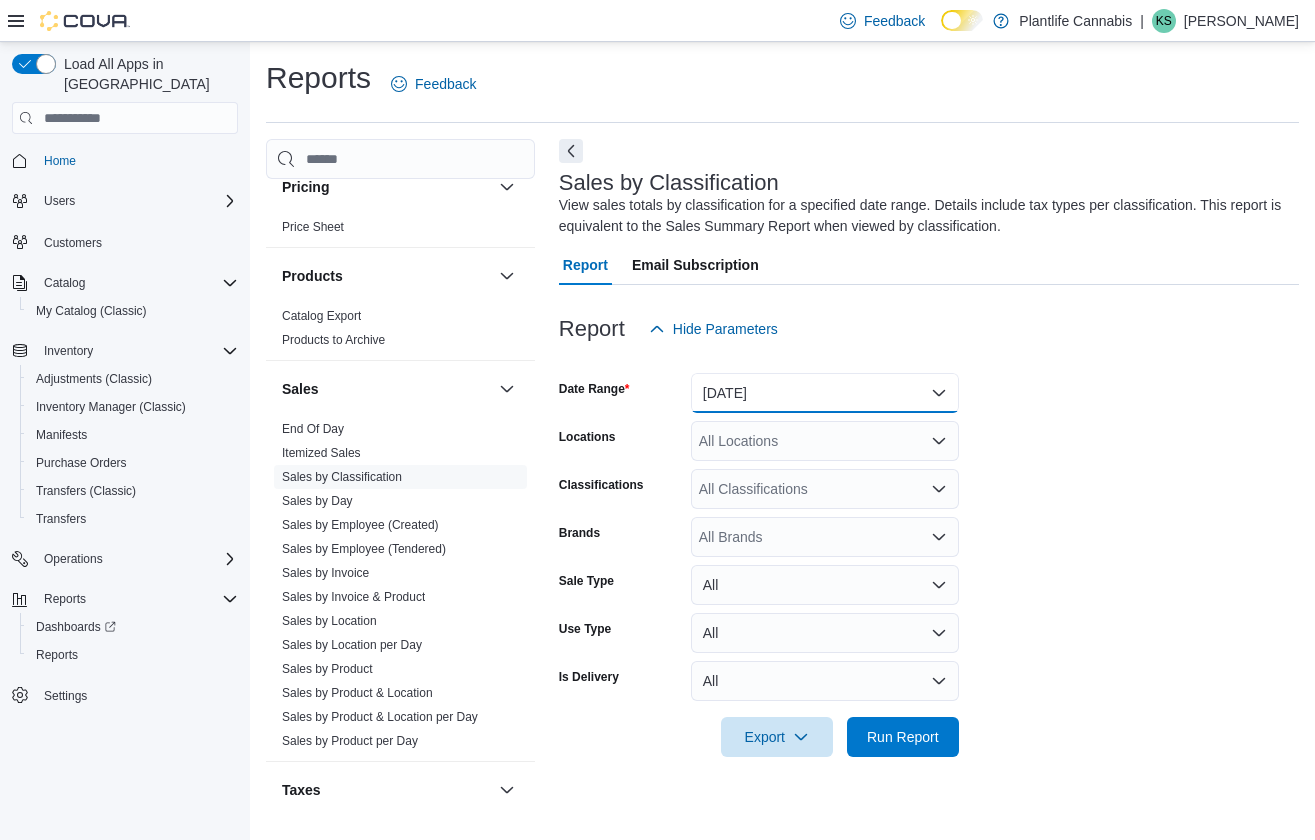 click on "[DATE]" at bounding box center [825, 393] 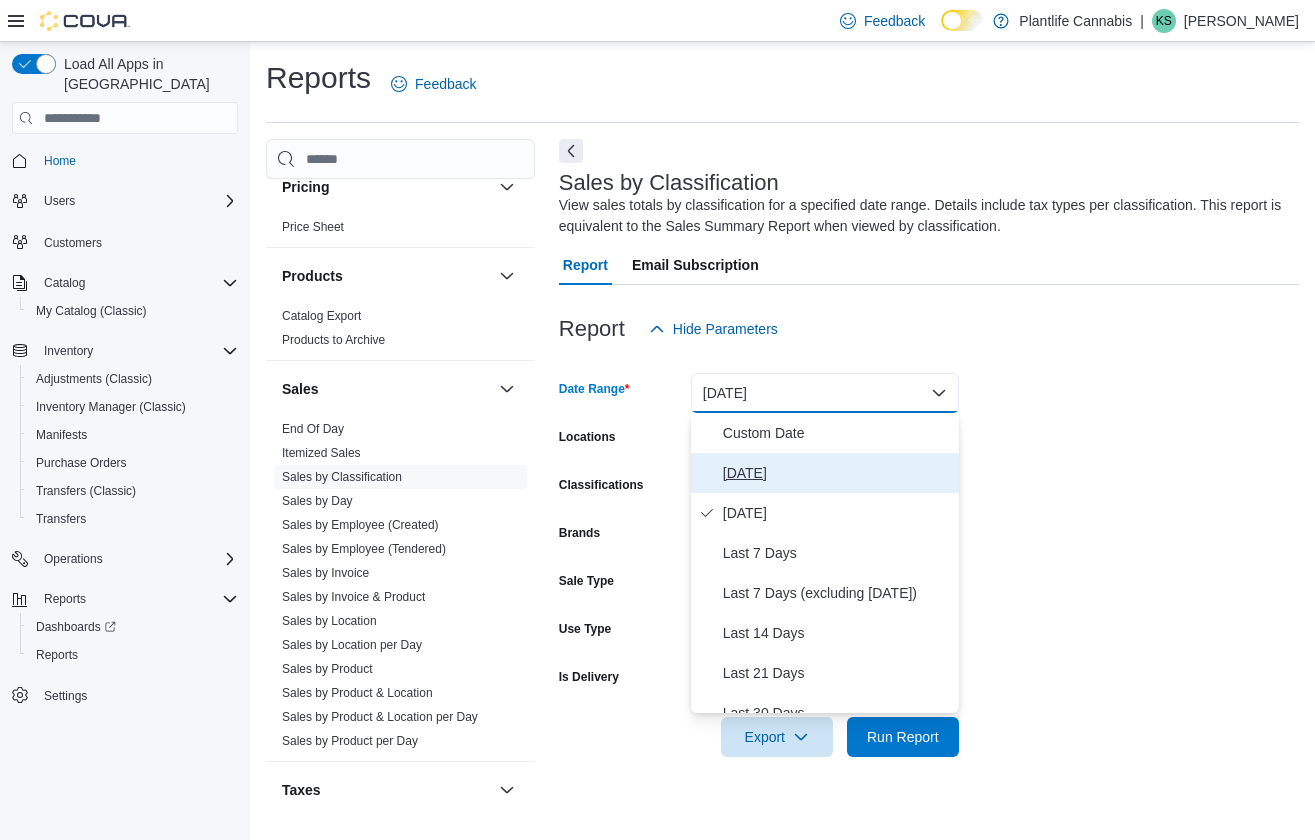 click on "[DATE]" at bounding box center (825, 473) 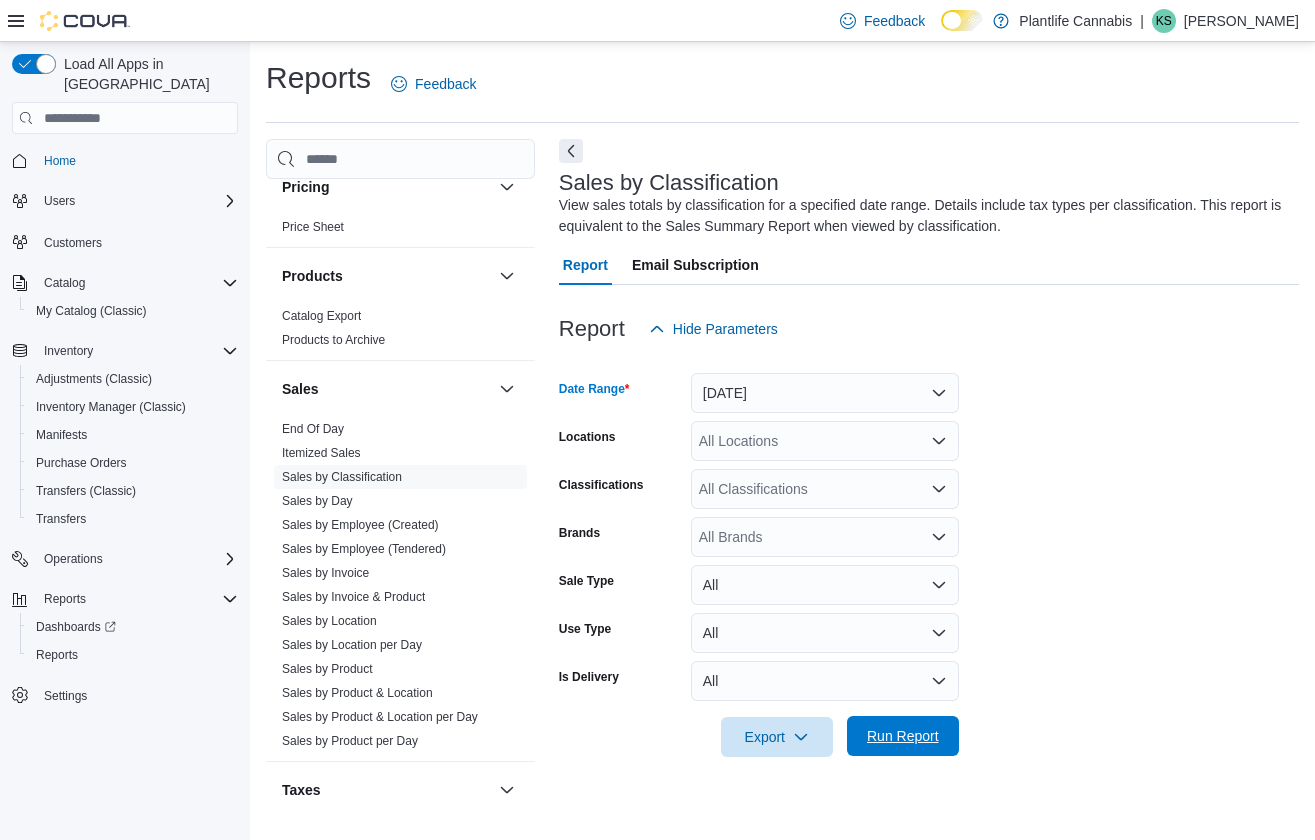 click on "Run Report" at bounding box center [903, 736] 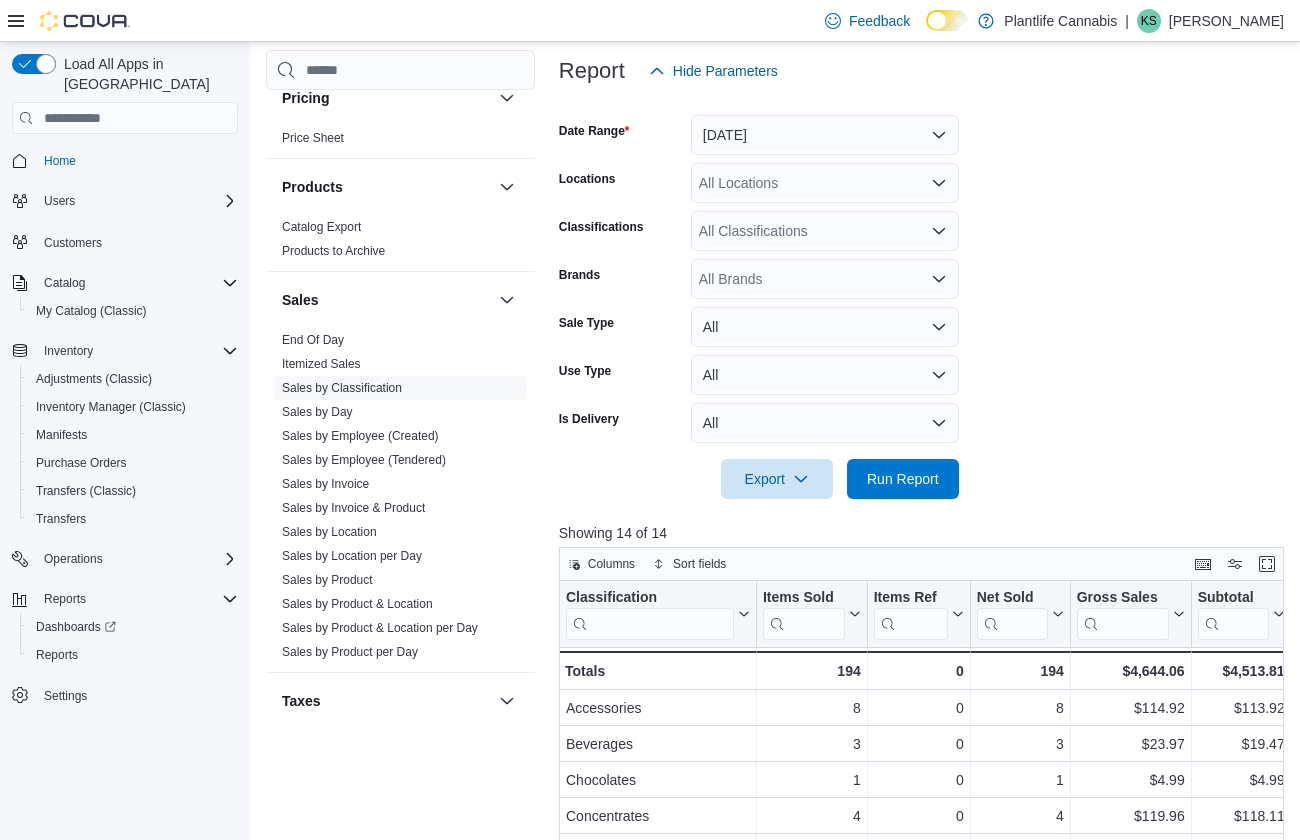 scroll, scrollTop: 82, scrollLeft: 0, axis: vertical 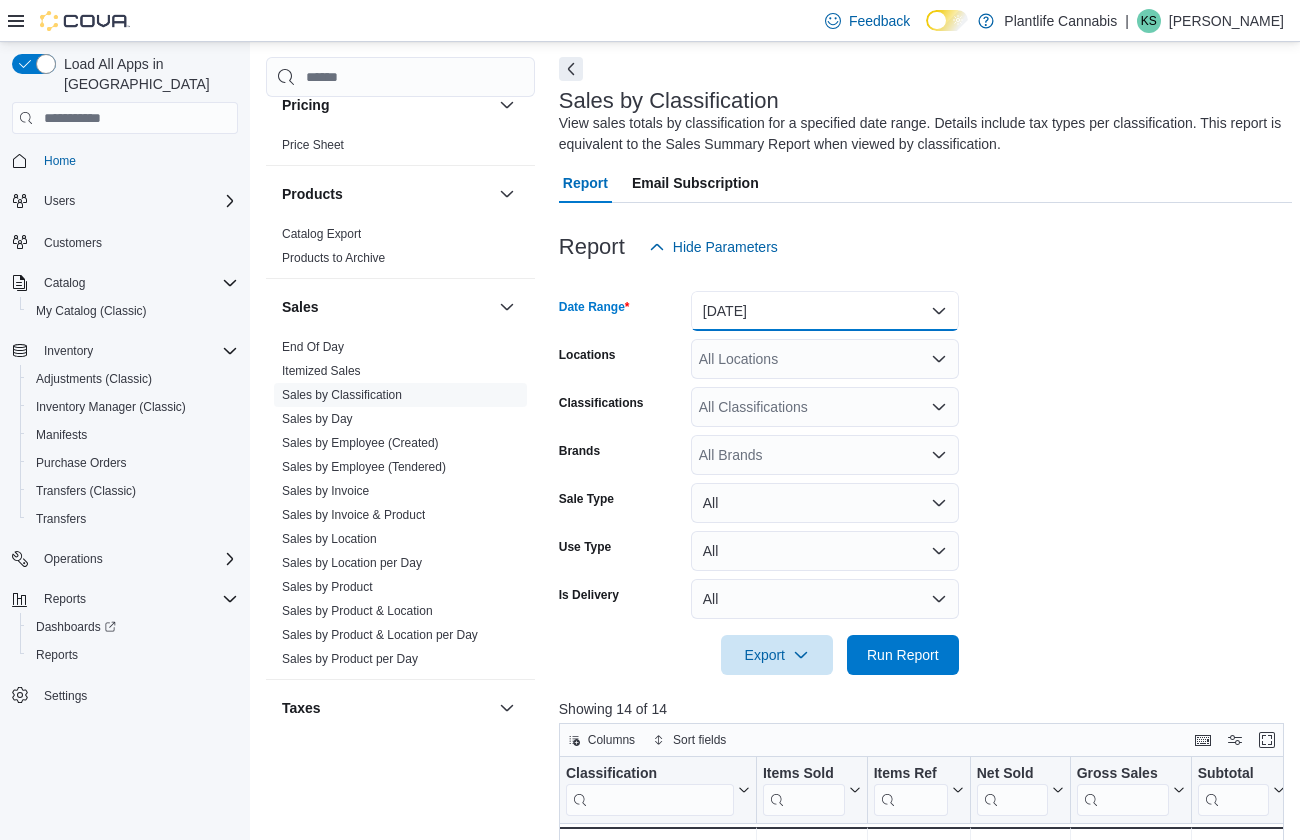 click on "[DATE]" at bounding box center [825, 311] 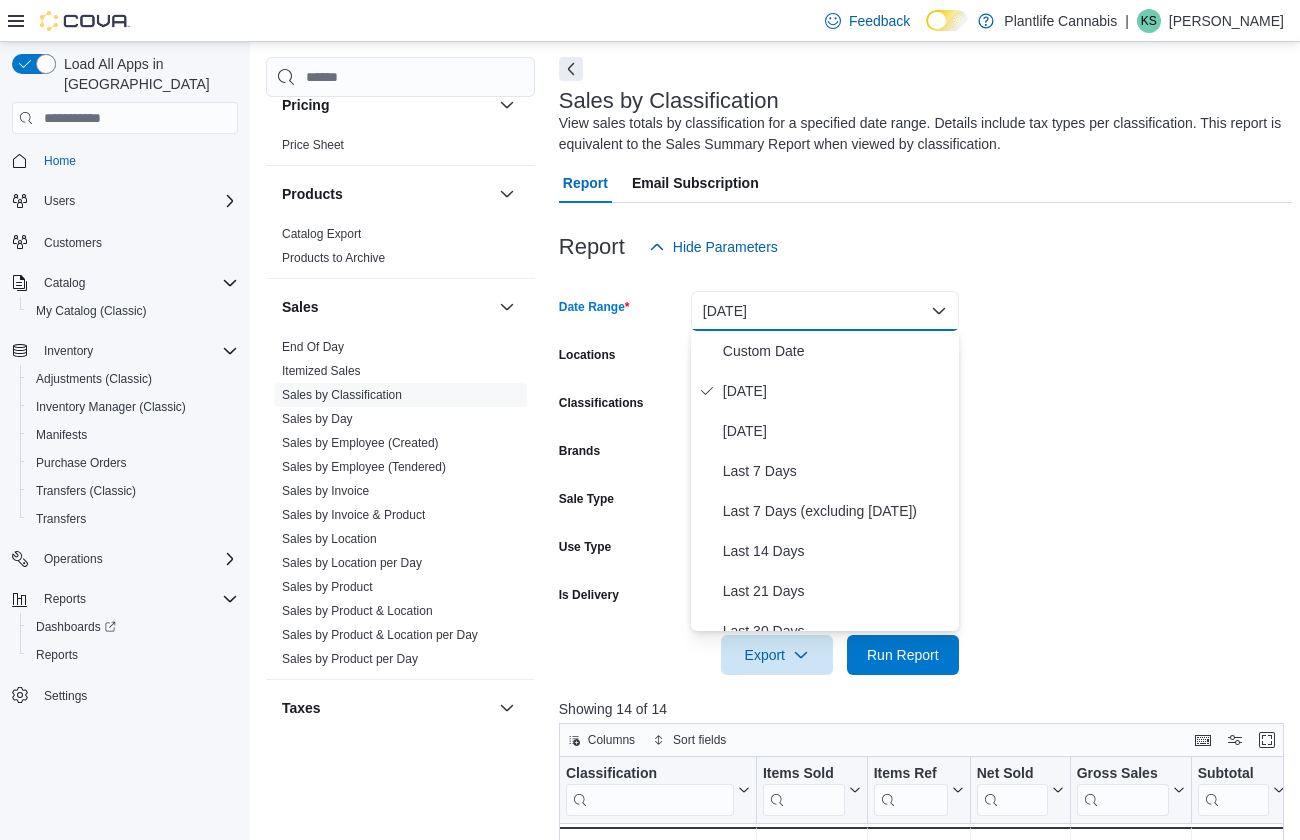 click on "Date Range [DATE] Locations All Locations Classifications All Classifications Brands All Brands Sale Type All Use Type All Is Delivery All Export  Run Report" at bounding box center [925, 471] 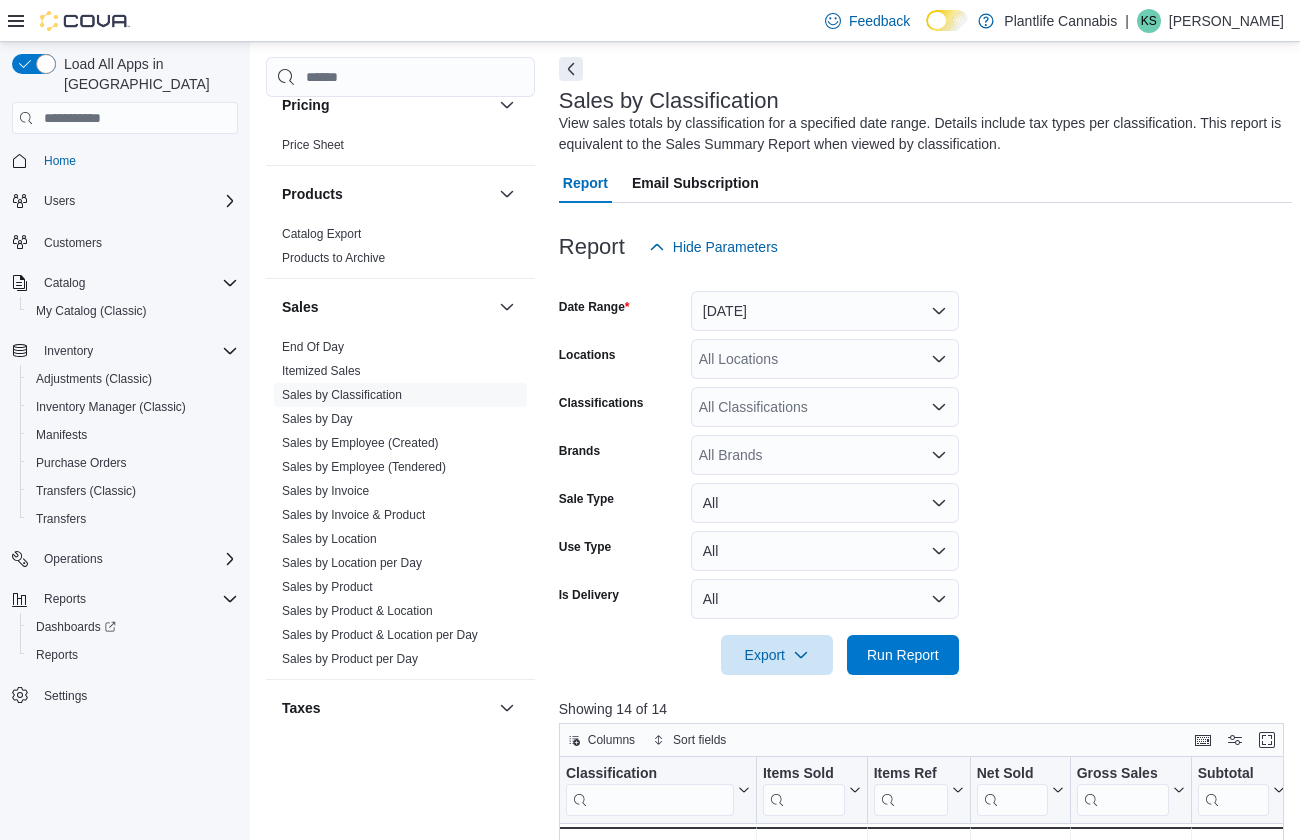 click on "All Classifications" at bounding box center (825, 407) 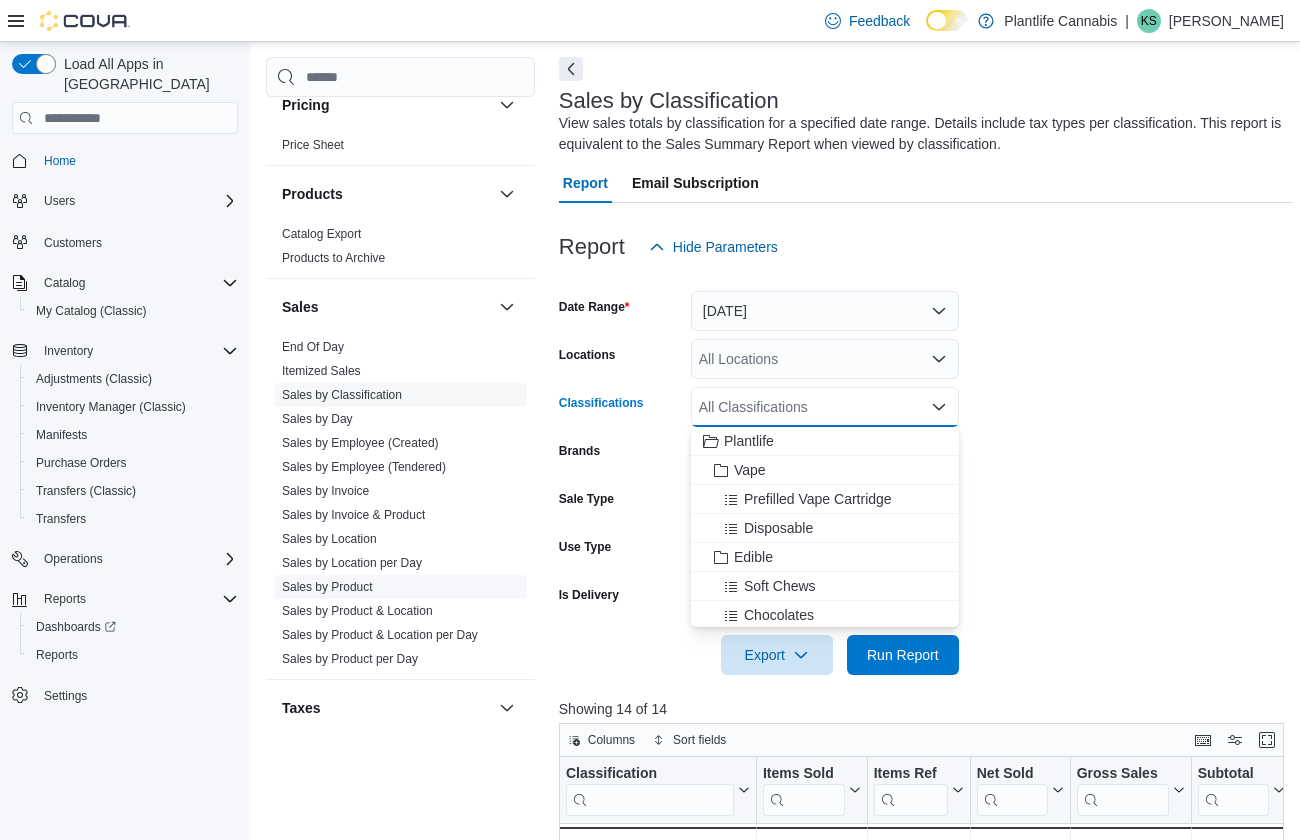 click on "Sales by Product" at bounding box center [327, 587] 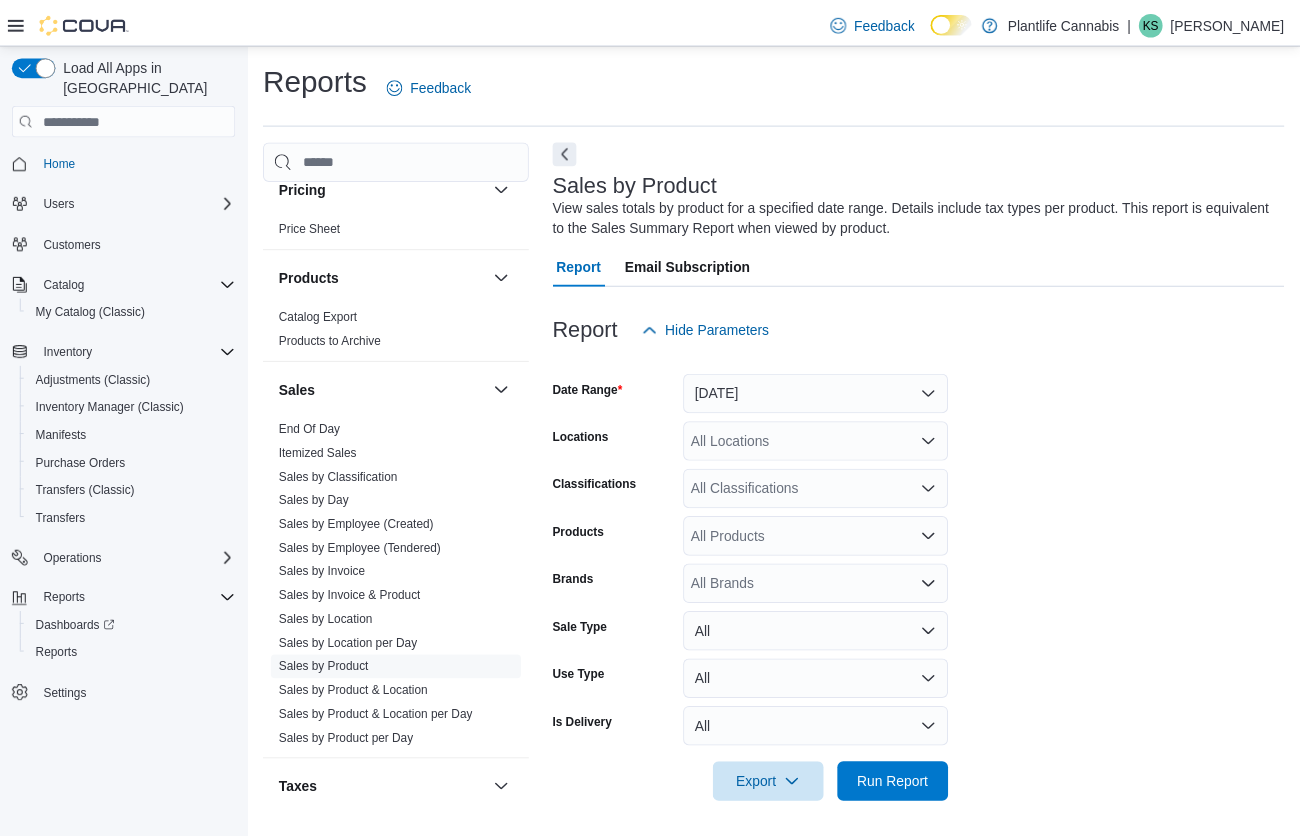 scroll, scrollTop: 5, scrollLeft: 0, axis: vertical 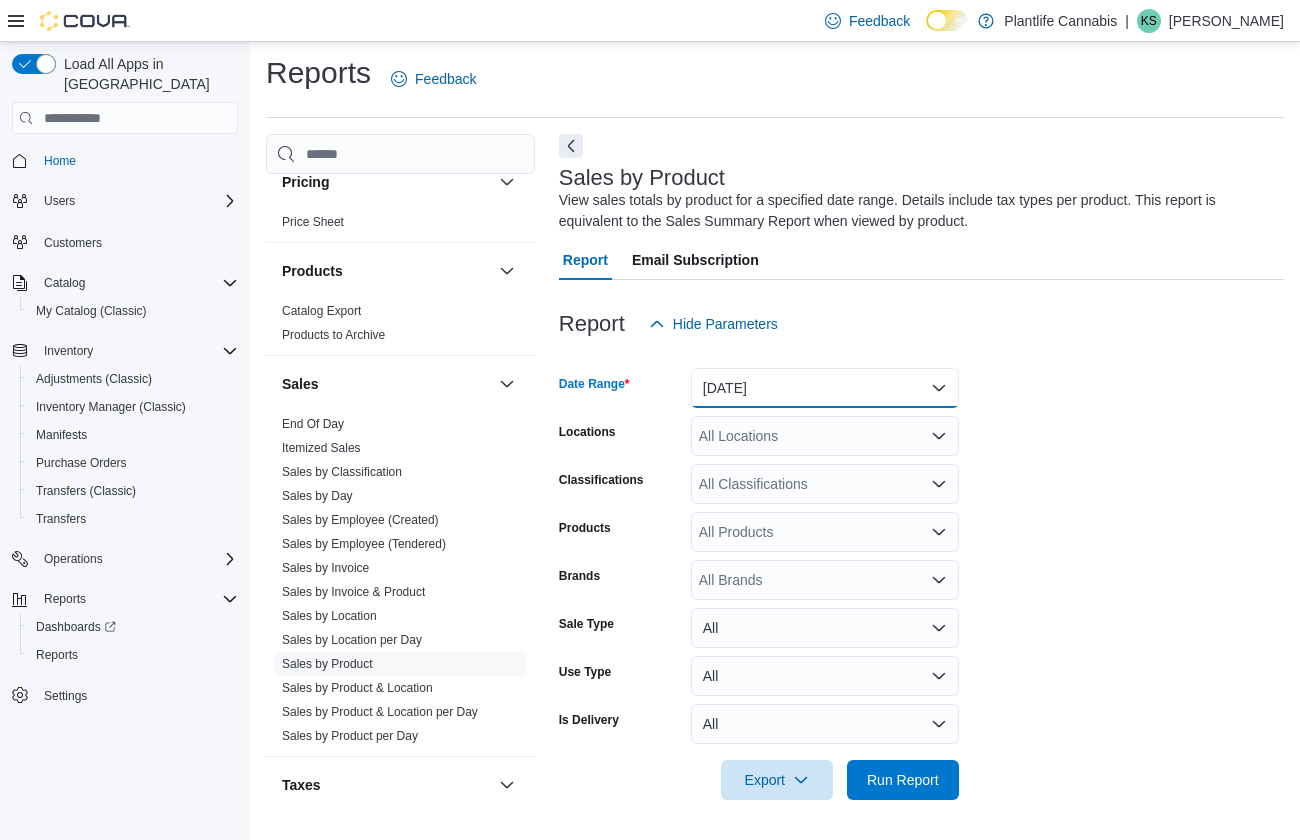 click on "[DATE]" at bounding box center [825, 388] 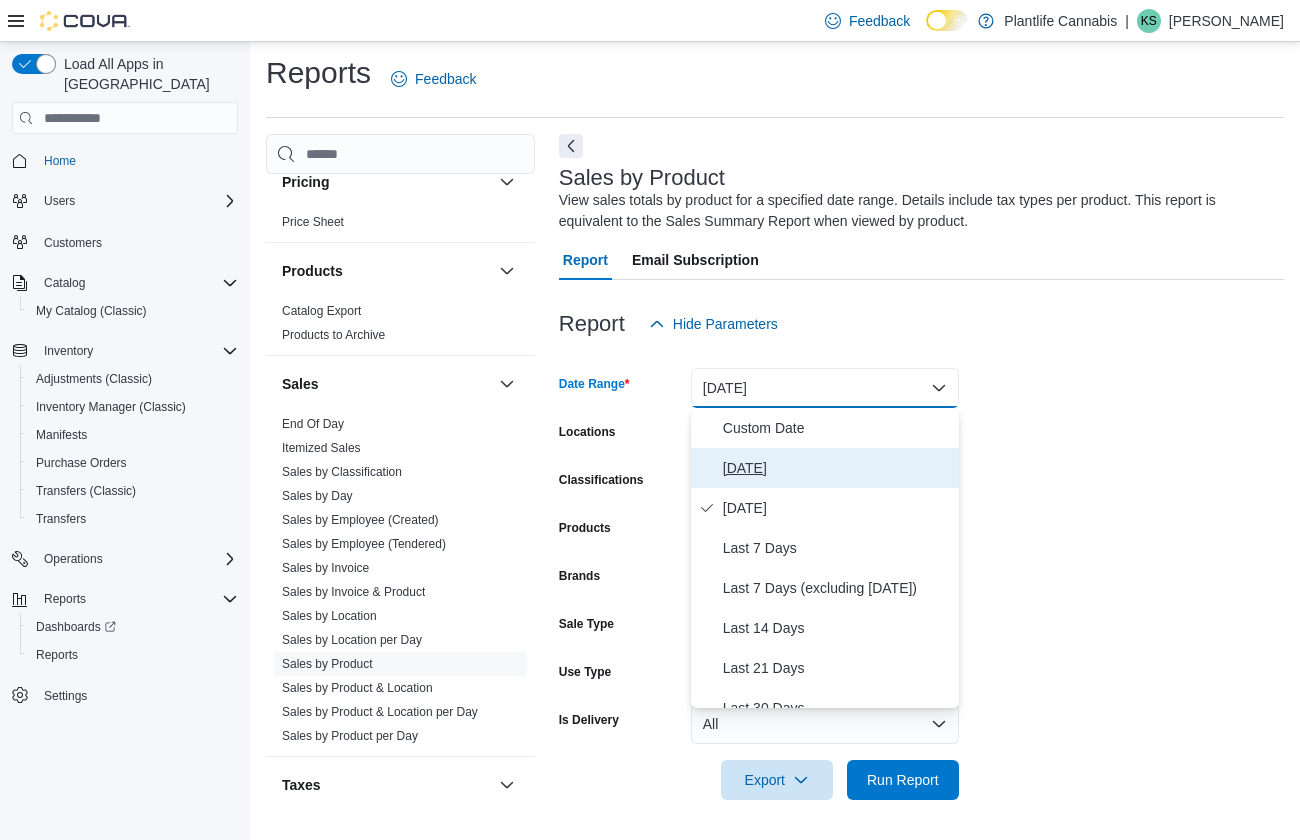 click on "[DATE]" at bounding box center (837, 468) 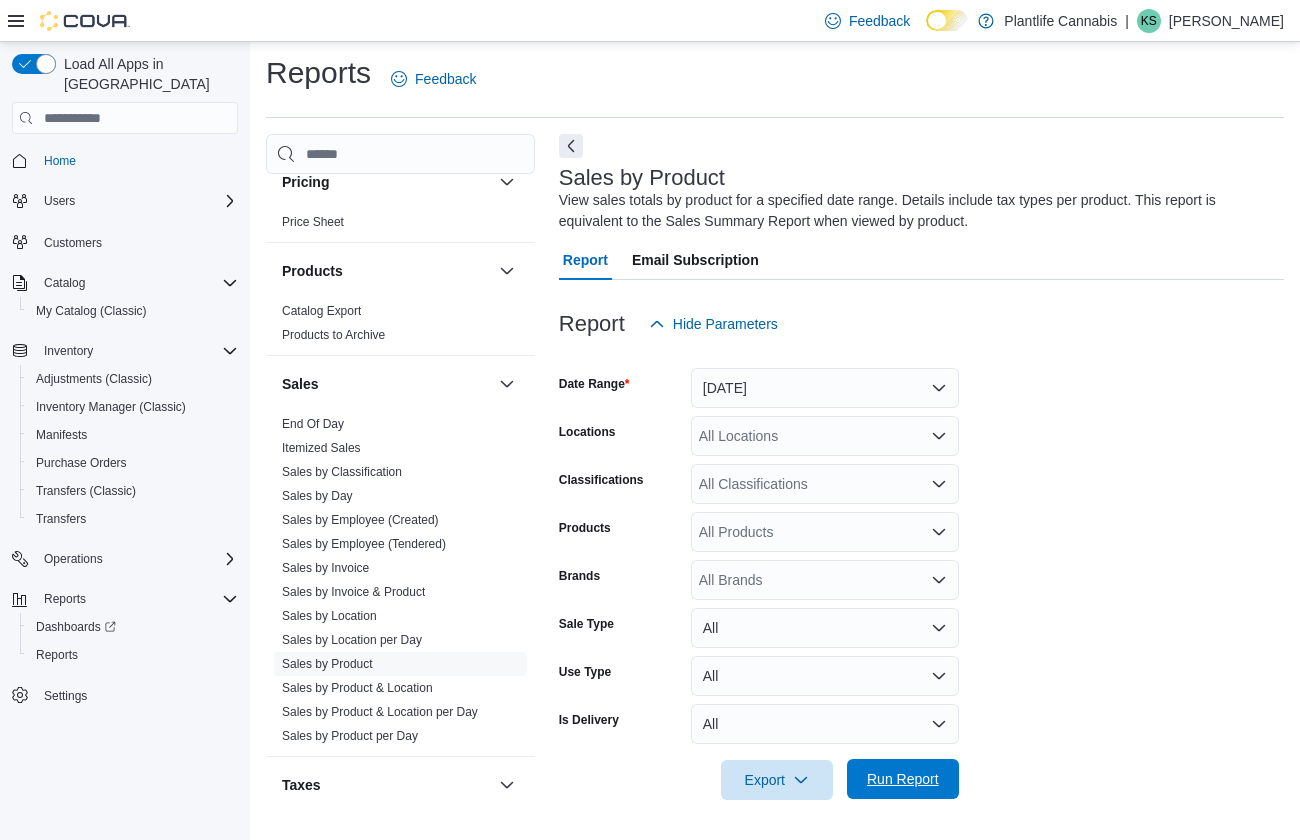 click on "Run Report" at bounding box center [903, 779] 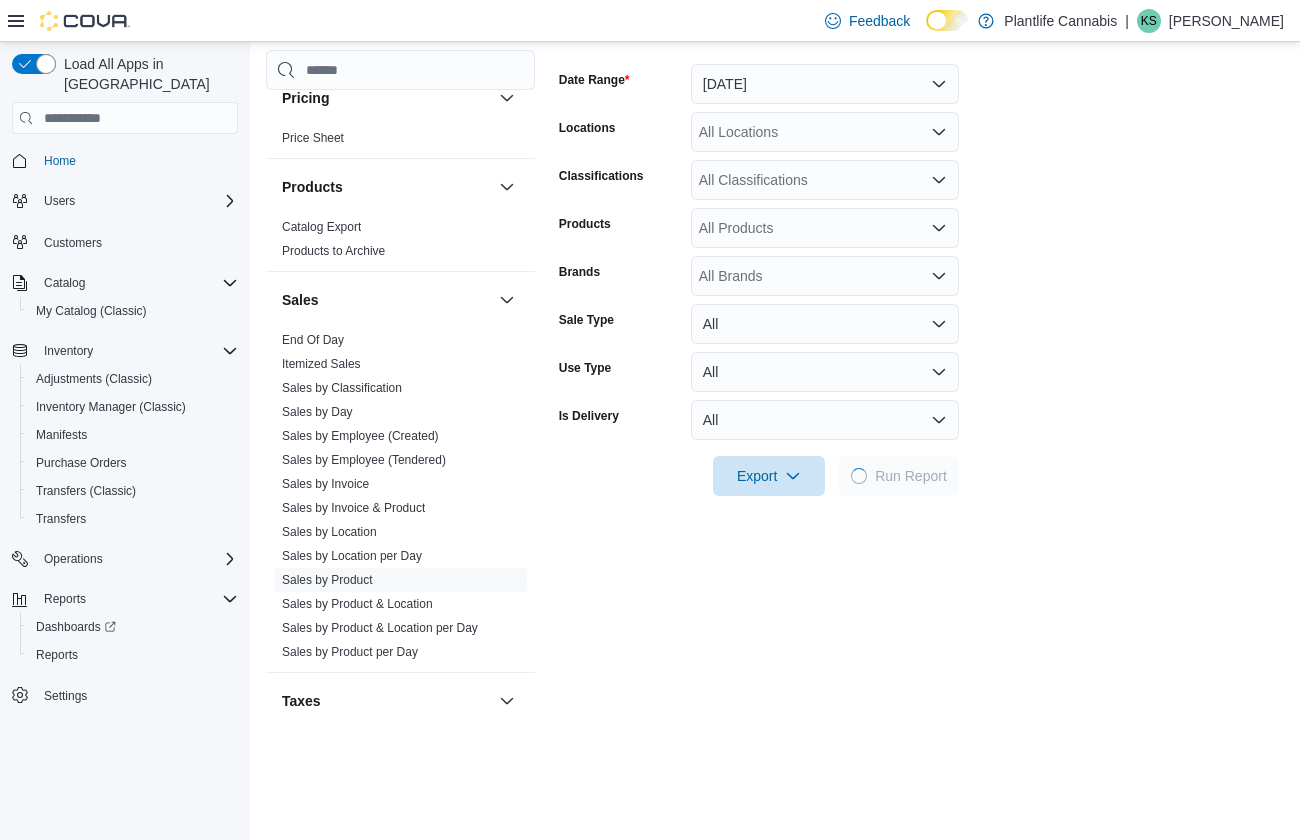 scroll, scrollTop: 677, scrollLeft: 0, axis: vertical 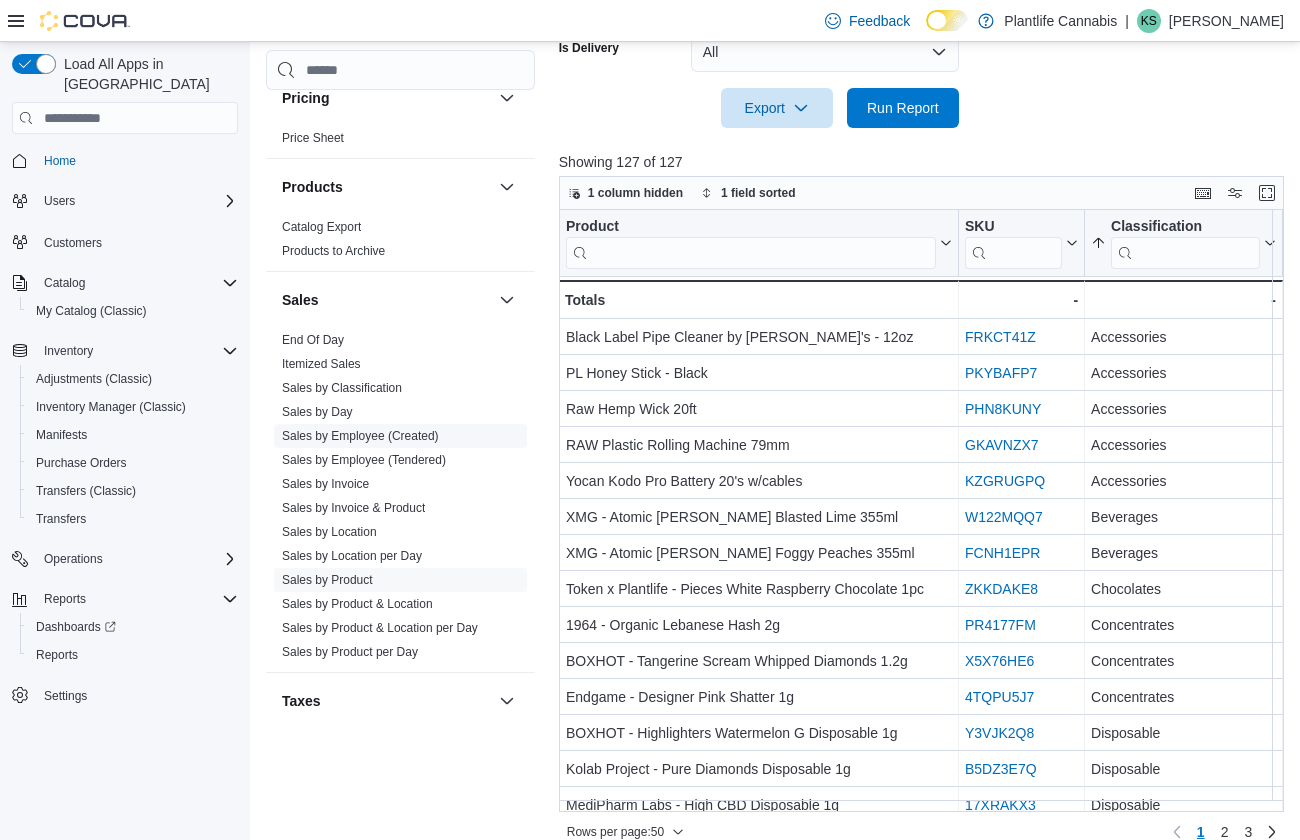 click on "Sales by Employee (Created)" at bounding box center [400, 436] 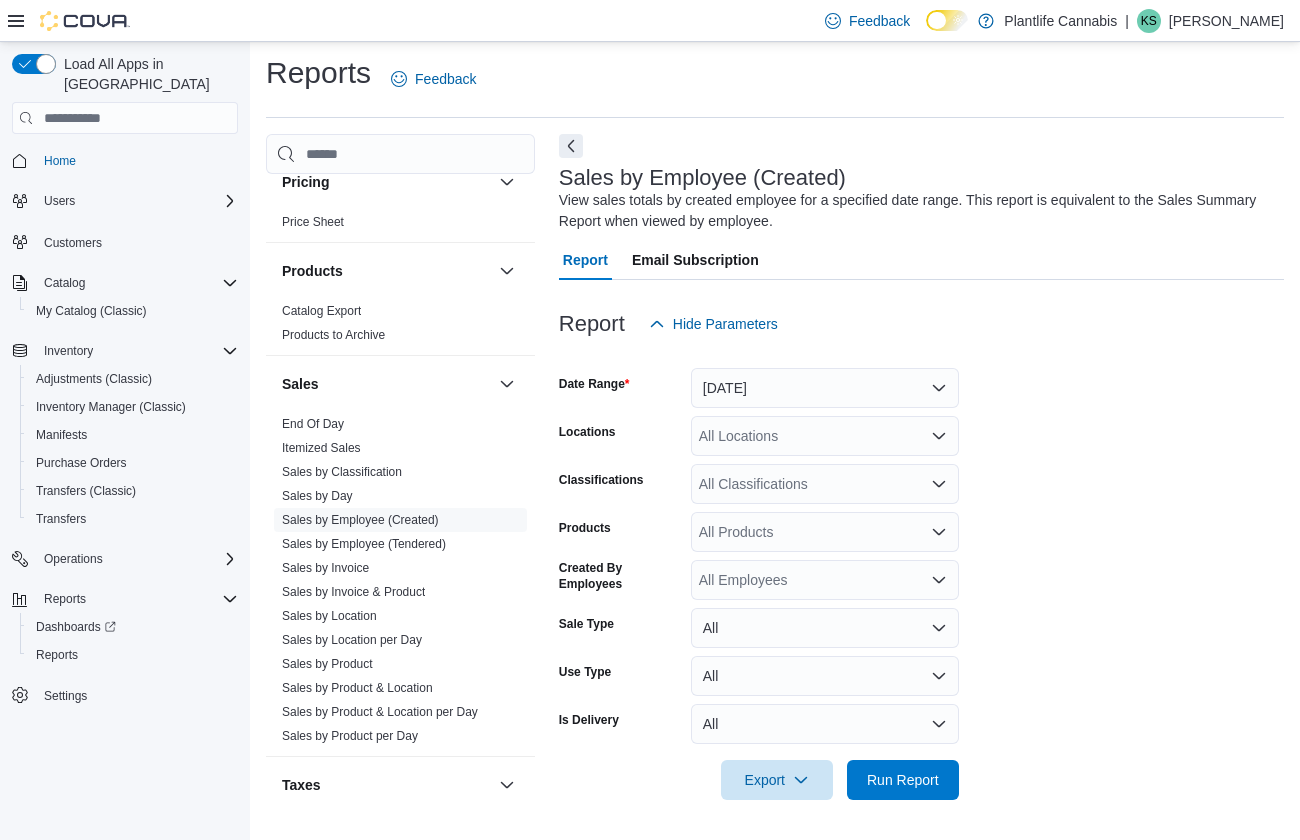scroll, scrollTop: 5, scrollLeft: 0, axis: vertical 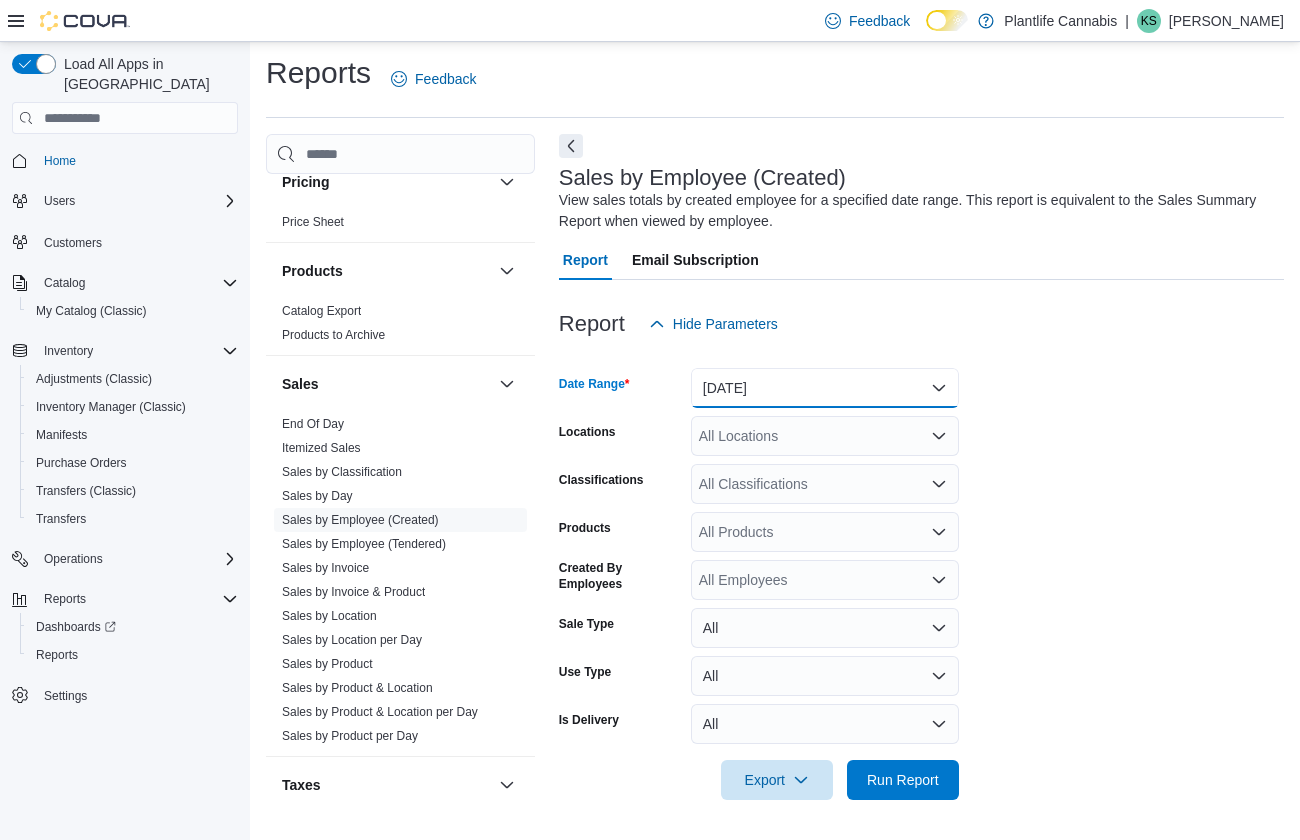 click on "[DATE]" at bounding box center [825, 388] 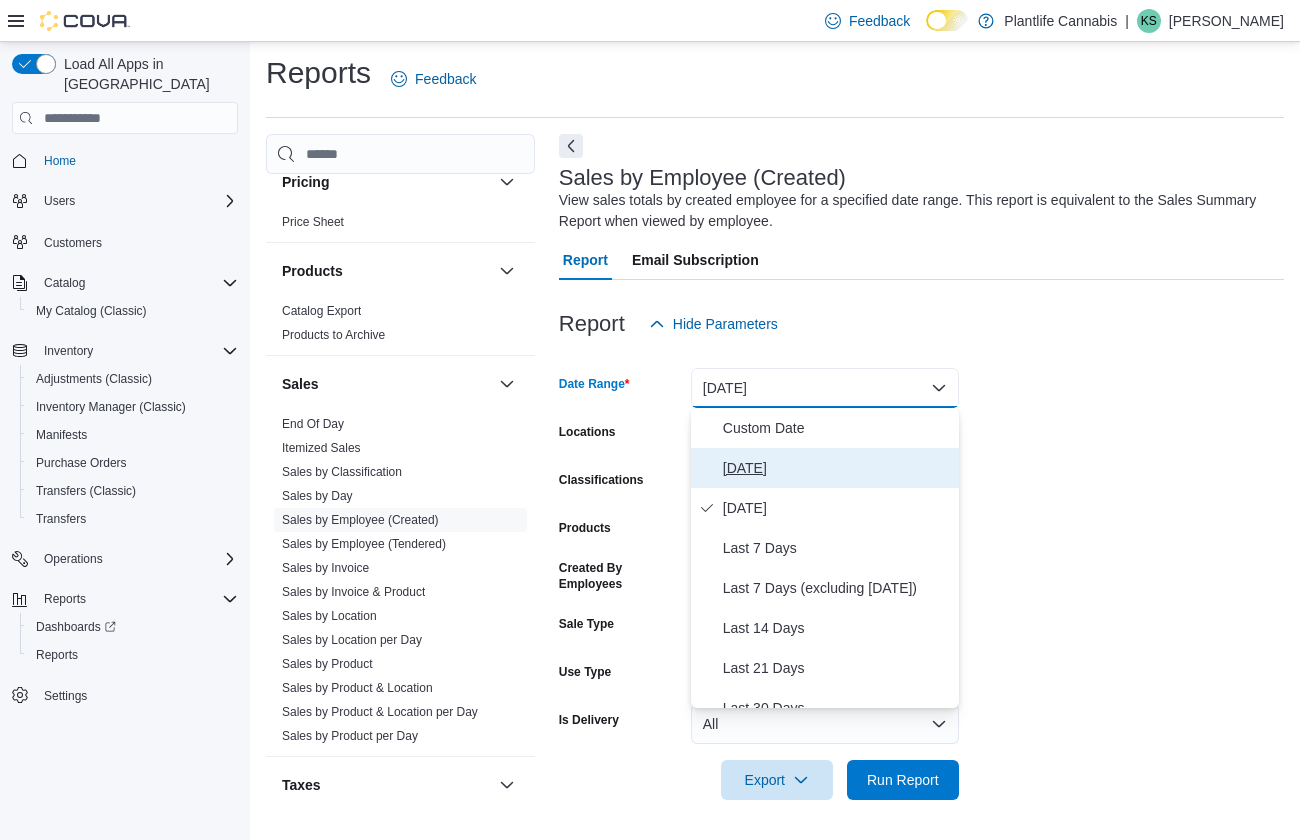 click on "[DATE]" at bounding box center (825, 468) 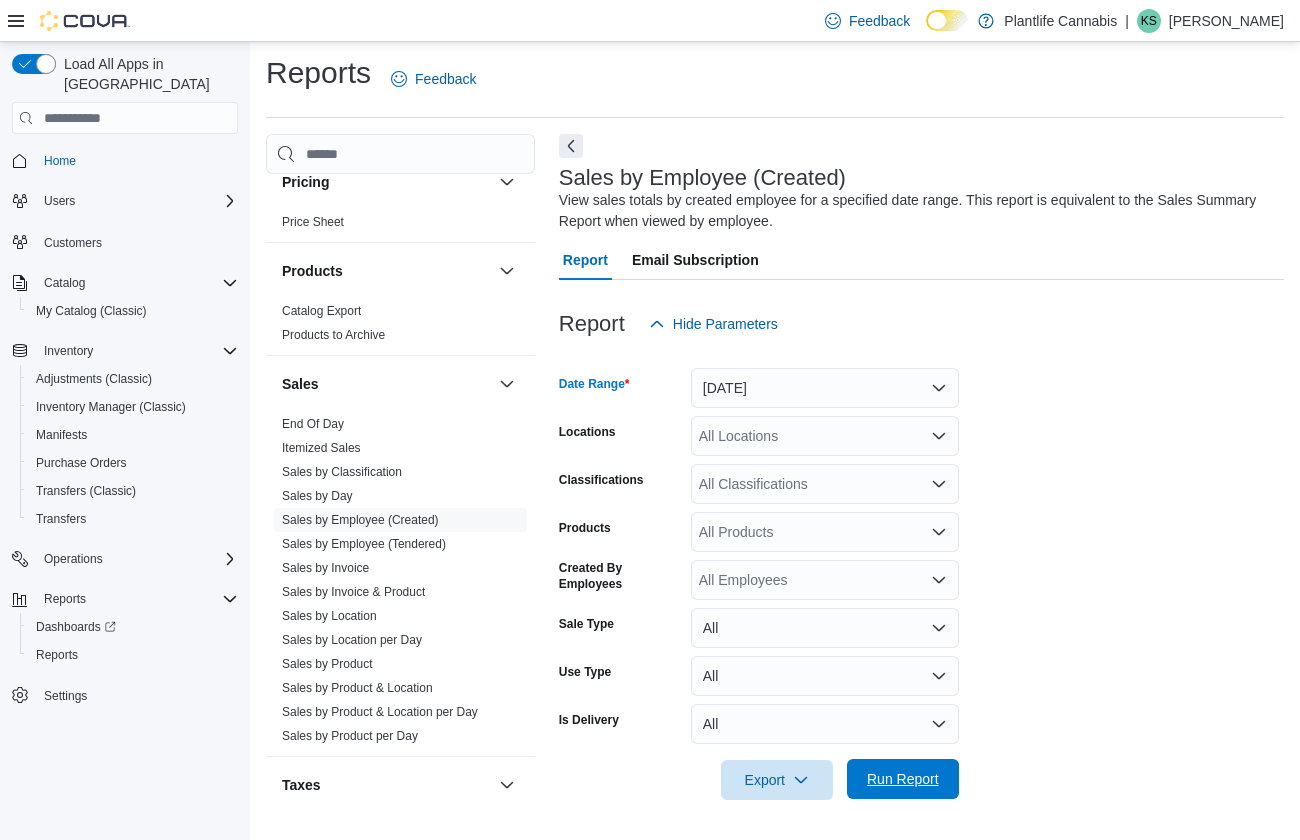 click on "Run Report" at bounding box center (903, 779) 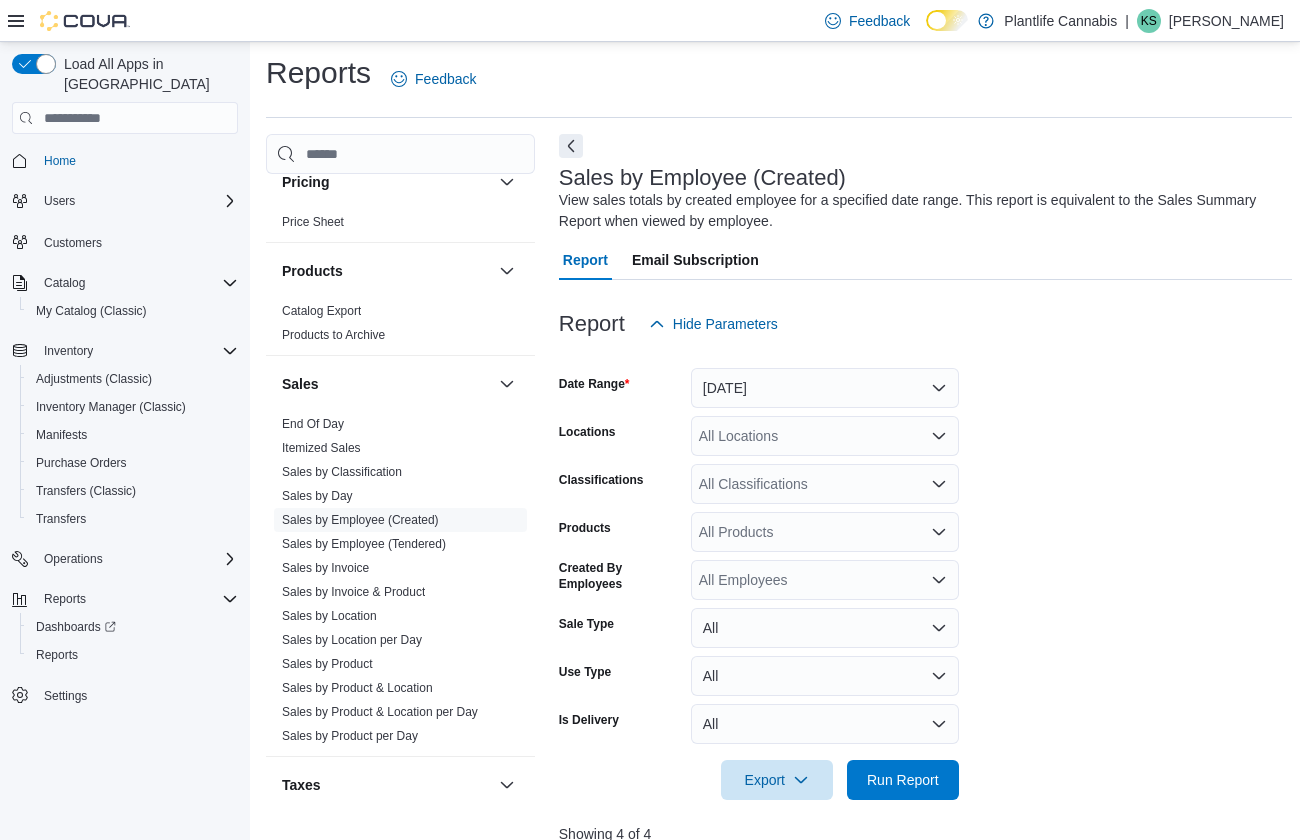 scroll, scrollTop: 390, scrollLeft: 0, axis: vertical 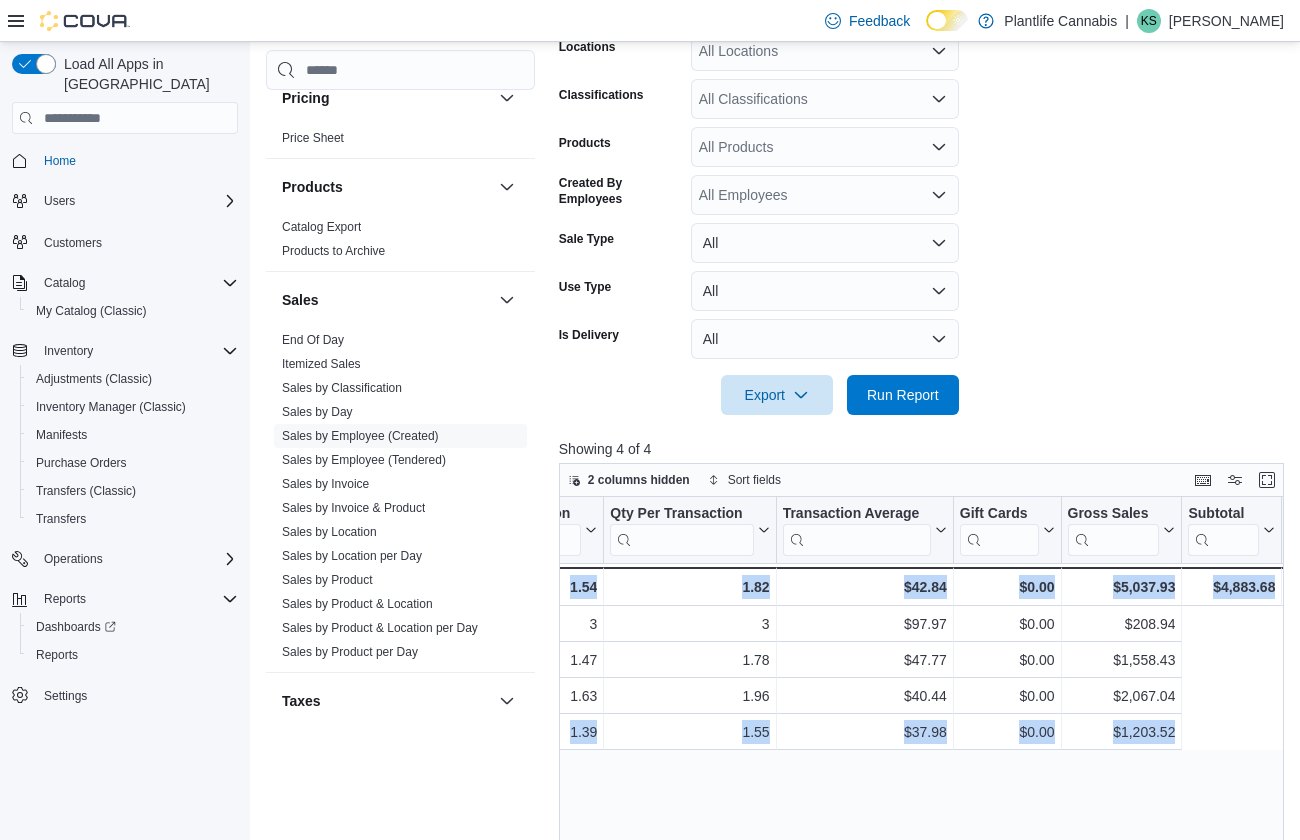 drag, startPoint x: 1040, startPoint y: 730, endPoint x: 1295, endPoint y: 726, distance: 255.03137 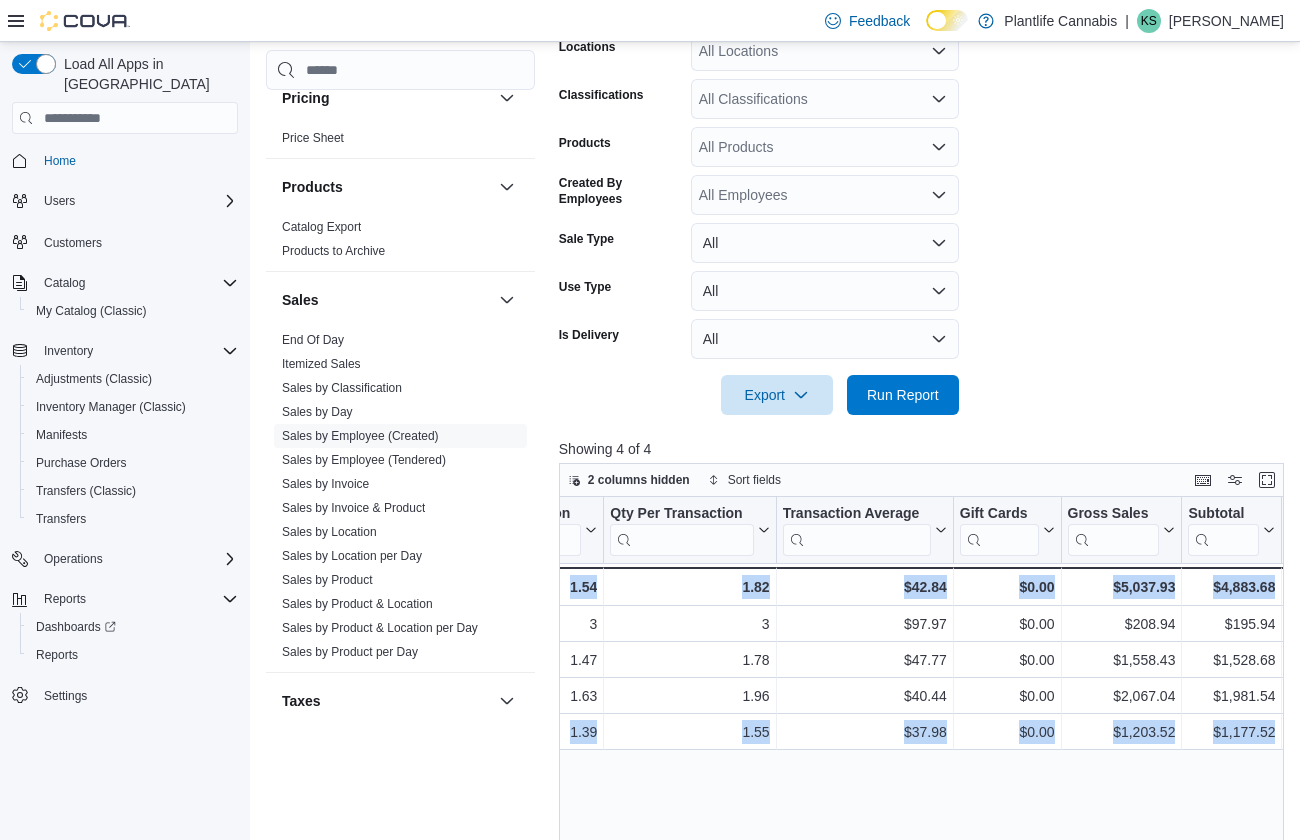 scroll, scrollTop: 0, scrollLeft: 705, axis: horizontal 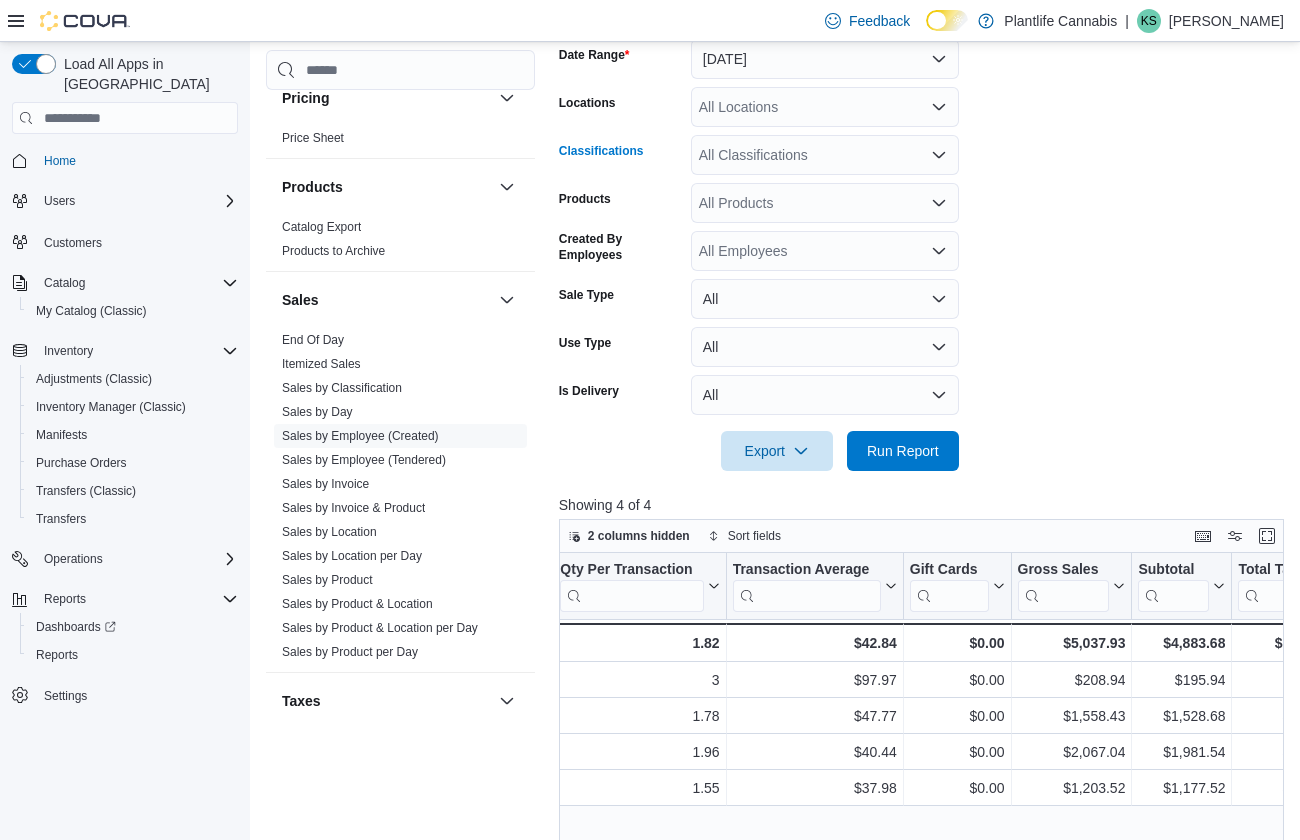 click on "All Classifications" at bounding box center (825, 155) 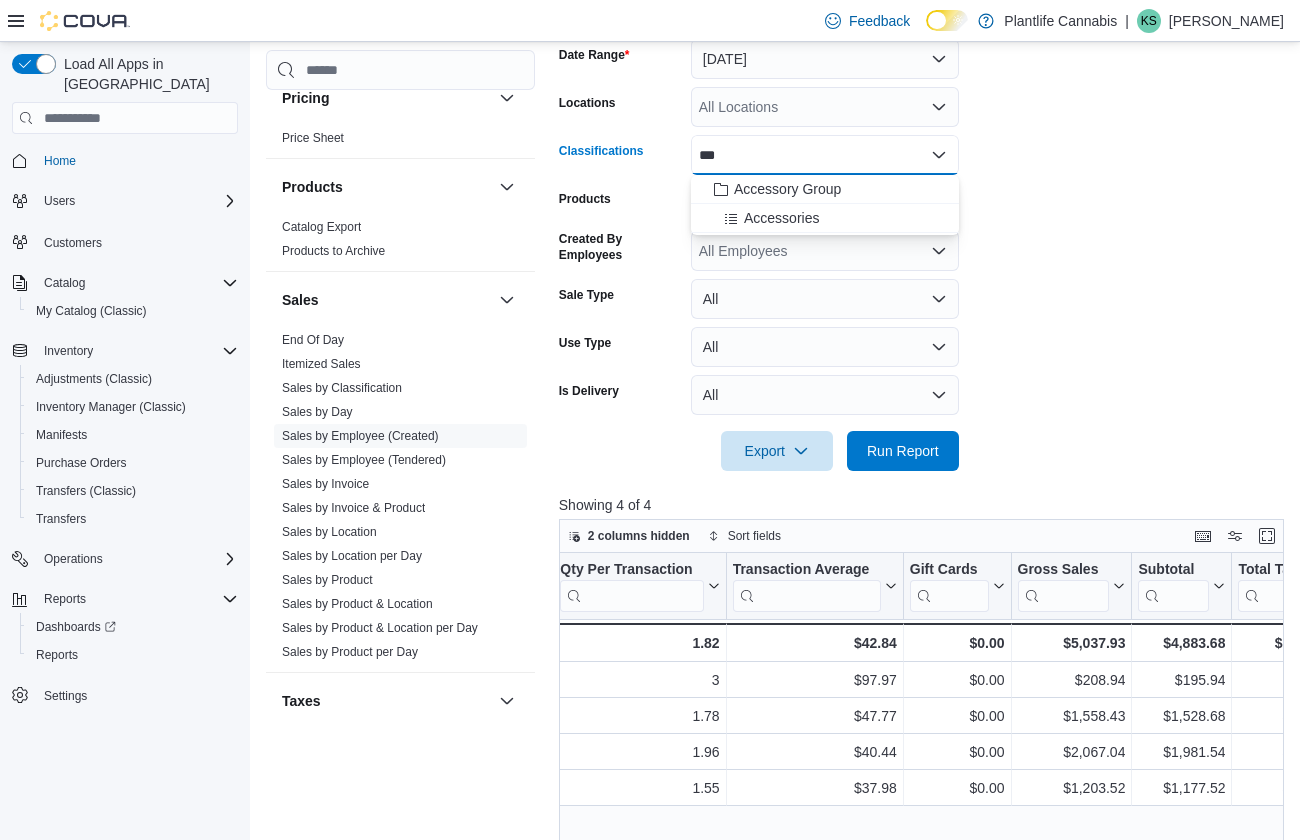 type on "***" 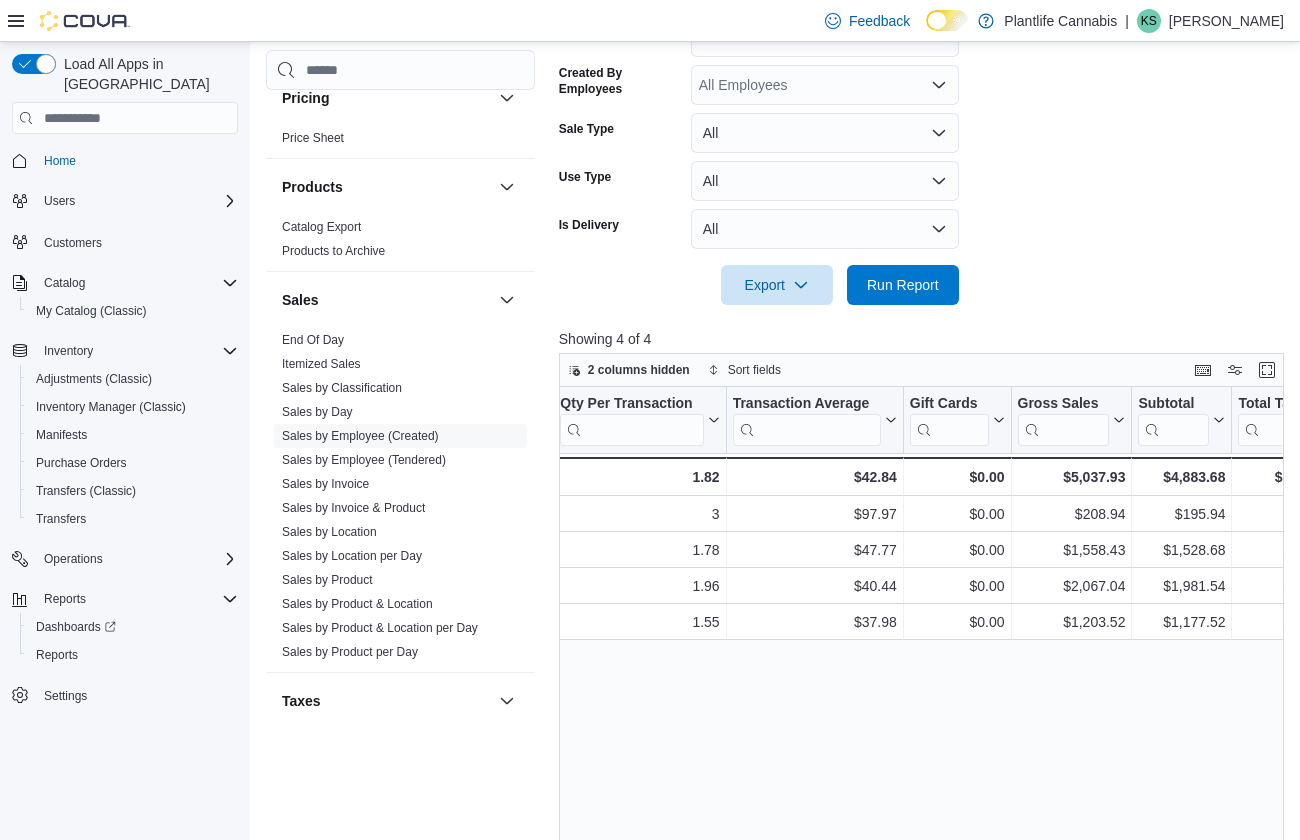 scroll, scrollTop: 506, scrollLeft: 0, axis: vertical 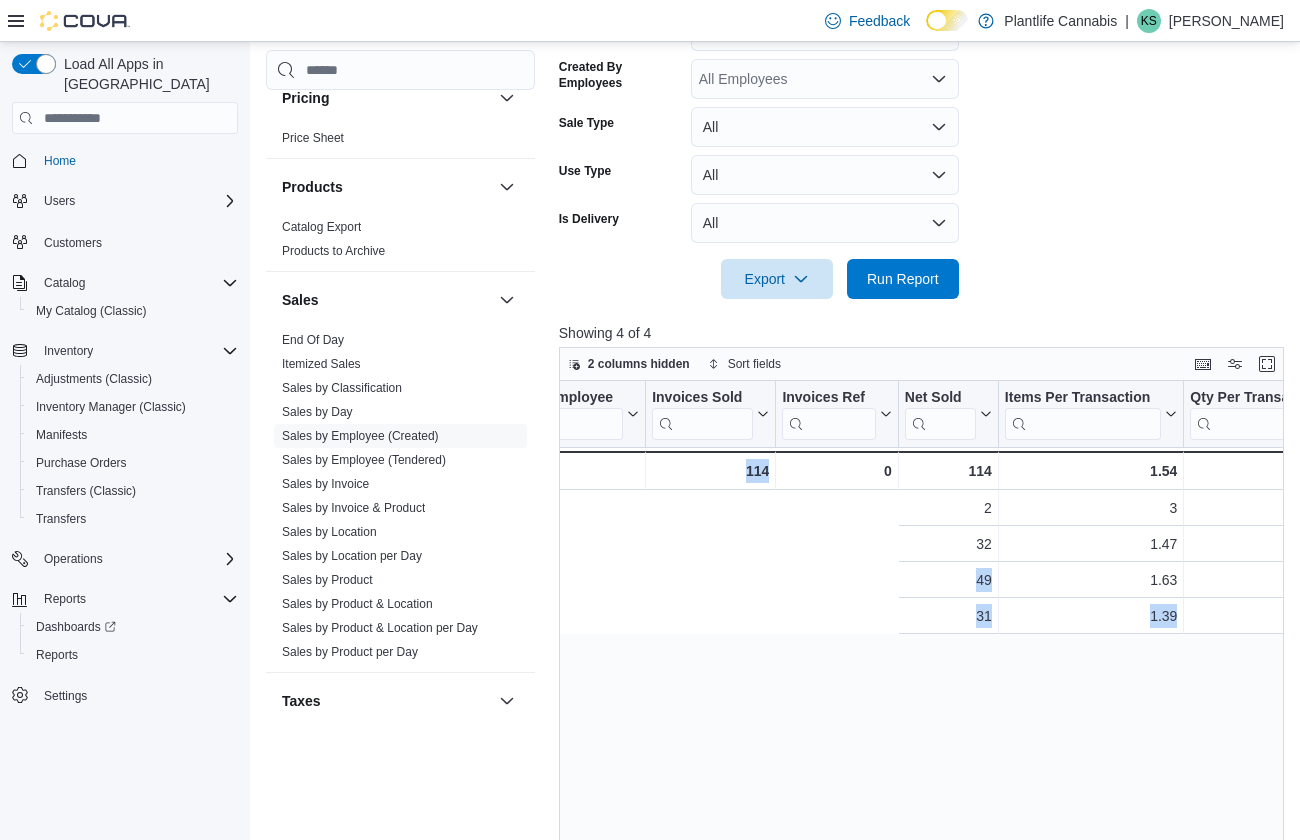 drag, startPoint x: 777, startPoint y: 582, endPoint x: 539, endPoint y: 582, distance: 238 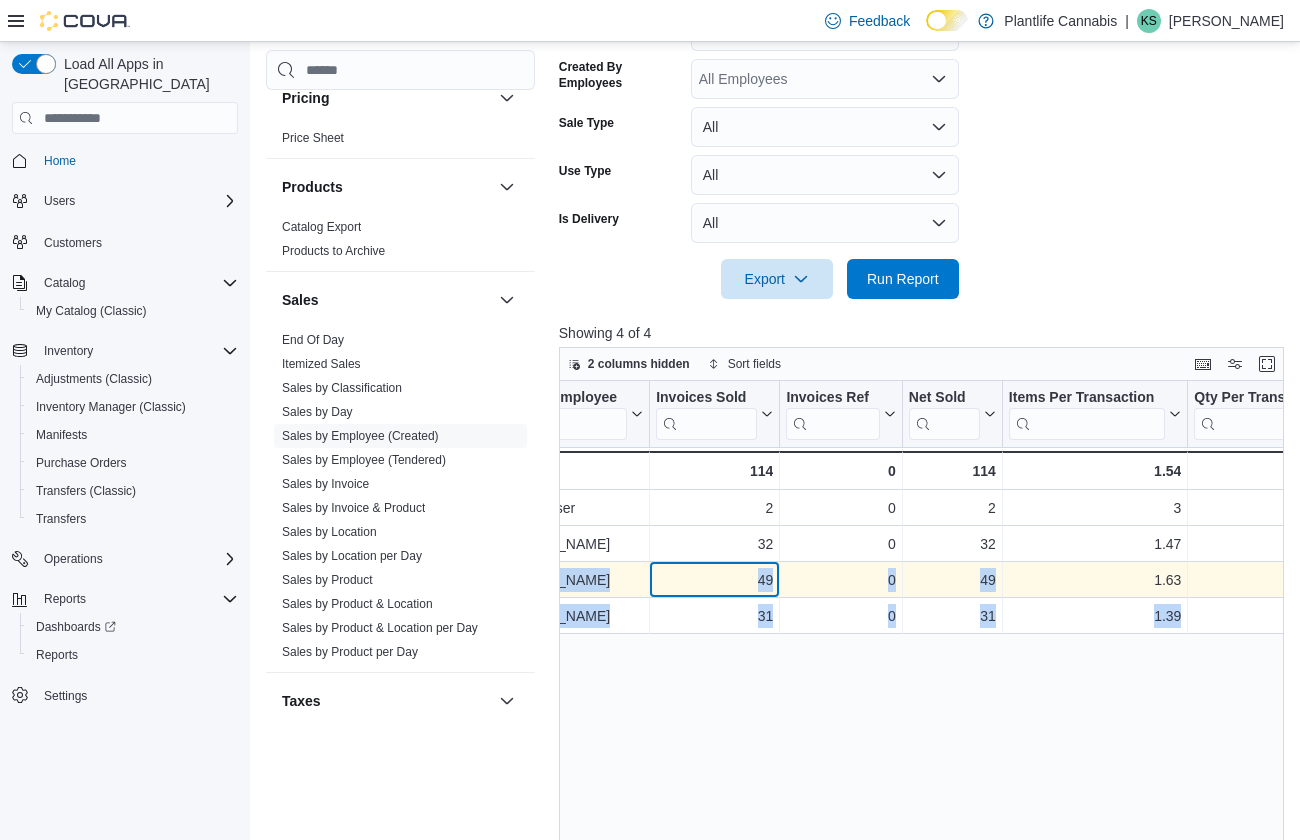 click on "49" at bounding box center [714, 580] 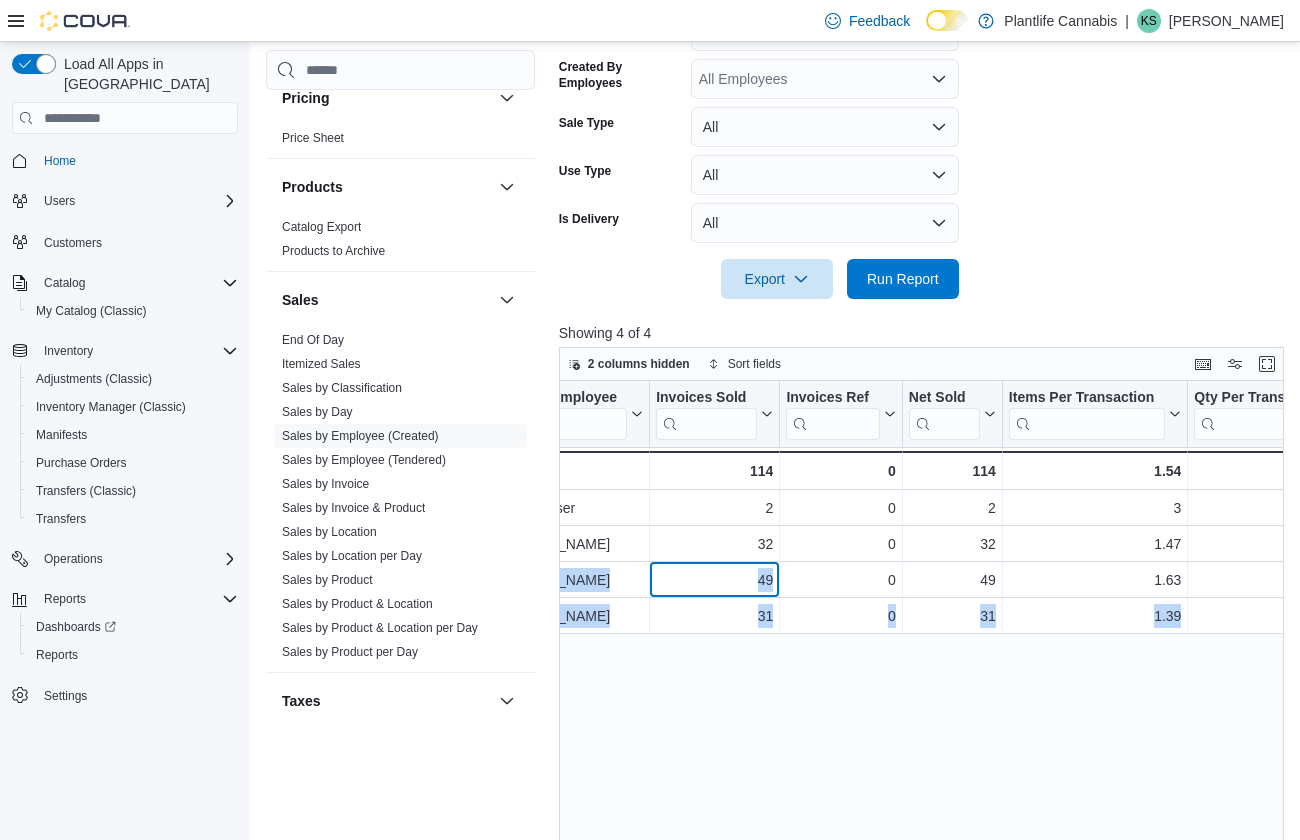 scroll, scrollTop: 0, scrollLeft: 0, axis: both 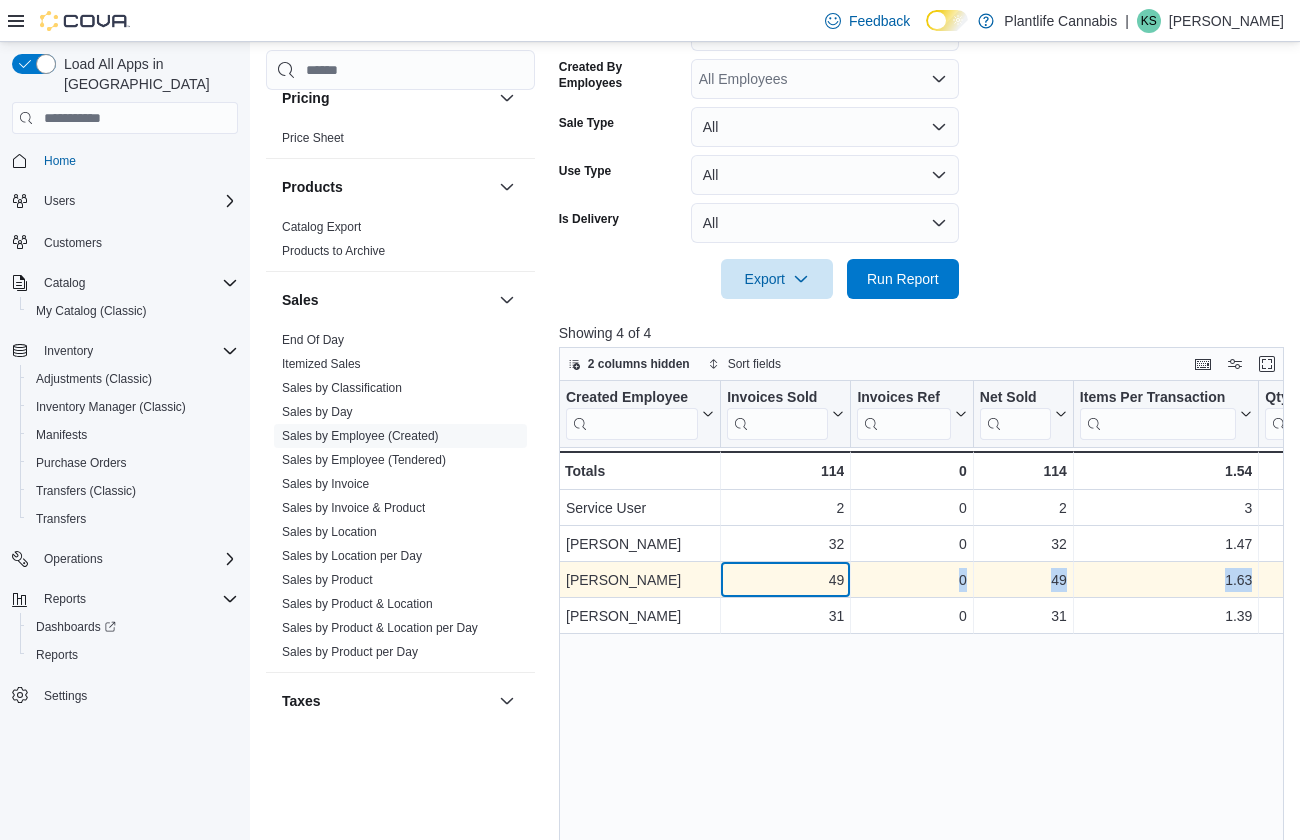 drag, startPoint x: 754, startPoint y: 591, endPoint x: 1196, endPoint y: 573, distance: 442.36636 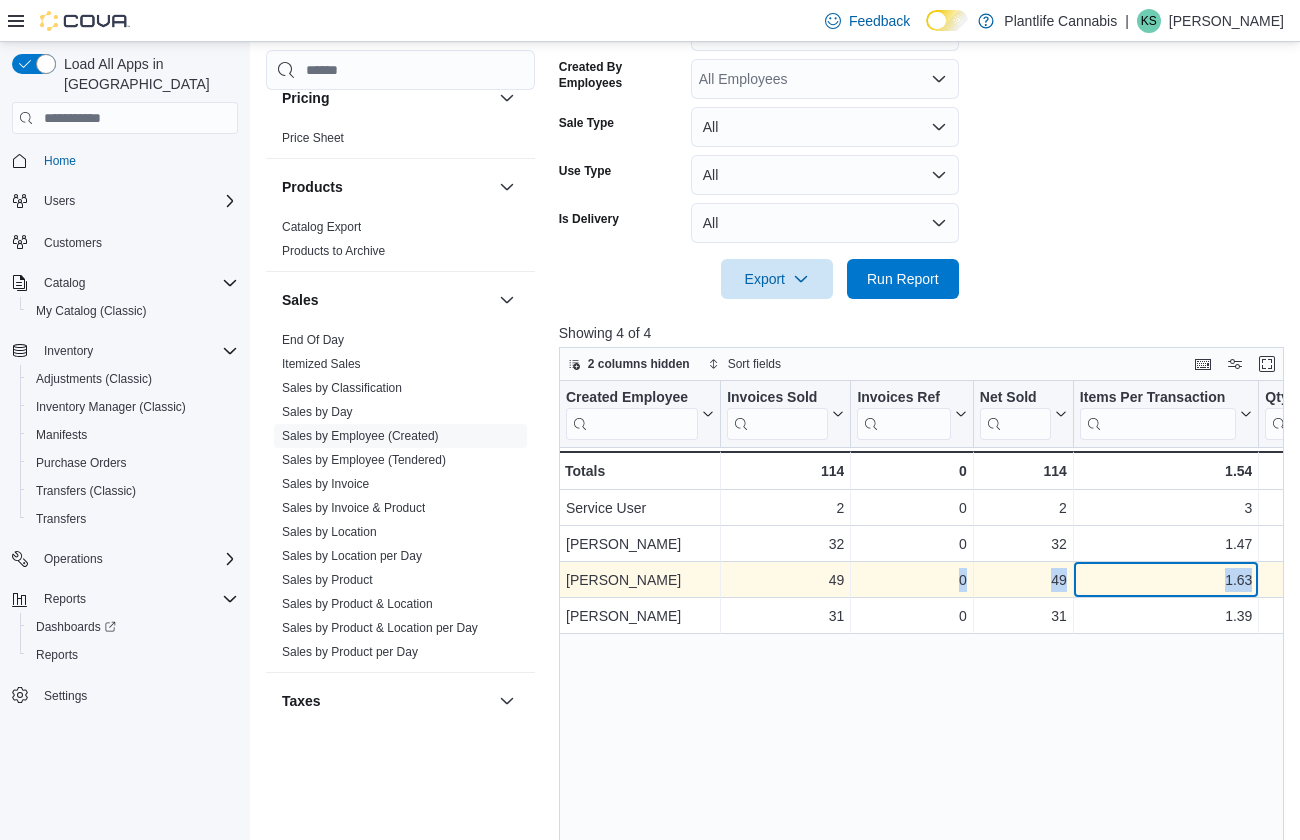 click on "1.63" at bounding box center [1166, 580] 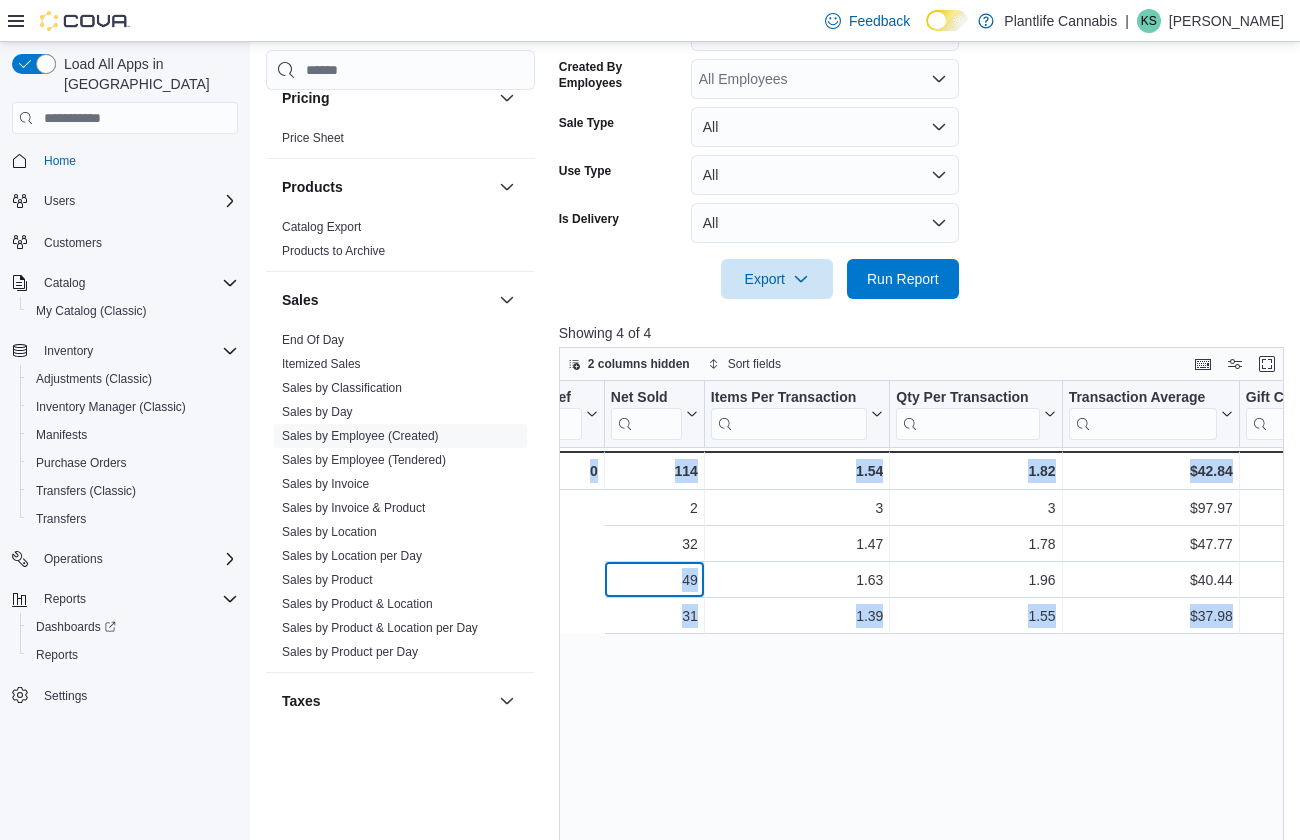 scroll, scrollTop: 0, scrollLeft: 551, axis: horizontal 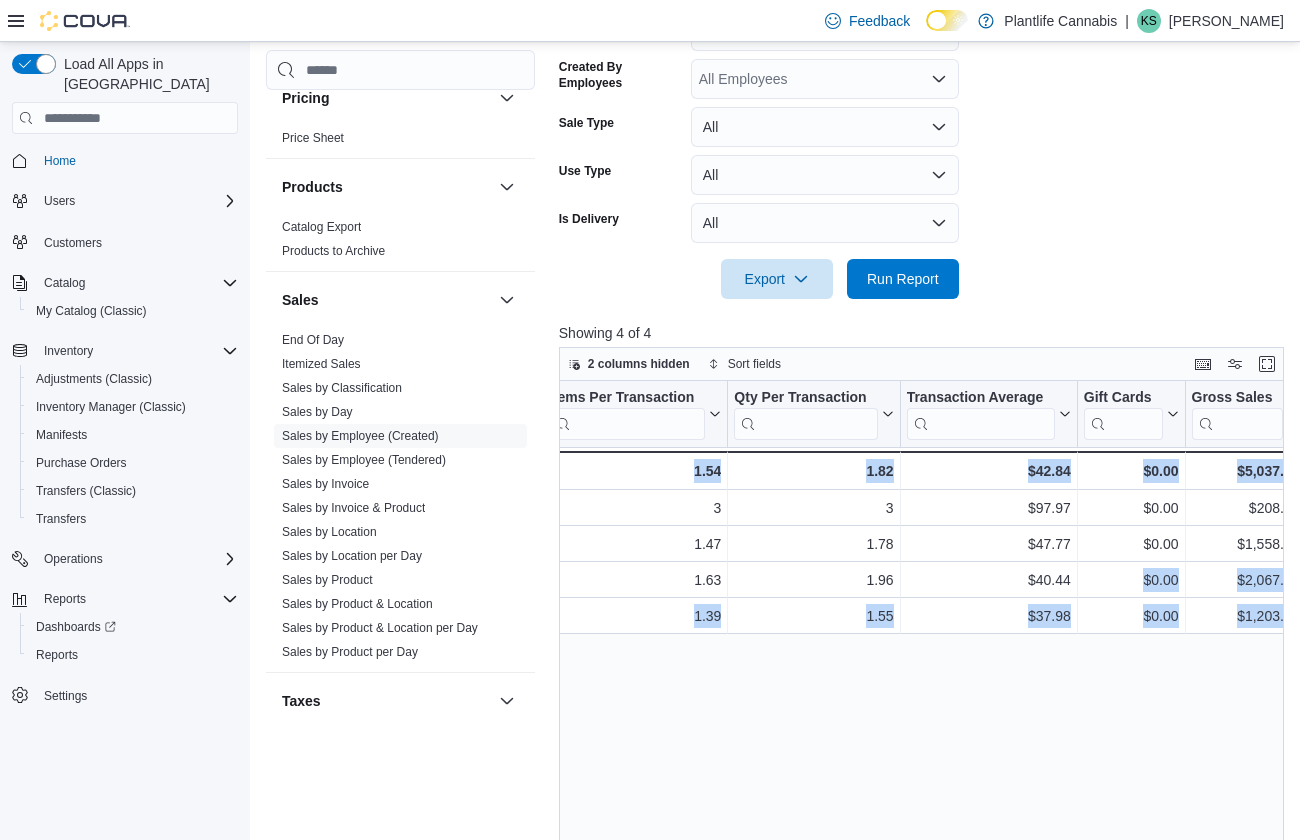 drag, startPoint x: 1044, startPoint y: 578, endPoint x: 1296, endPoint y: 580, distance: 252.00793 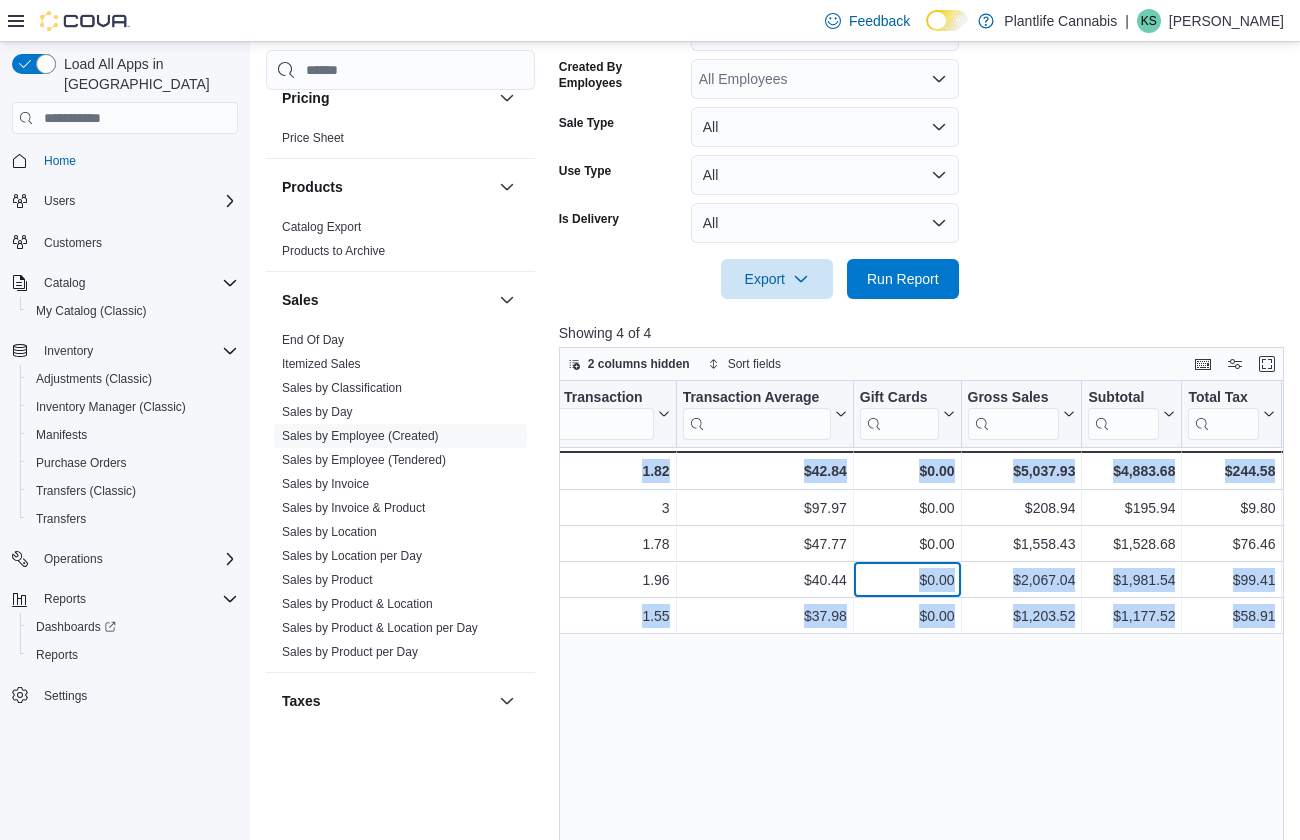 scroll, scrollTop: 0, scrollLeft: 1043, axis: horizontal 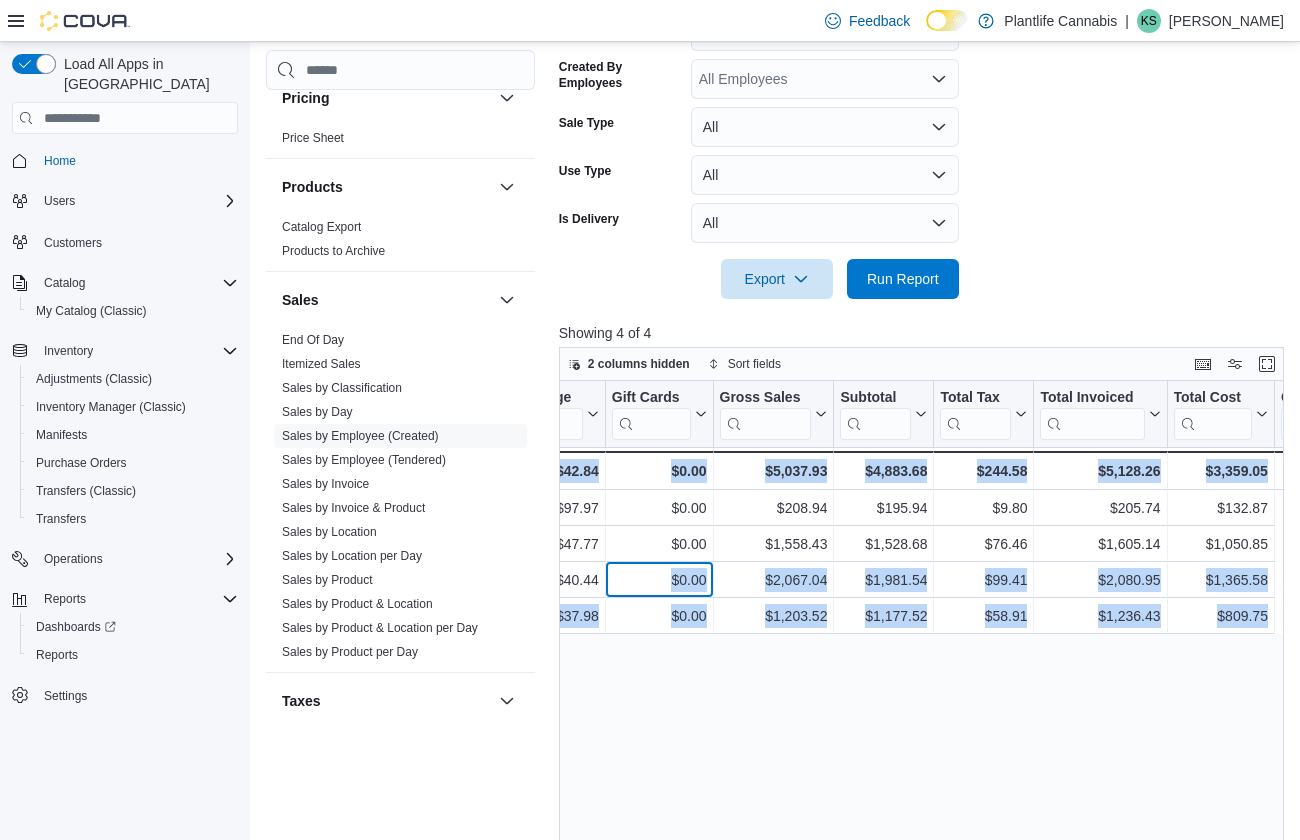drag, startPoint x: 1100, startPoint y: 582, endPoint x: 1220, endPoint y: 591, distance: 120.33703 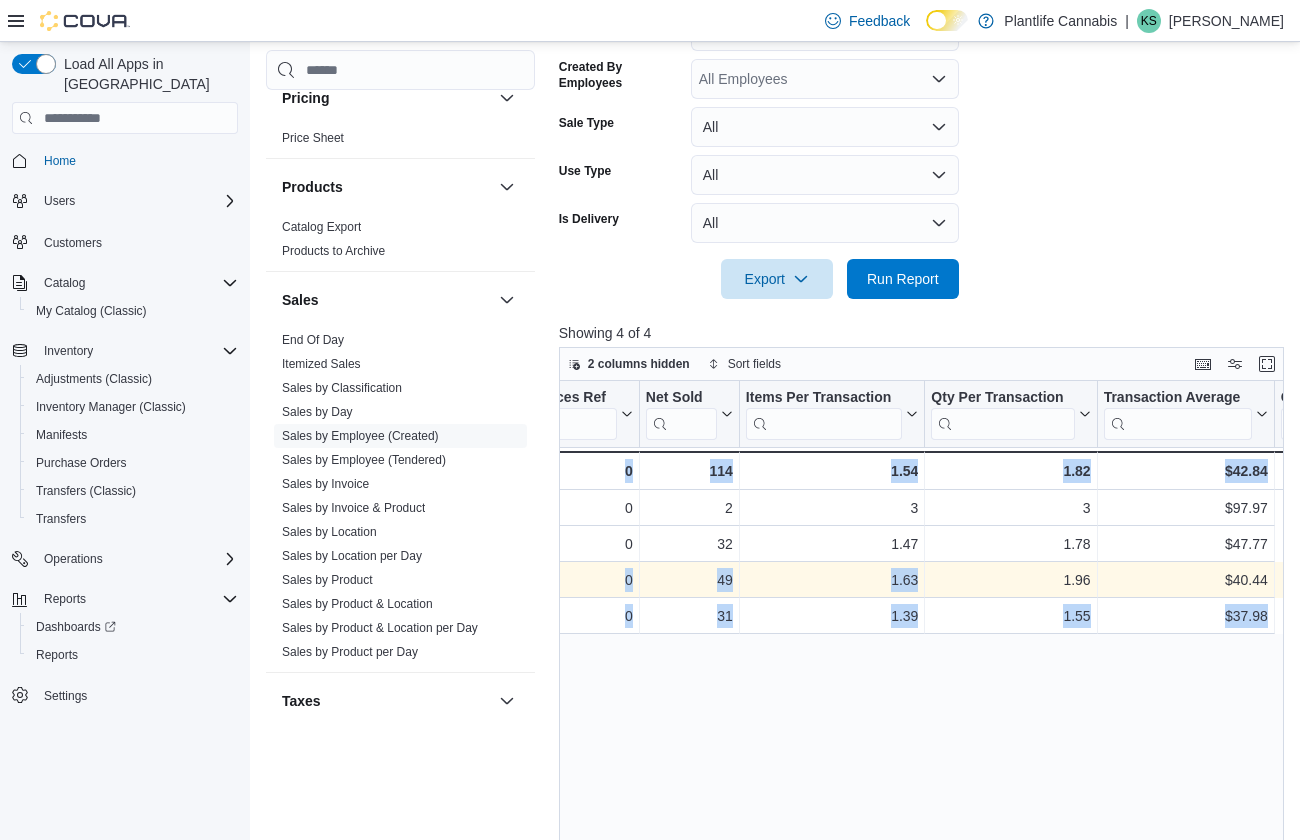 scroll, scrollTop: 0, scrollLeft: 0, axis: both 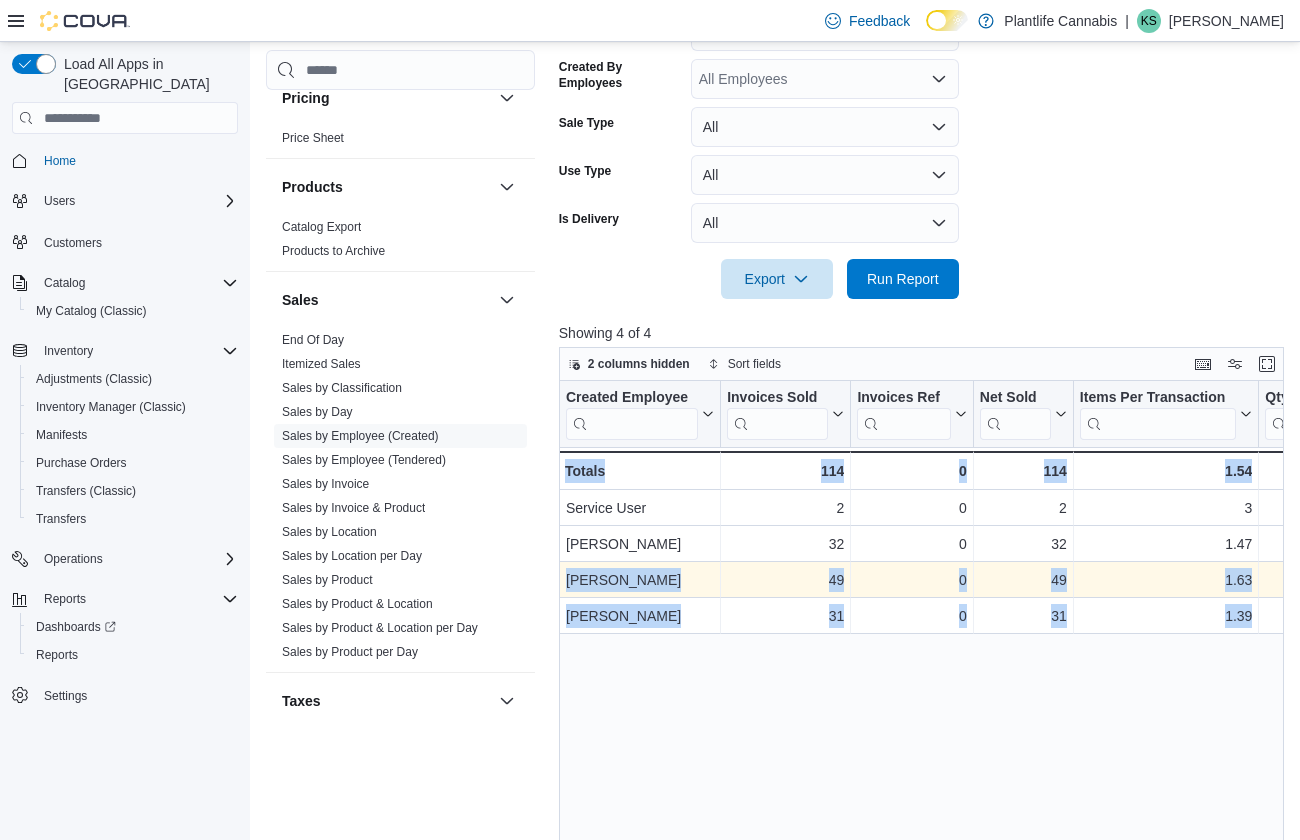drag, startPoint x: 974, startPoint y: 571, endPoint x: 762, endPoint y: 560, distance: 212.28519 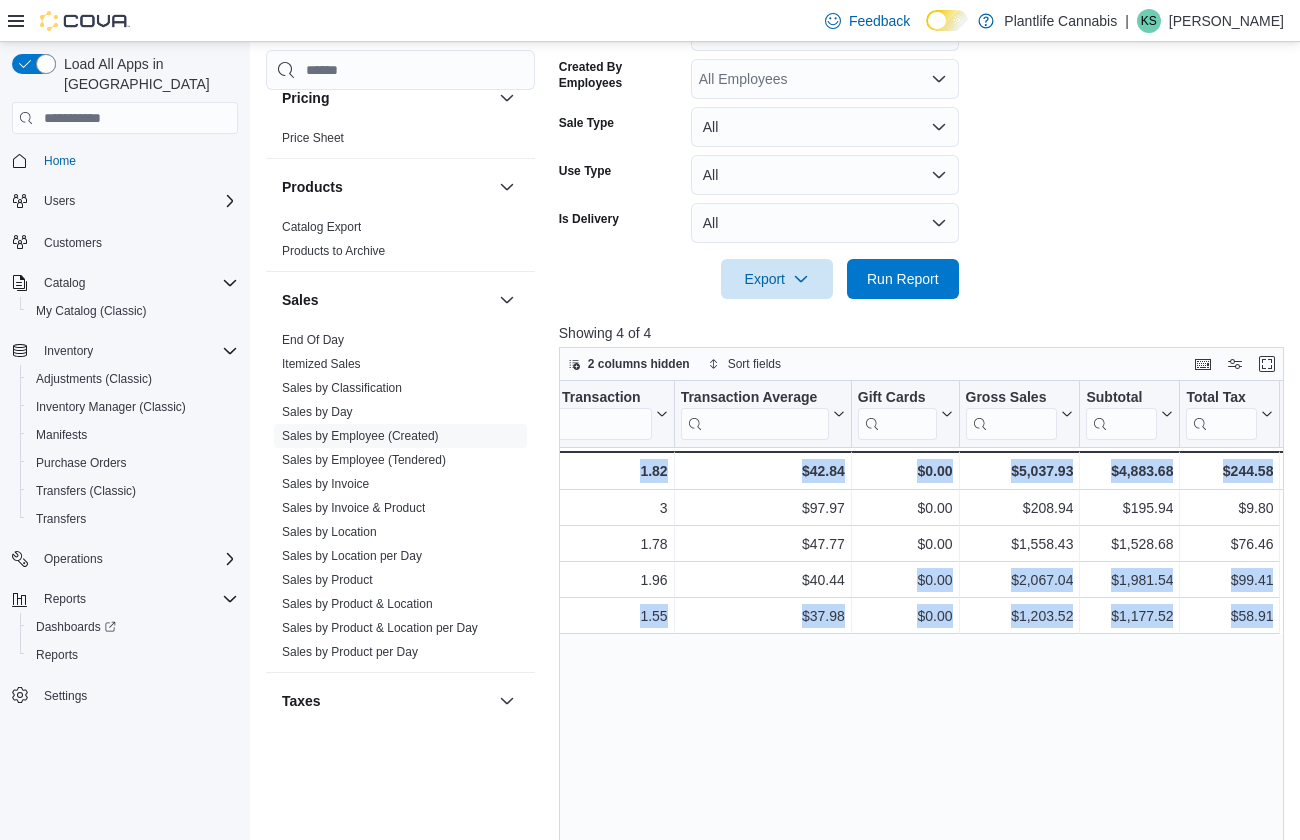 scroll, scrollTop: 0, scrollLeft: 890, axis: horizontal 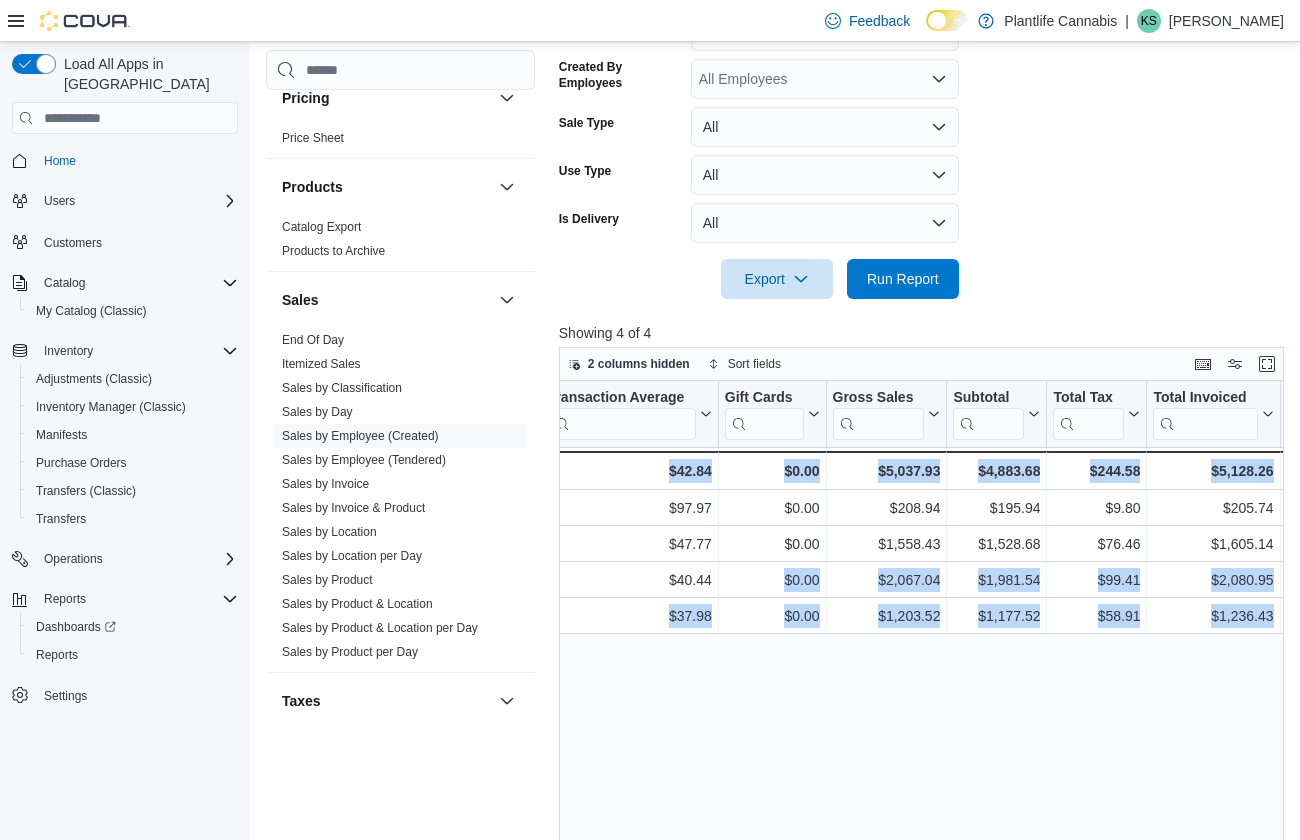 drag, startPoint x: 1083, startPoint y: 584, endPoint x: 1289, endPoint y: 582, distance: 206.0097 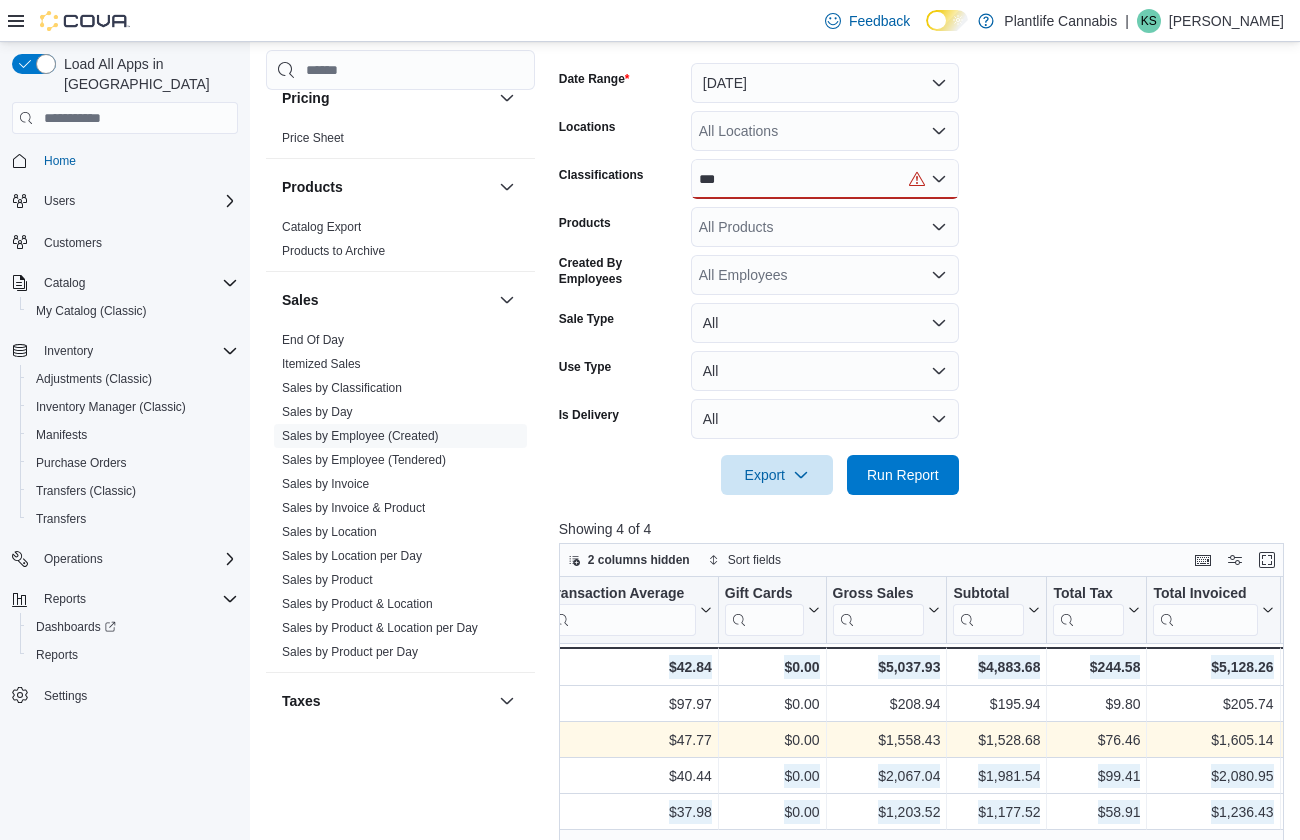 scroll, scrollTop: 0, scrollLeft: 0, axis: both 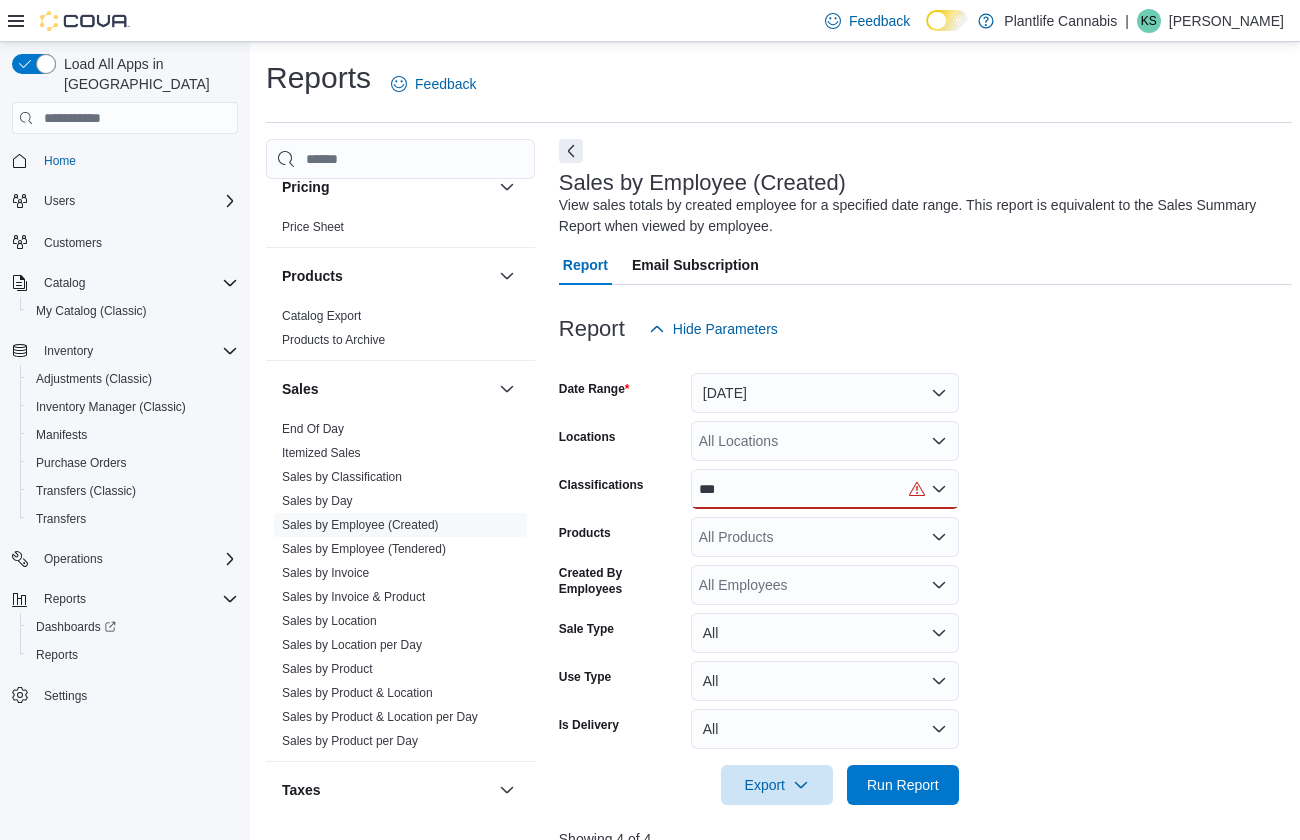 click on "***" at bounding box center [825, 489] 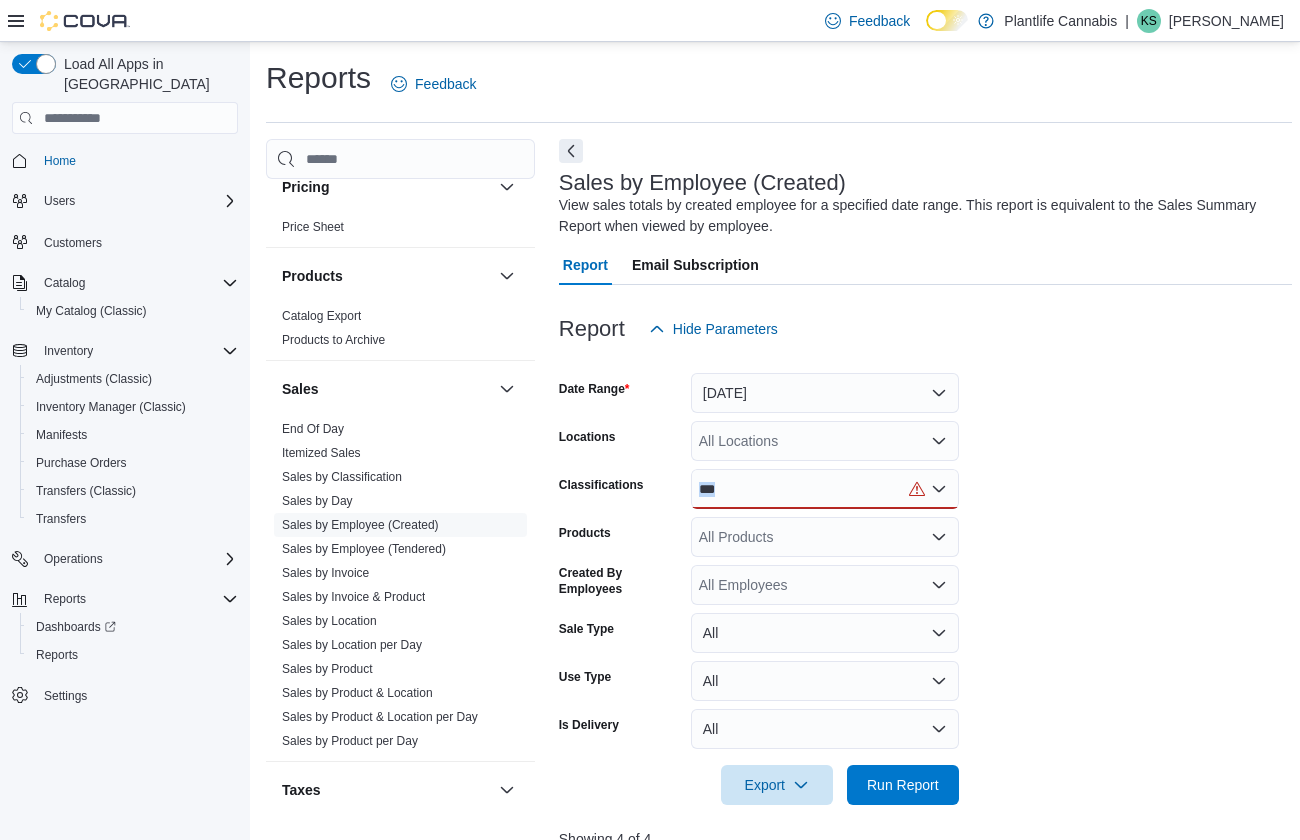click on "***" at bounding box center [825, 489] 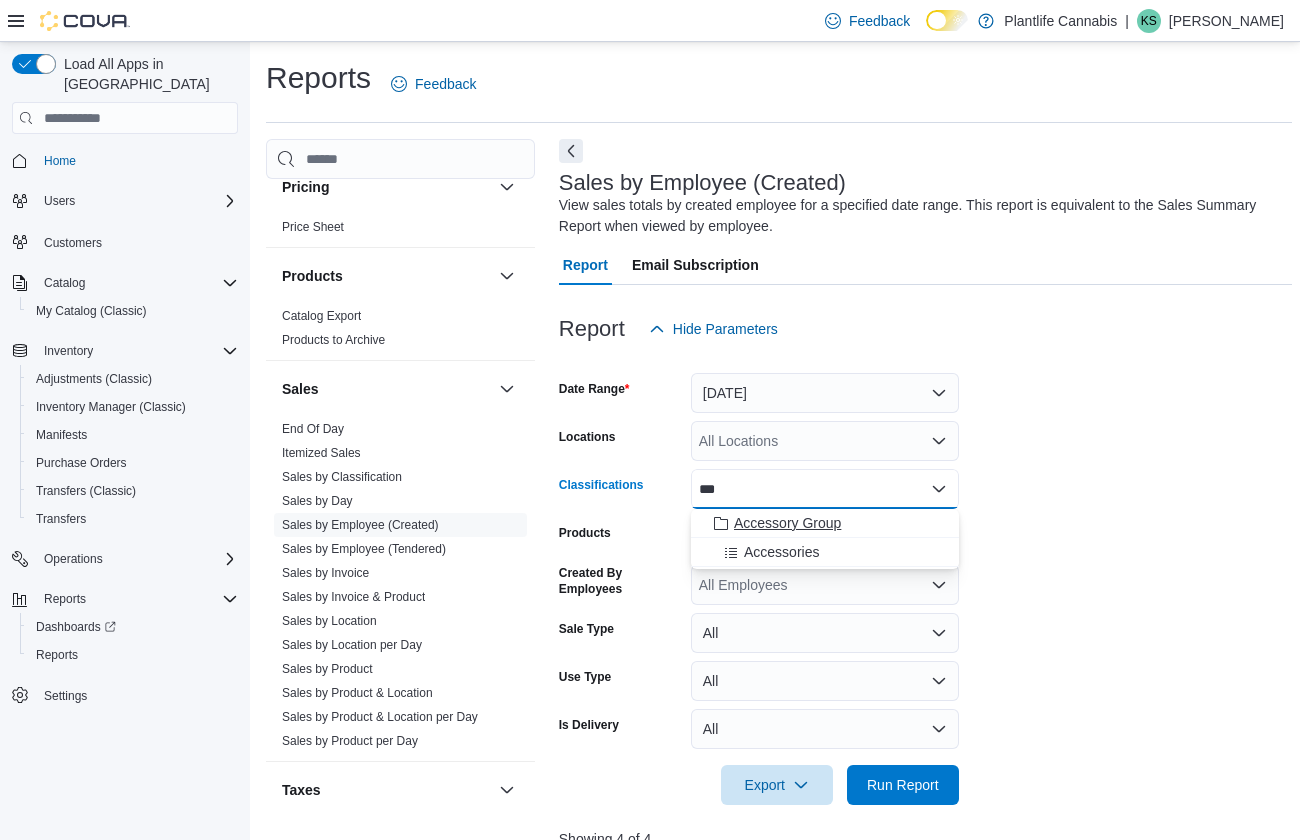 click on "Accessory Group" at bounding box center (787, 523) 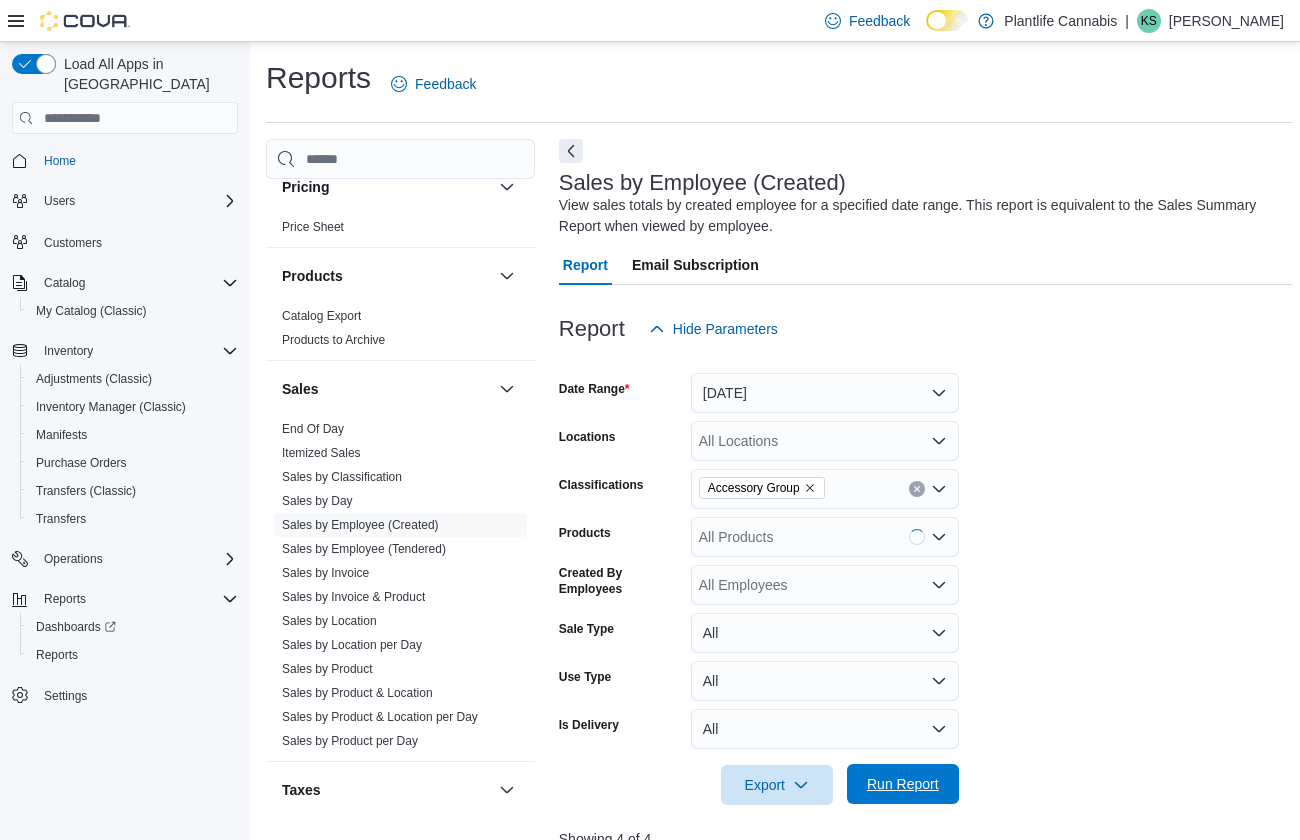 click on "Run Report" at bounding box center [903, 784] 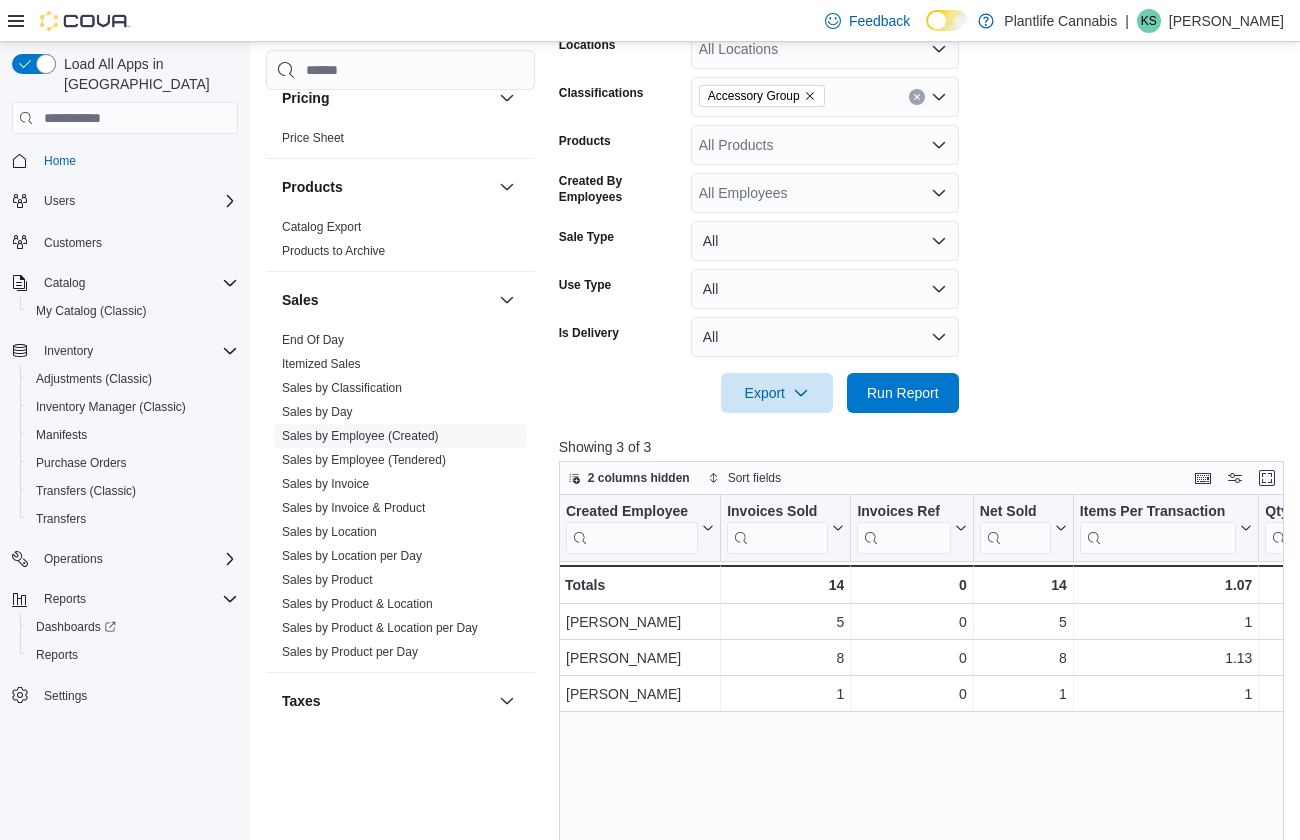 scroll, scrollTop: 409, scrollLeft: 0, axis: vertical 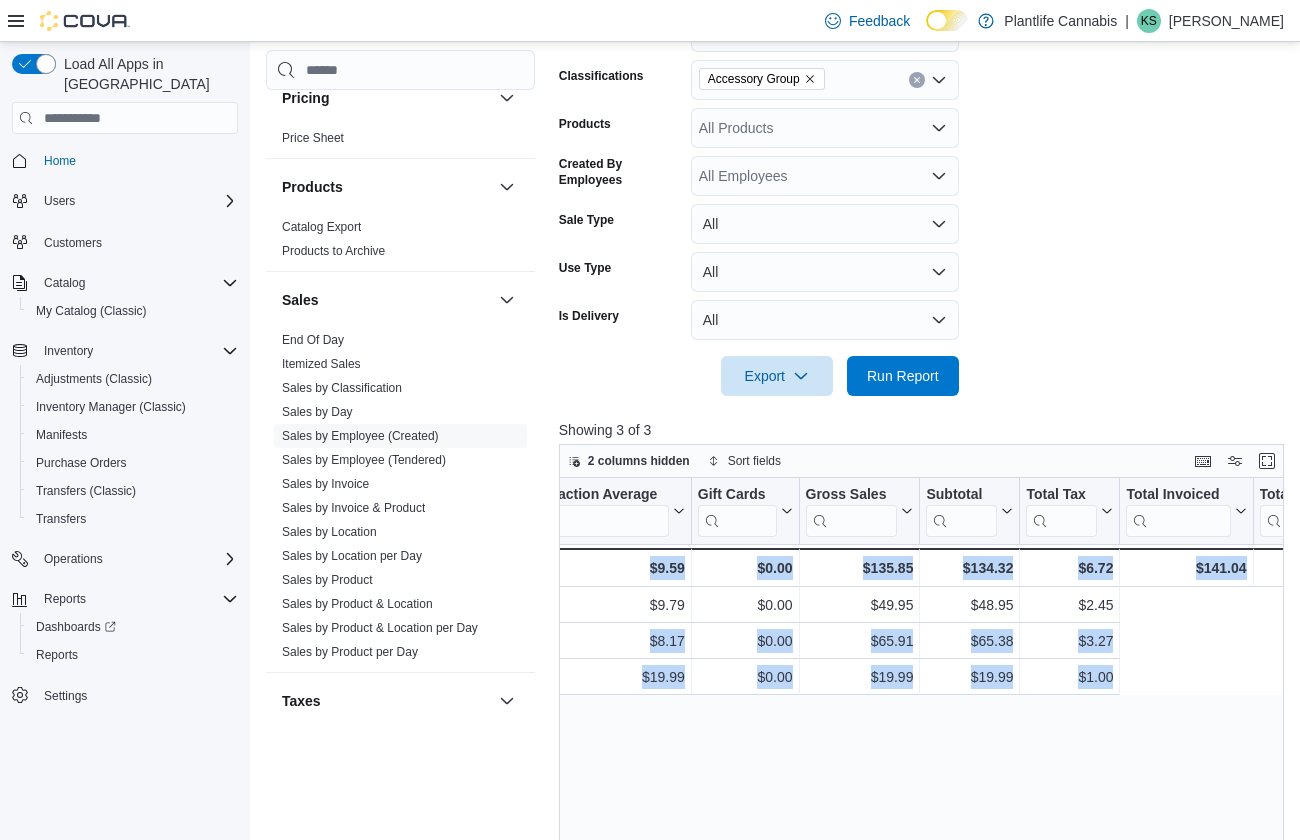 drag, startPoint x: 1055, startPoint y: 644, endPoint x: 1304, endPoint y: 645, distance: 249.00201 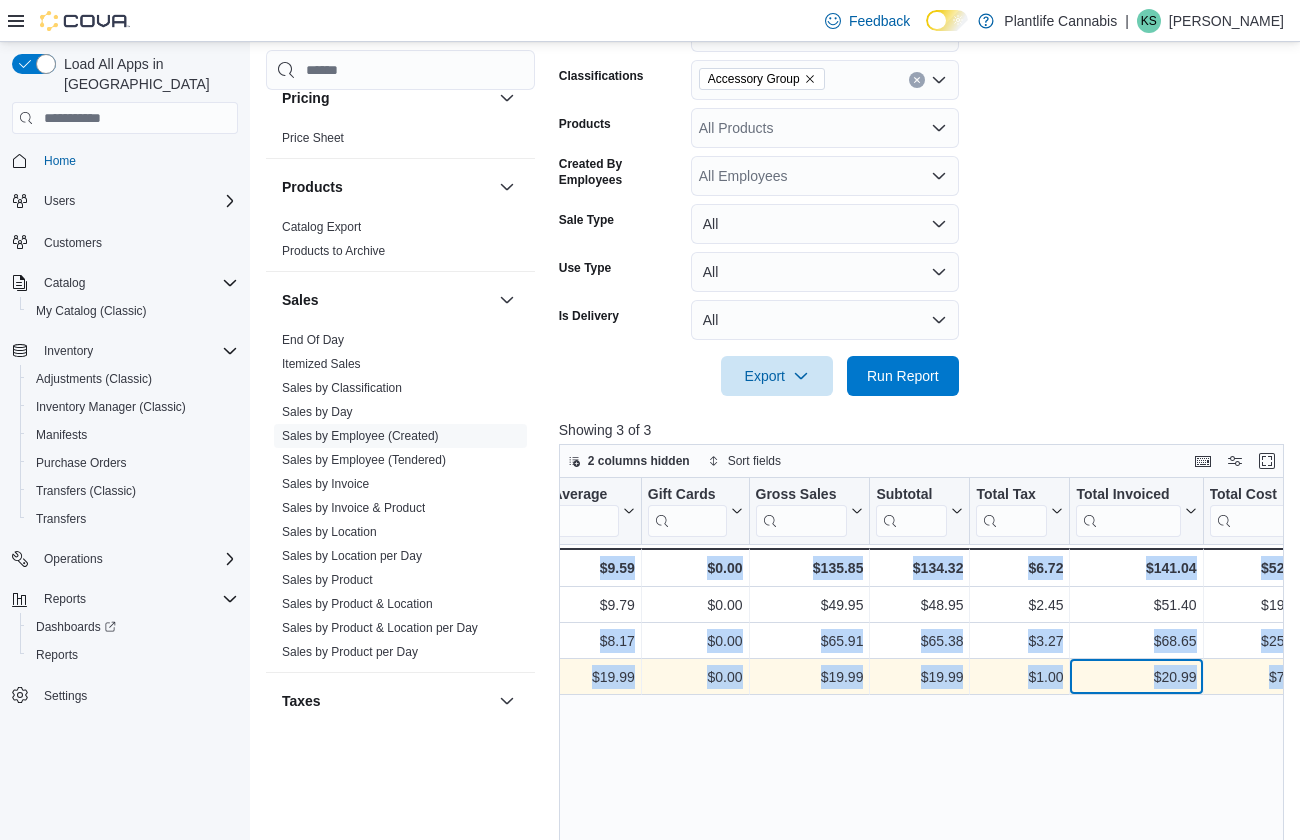 click on "$20.99" at bounding box center (1136, 677) 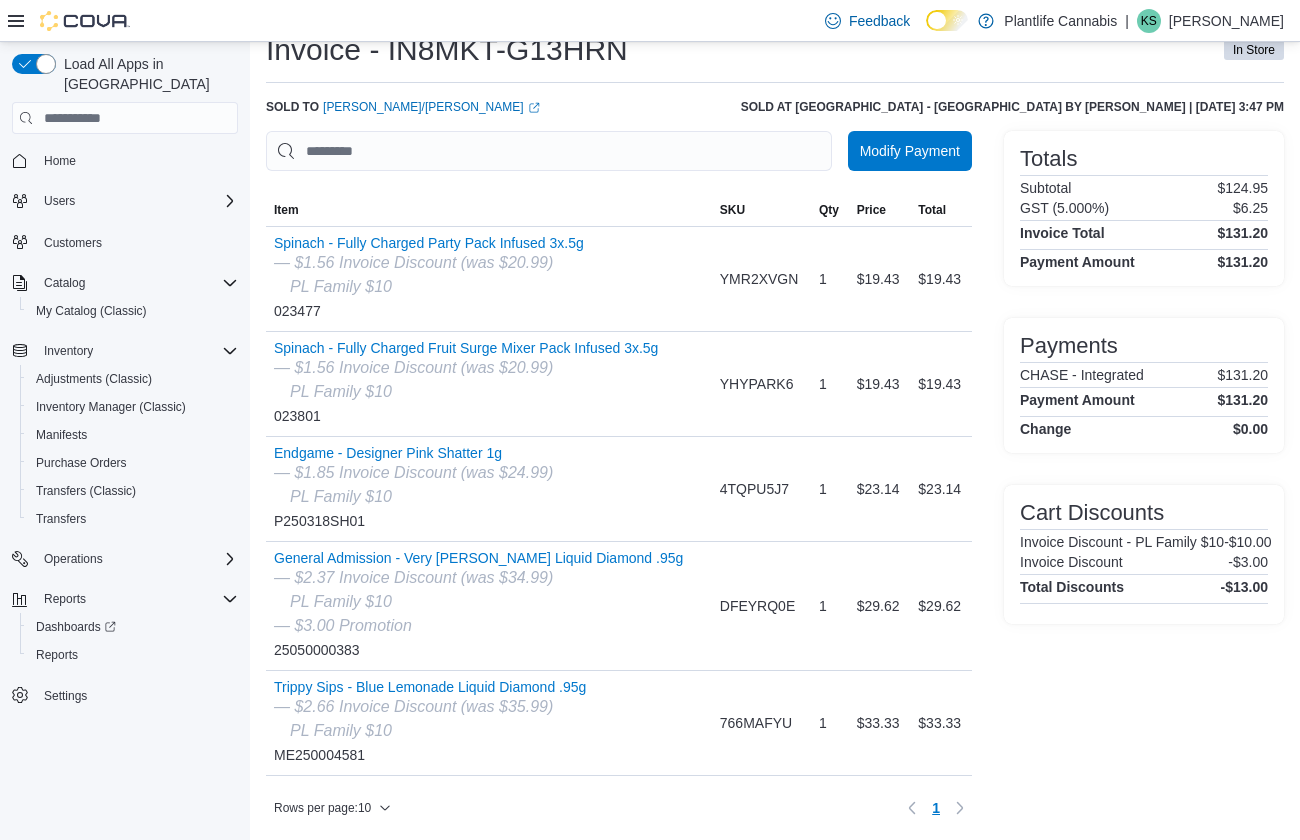 scroll, scrollTop: 81, scrollLeft: 0, axis: vertical 